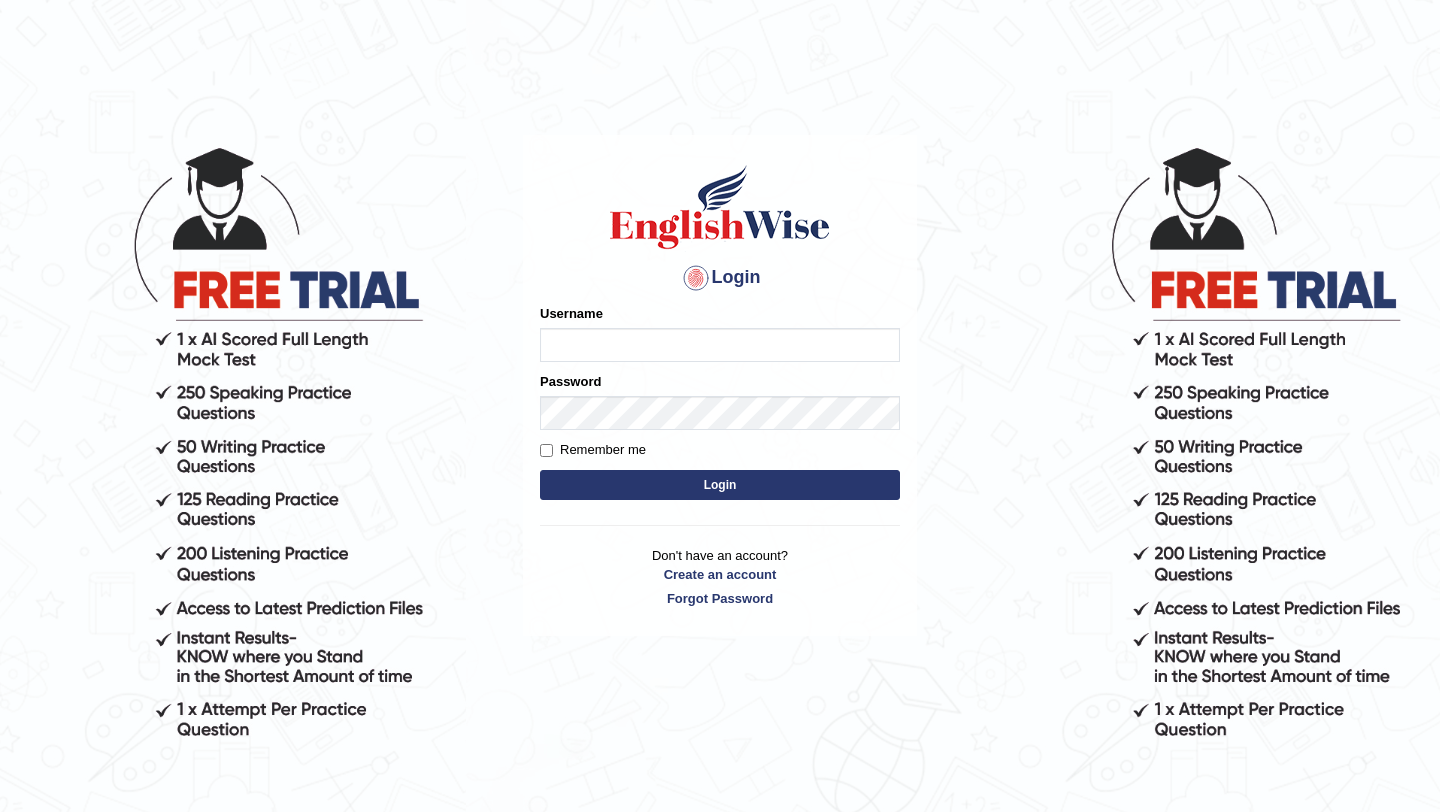 scroll, scrollTop: 0, scrollLeft: 0, axis: both 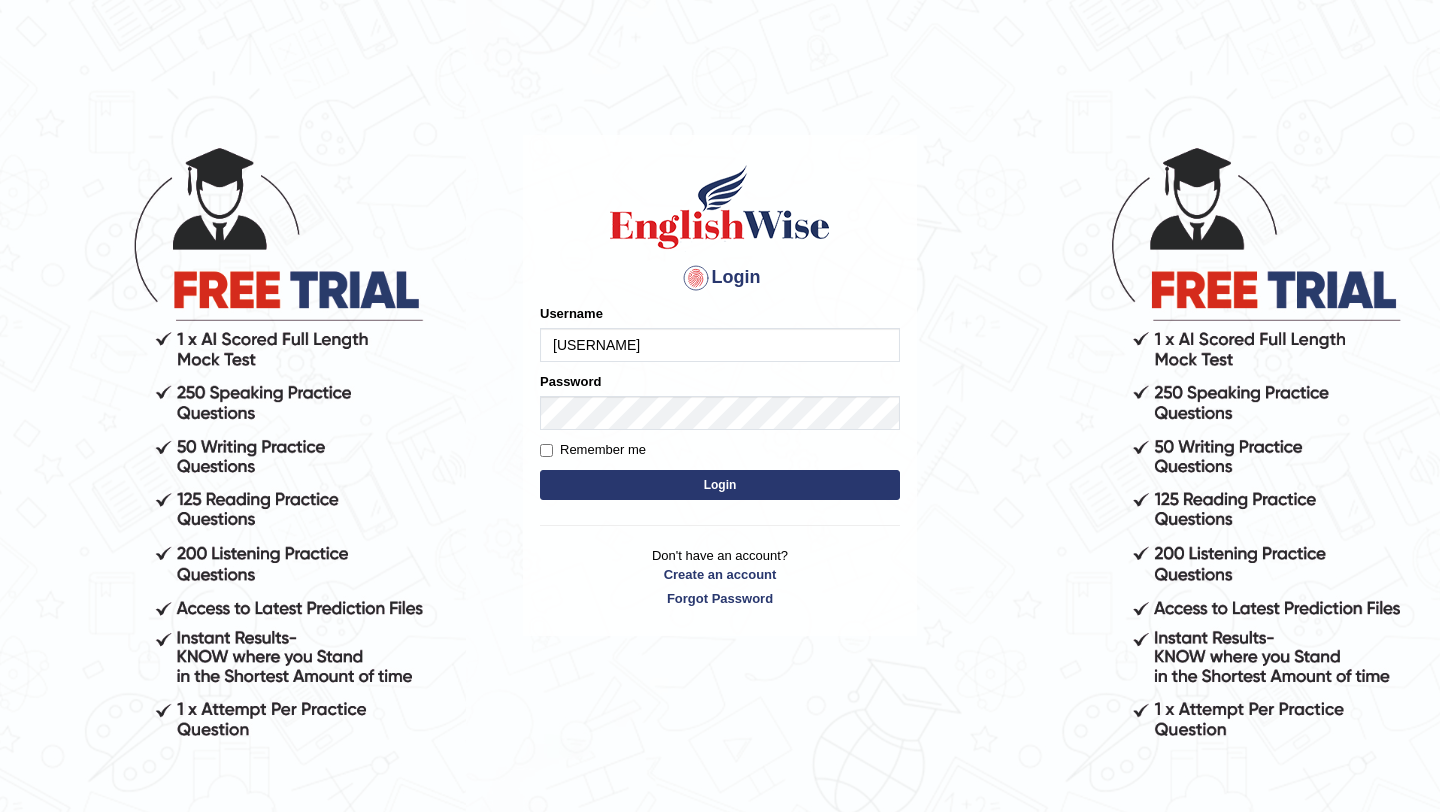 click on "Login" at bounding box center (720, 485) 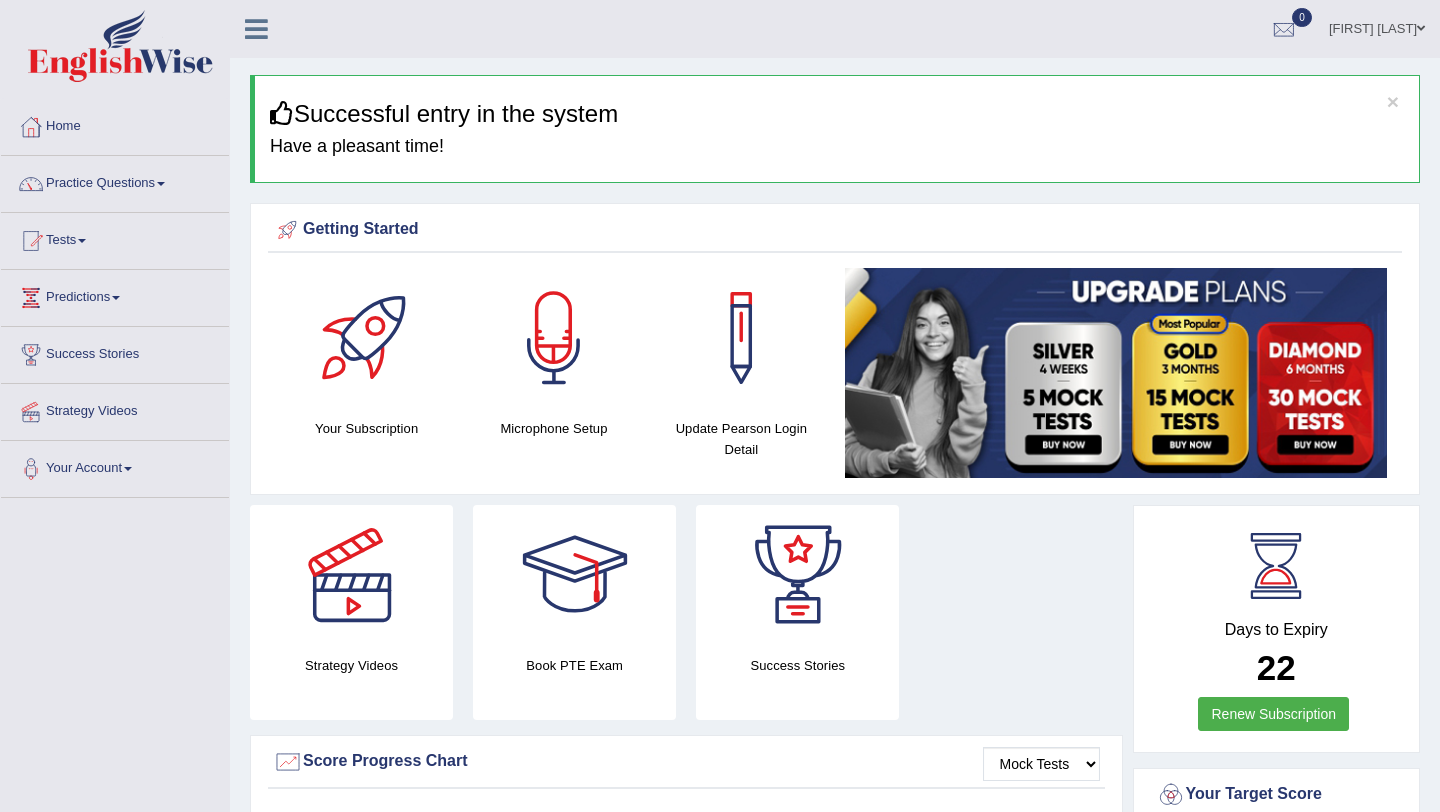 scroll, scrollTop: 0, scrollLeft: 0, axis: both 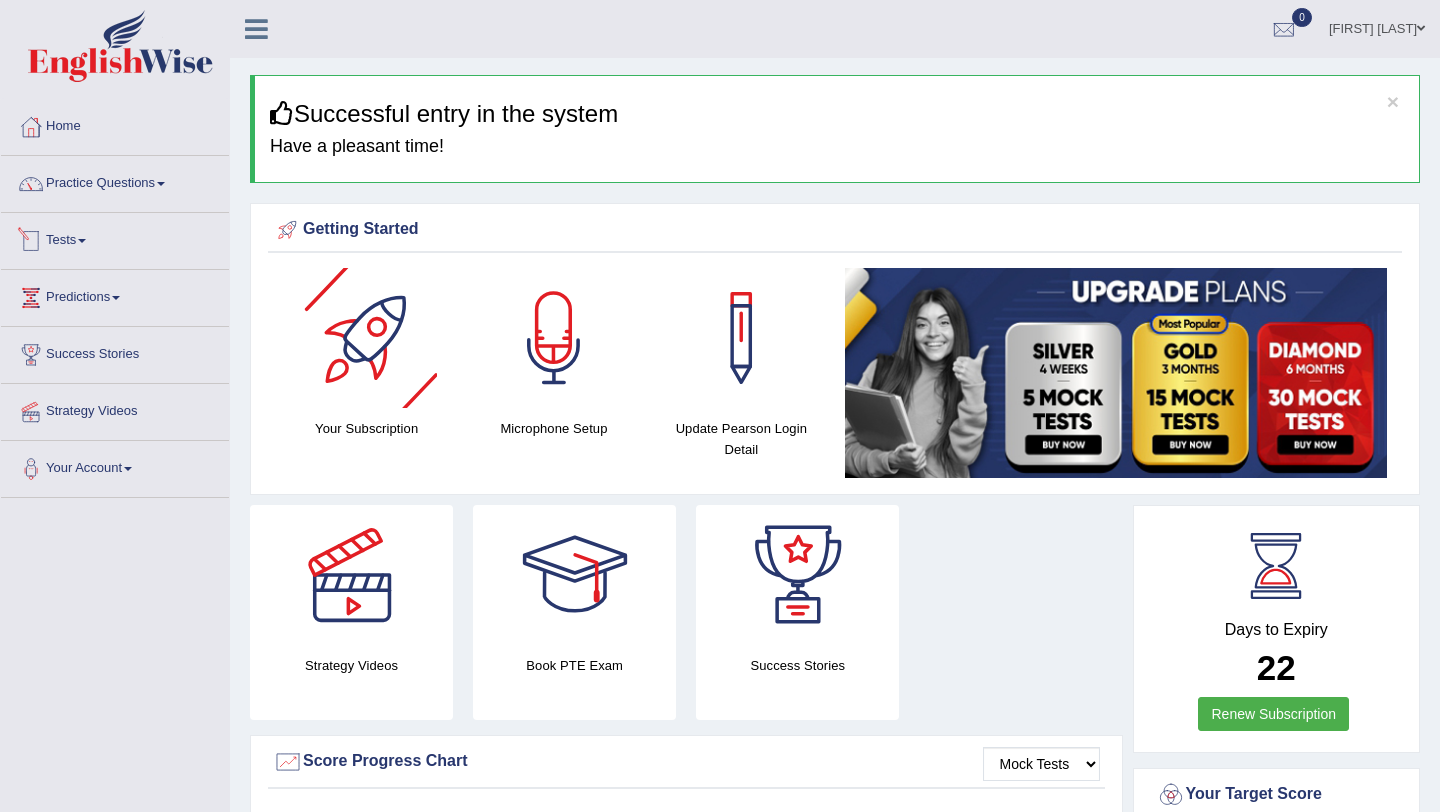 click on "Tests" at bounding box center (115, 238) 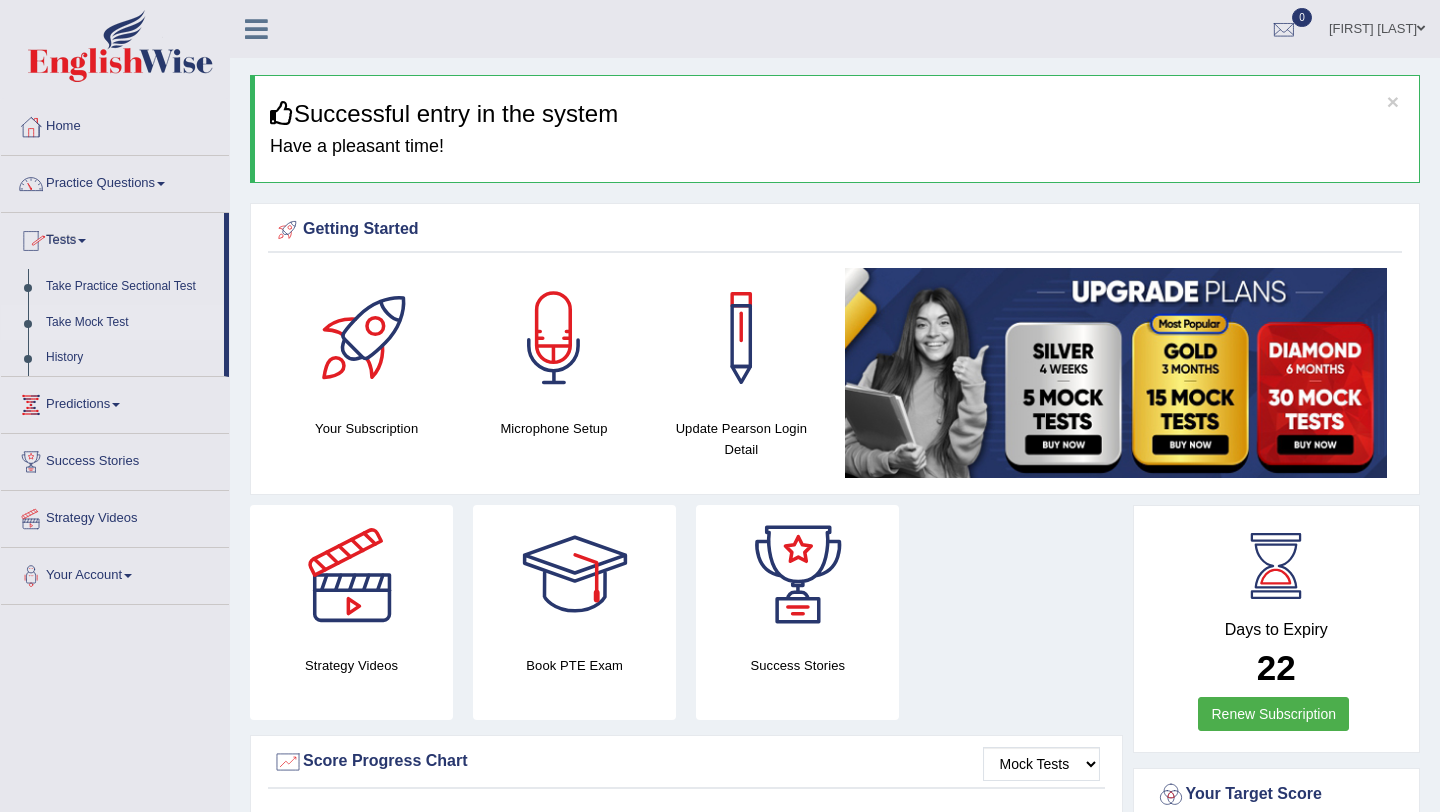 click on "Take Mock Test" at bounding box center [130, 323] 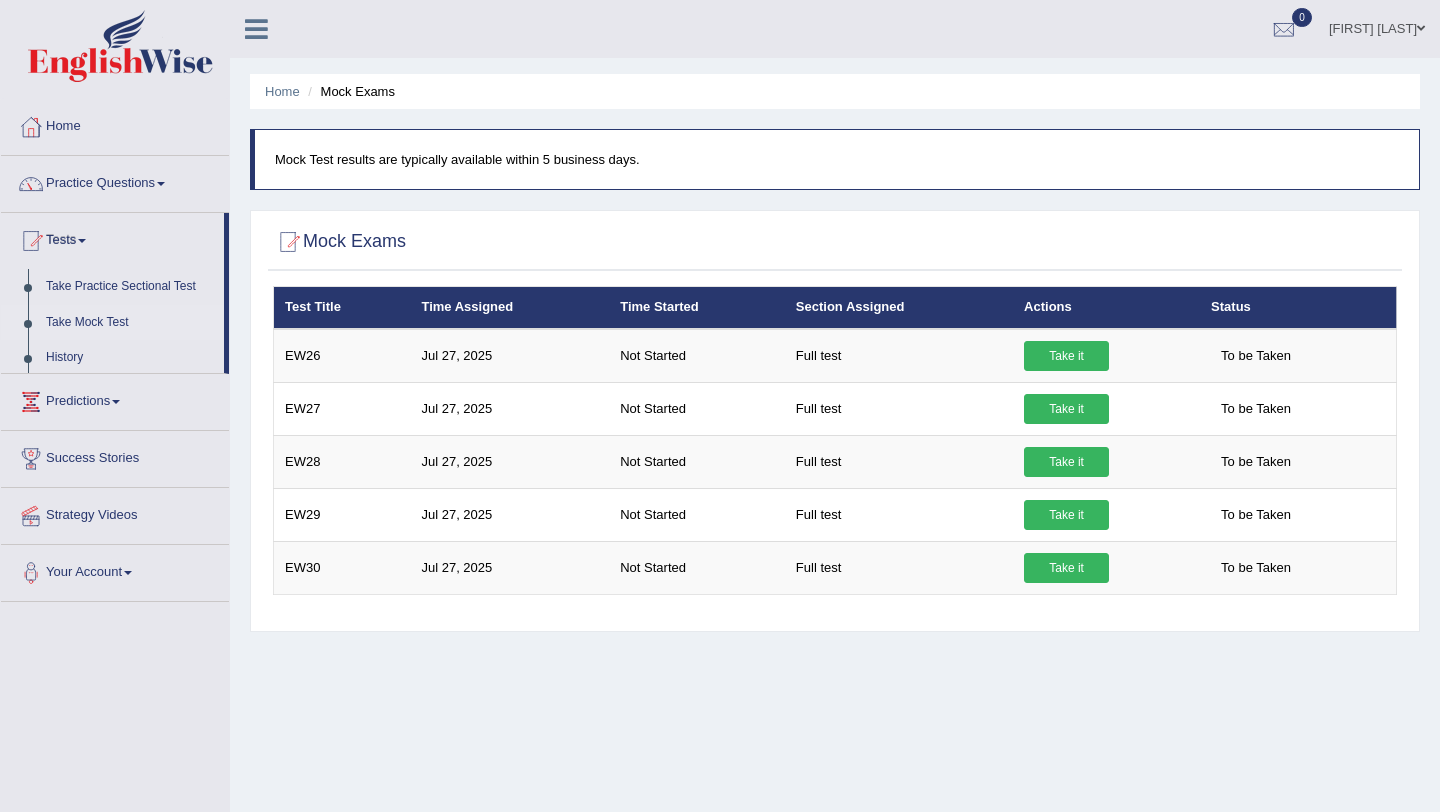 scroll, scrollTop: 0, scrollLeft: 0, axis: both 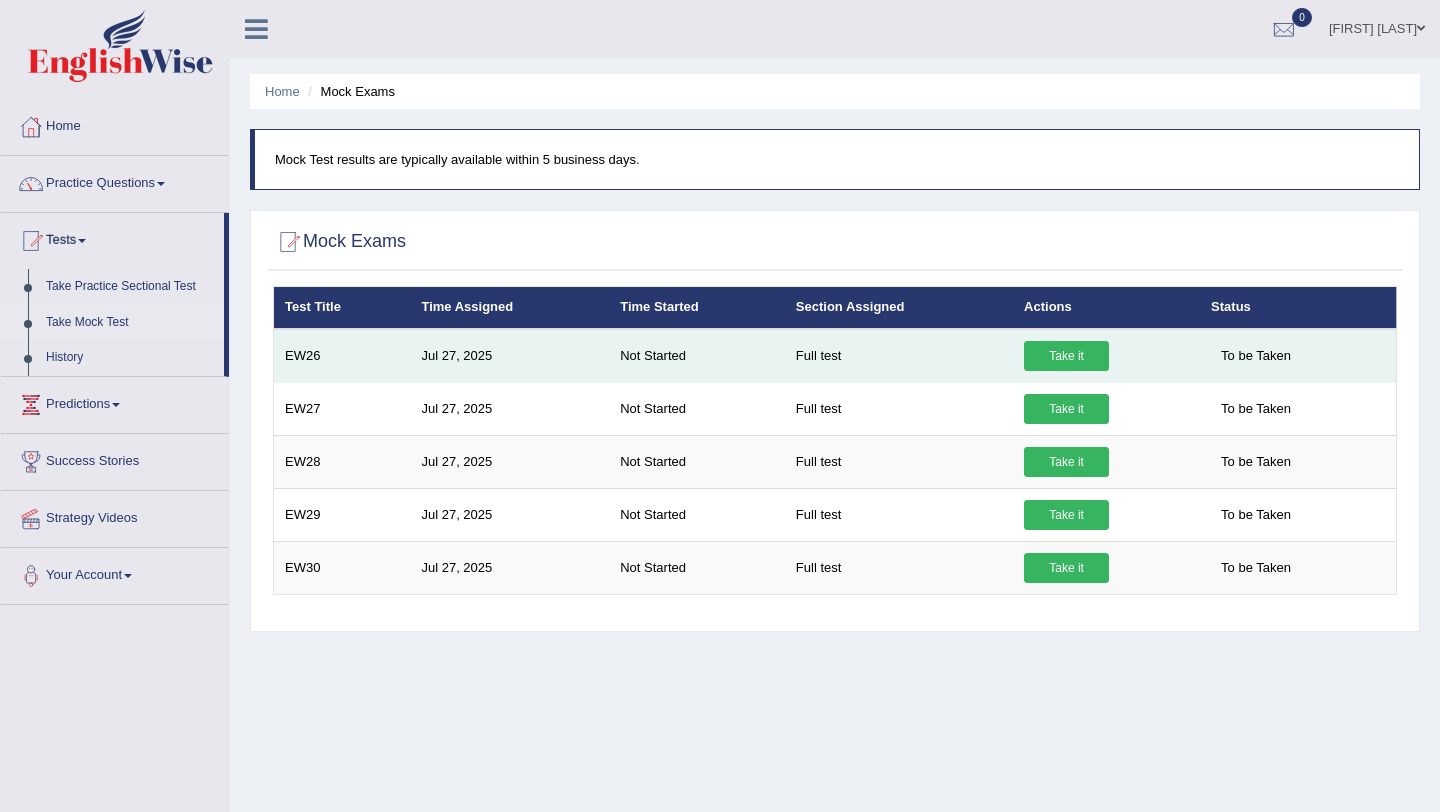 click on "Take it" at bounding box center [1066, 356] 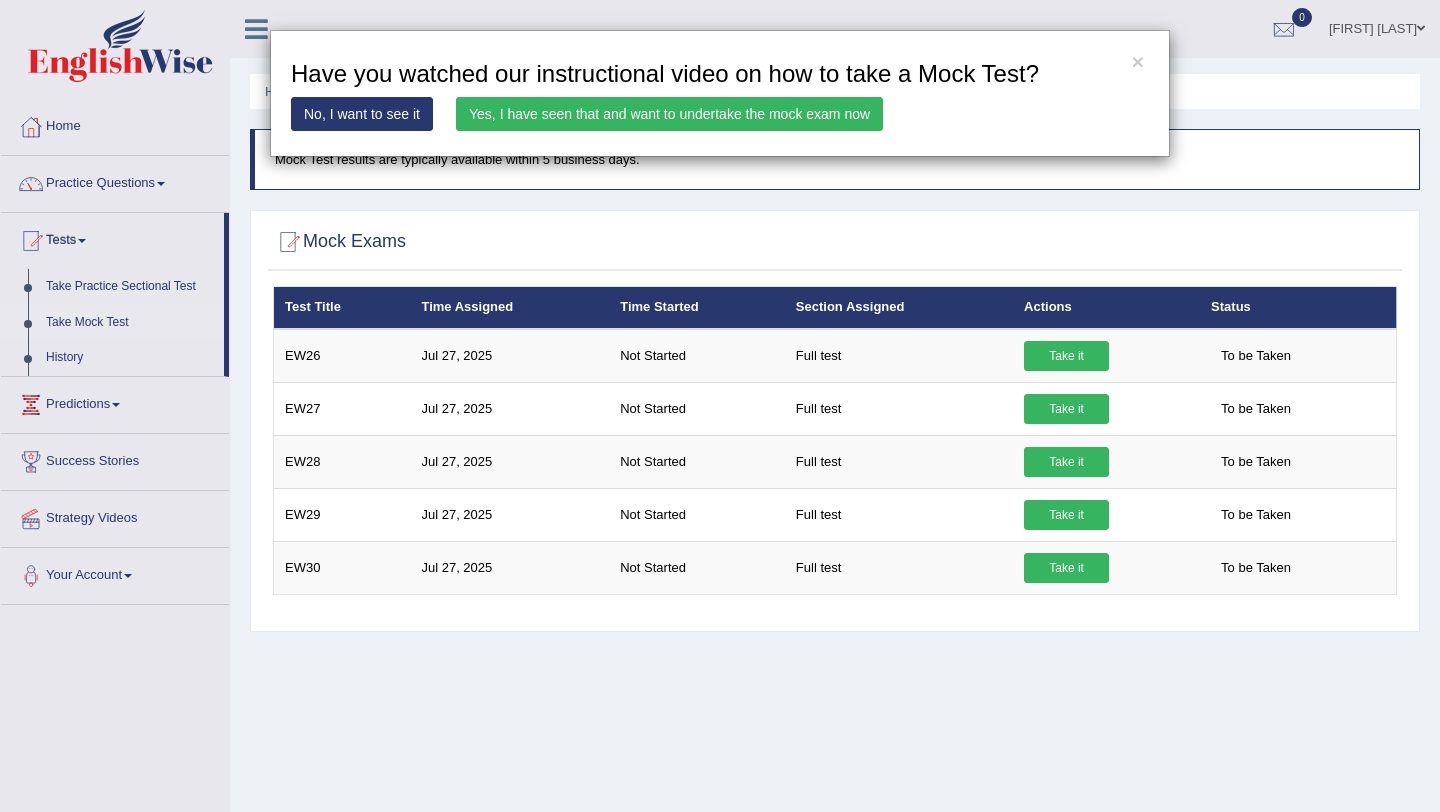click on "No, I want to see it" at bounding box center [362, 114] 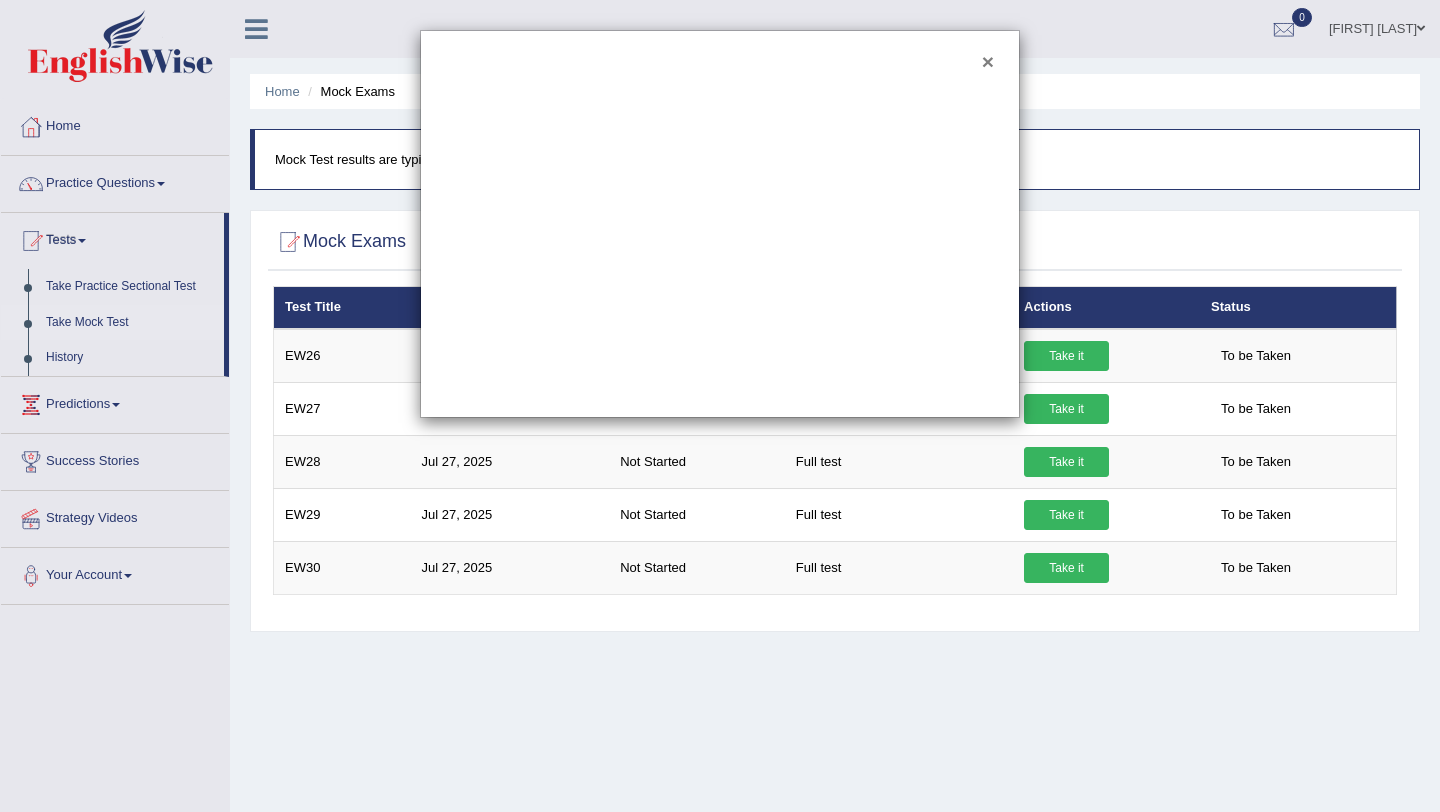 click on "×" at bounding box center (988, 61) 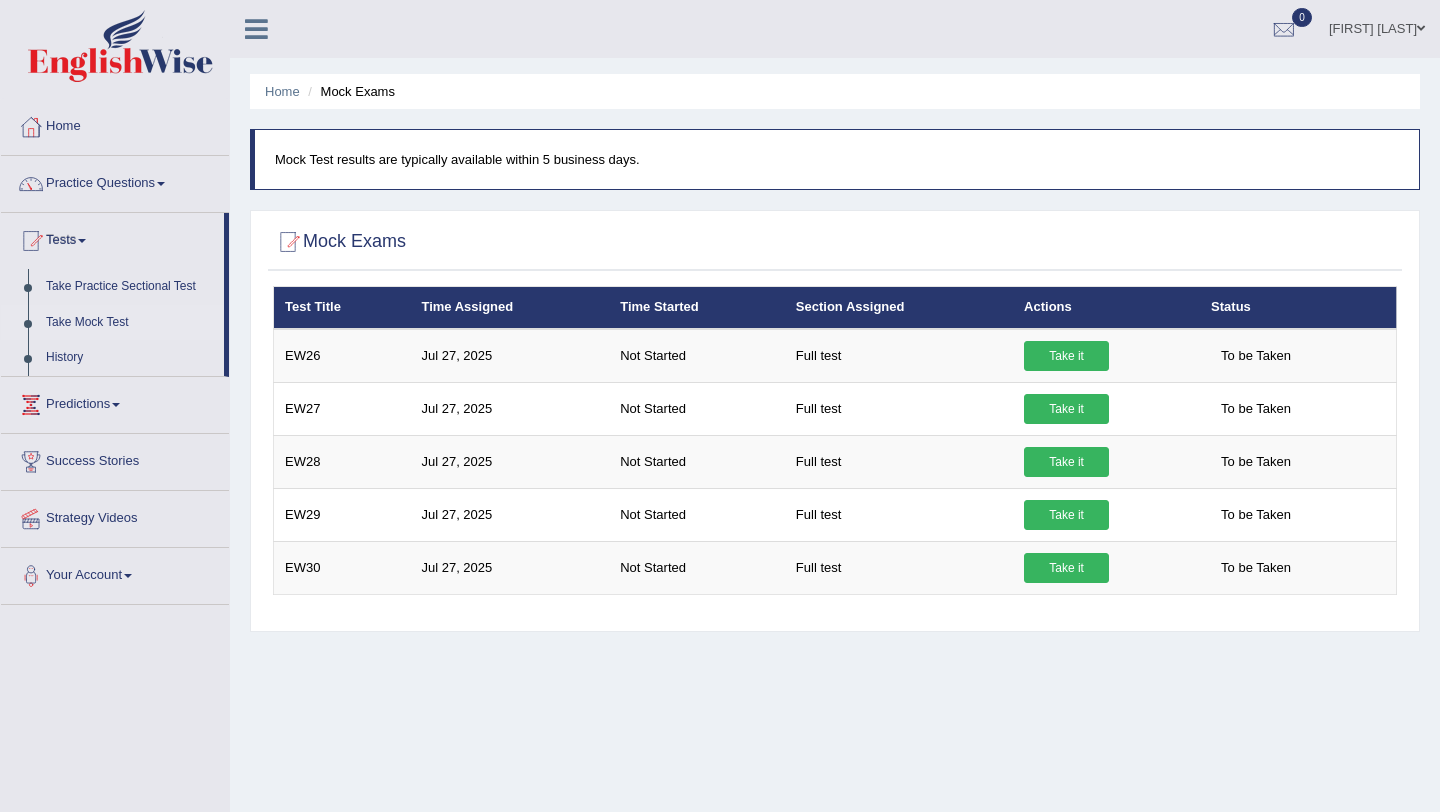 click on "Home" at bounding box center (115, 124) 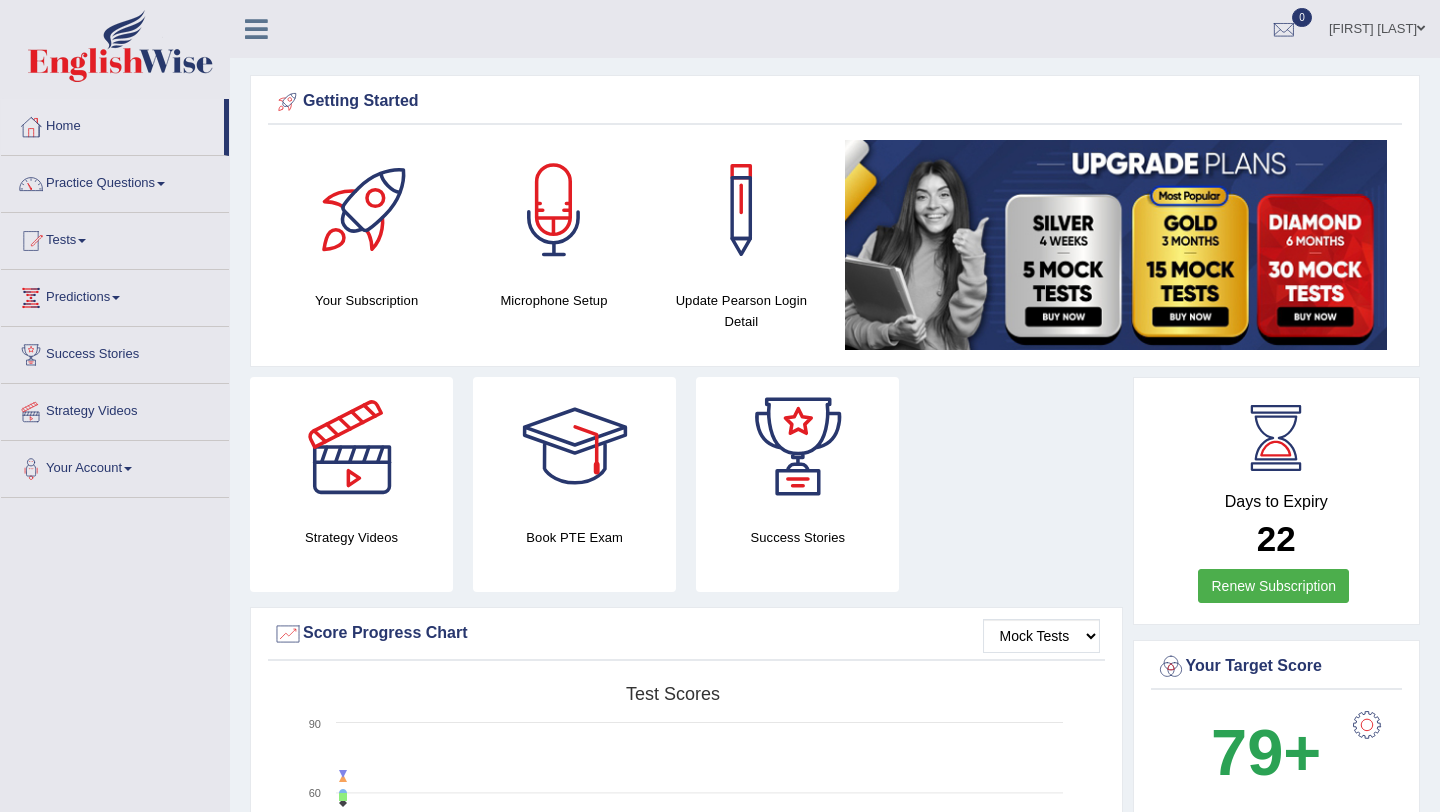 scroll, scrollTop: 0, scrollLeft: 0, axis: both 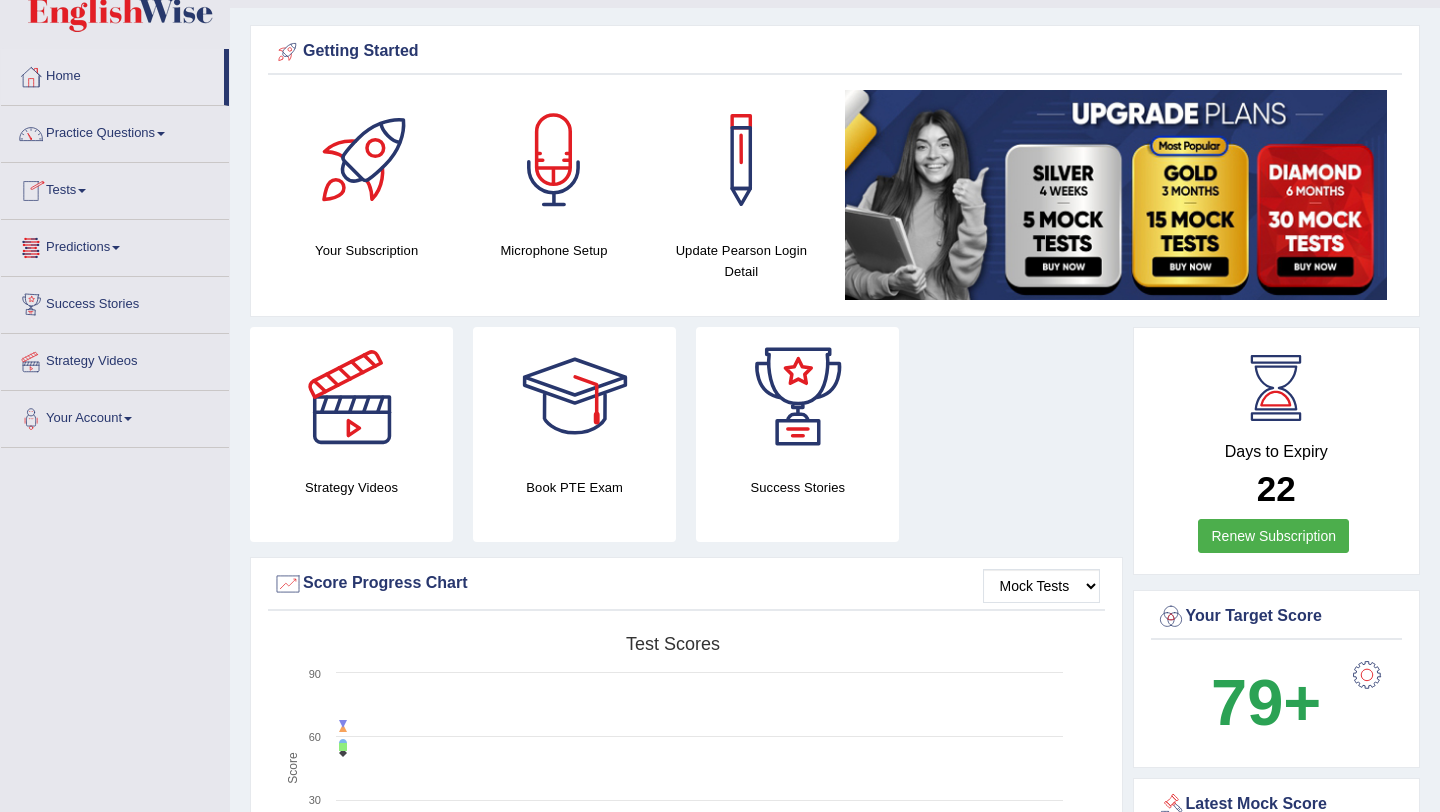 click on "Tests" at bounding box center (115, 188) 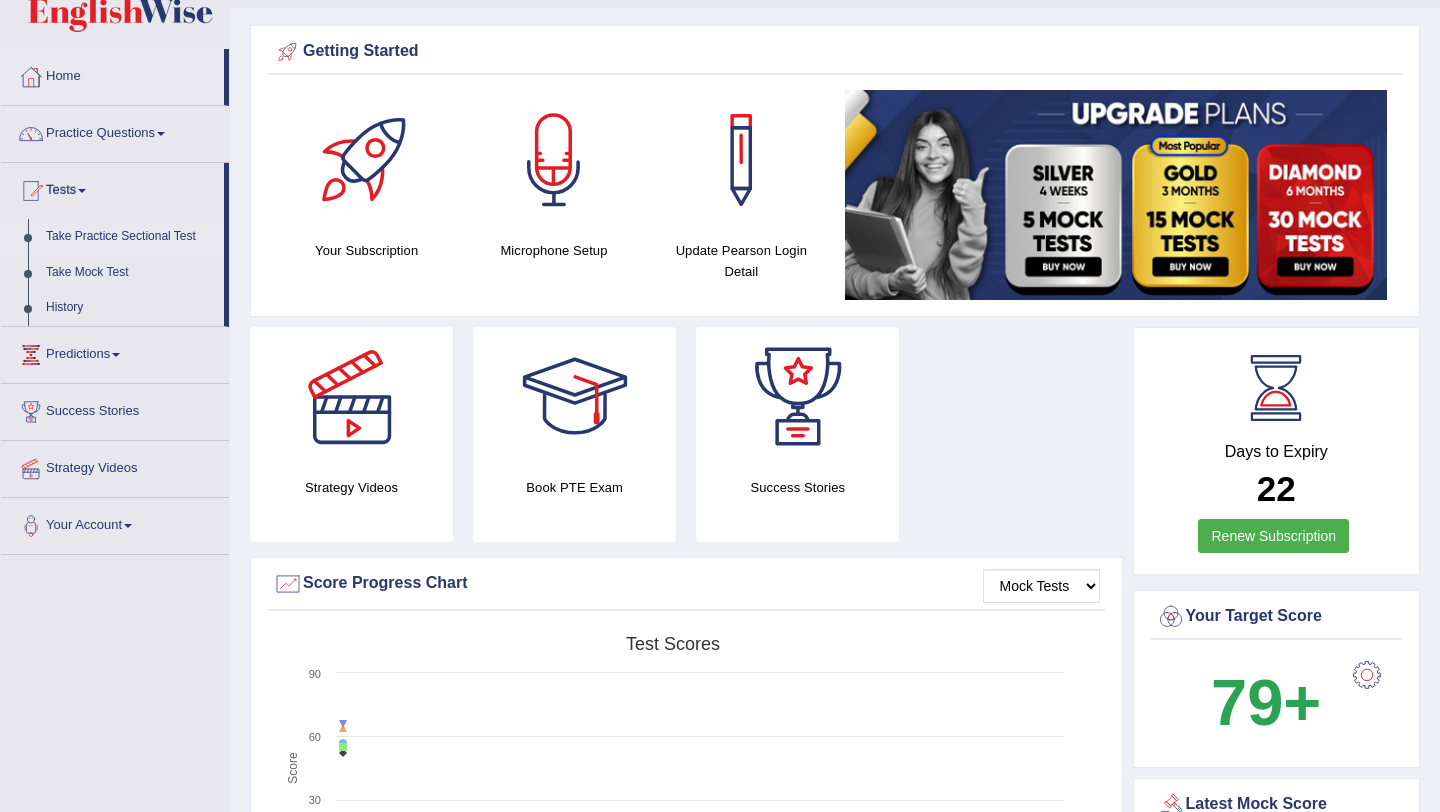 click on "Take Practice Sectional Test" at bounding box center [130, 237] 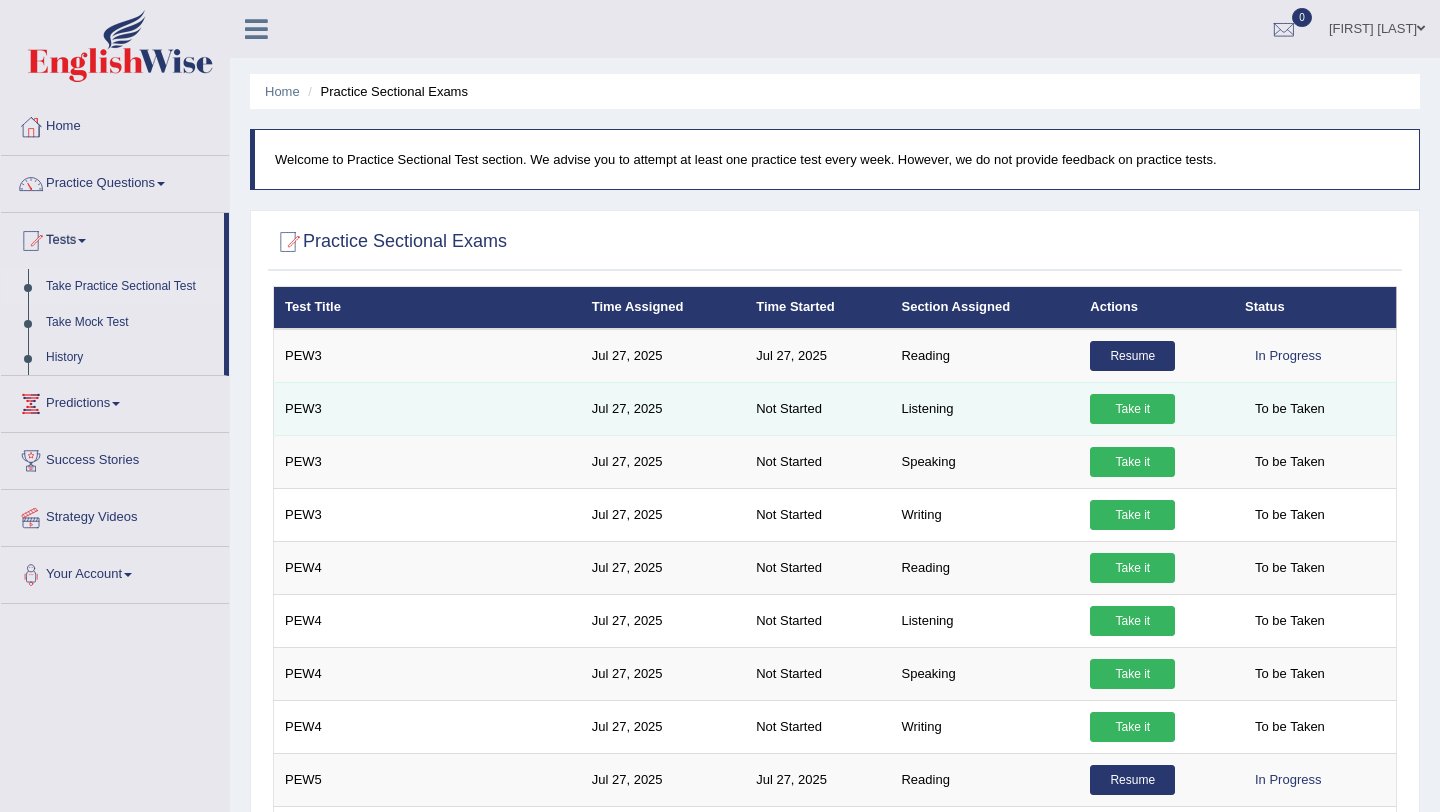 scroll, scrollTop: 0, scrollLeft: 0, axis: both 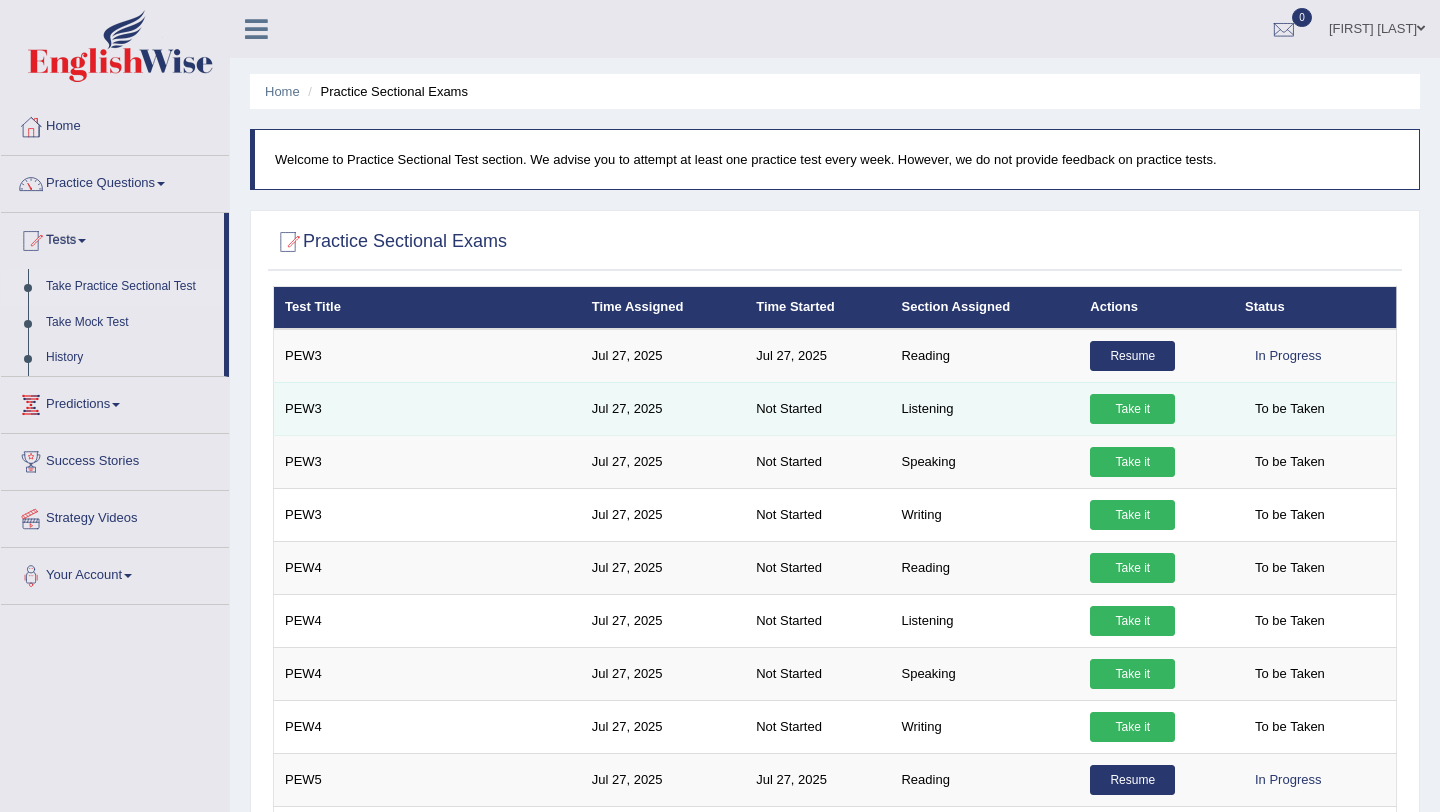 click on "Take it" at bounding box center (1132, 409) 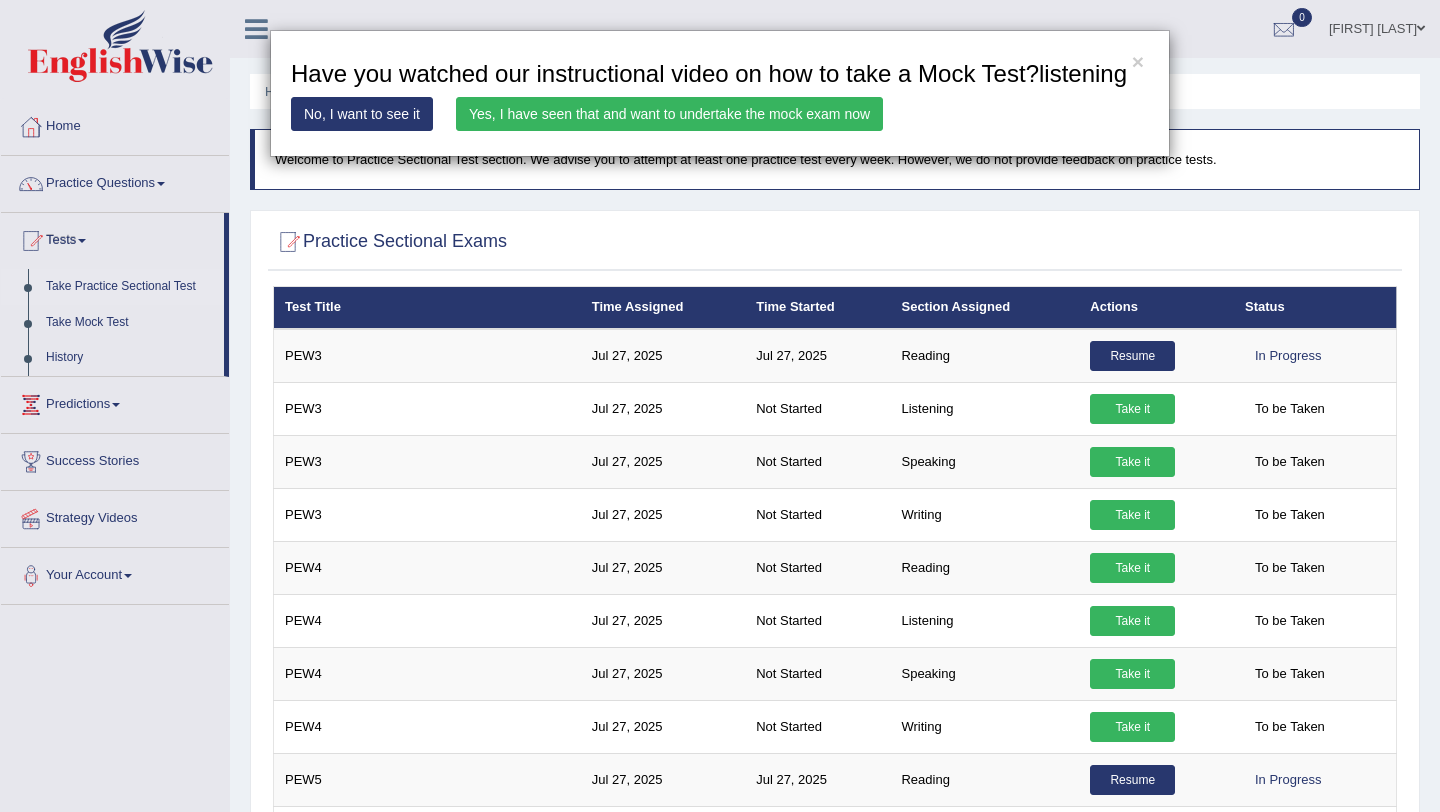 click on "Yes, I have seen that and want to undertake the mock exam now" at bounding box center [669, 114] 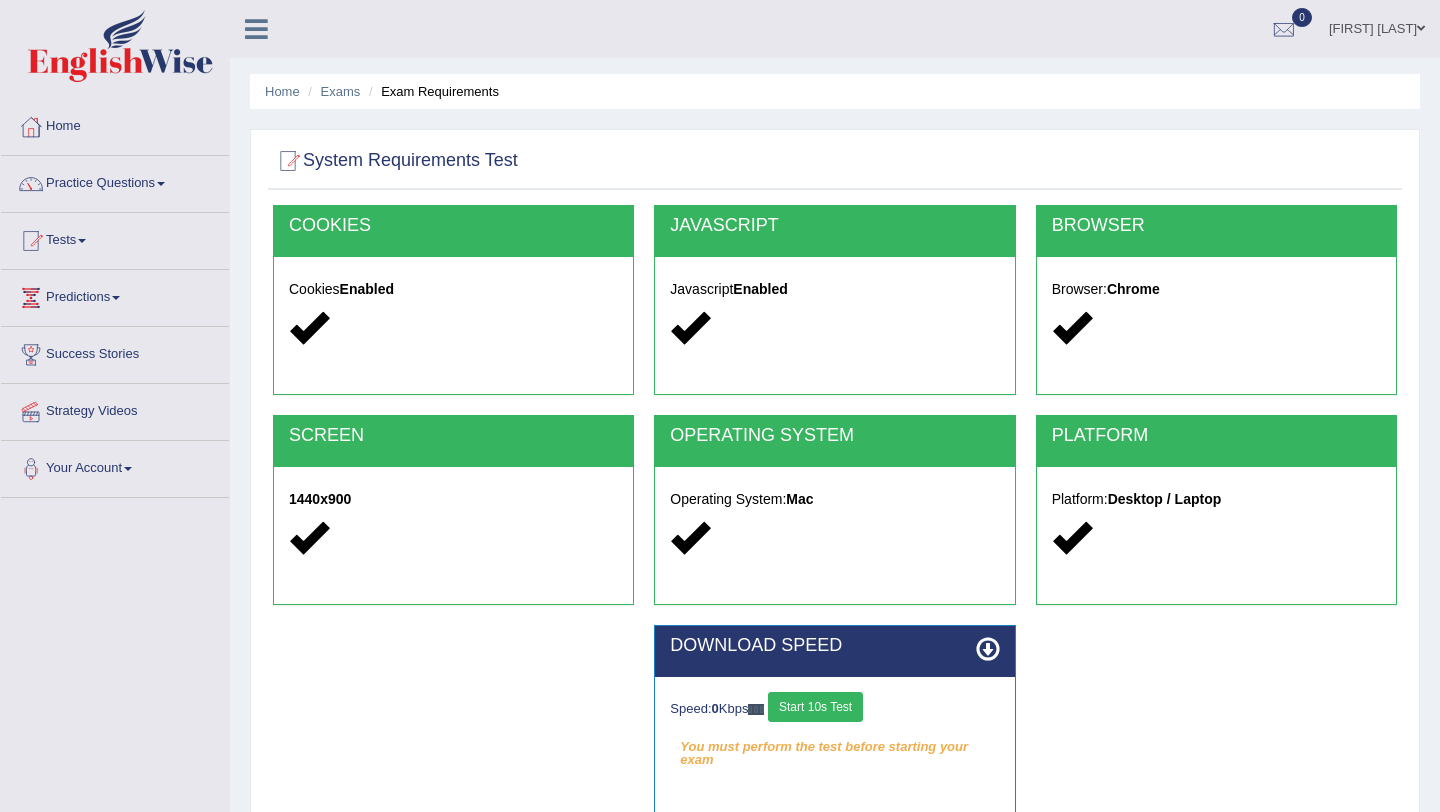 scroll, scrollTop: 0, scrollLeft: 0, axis: both 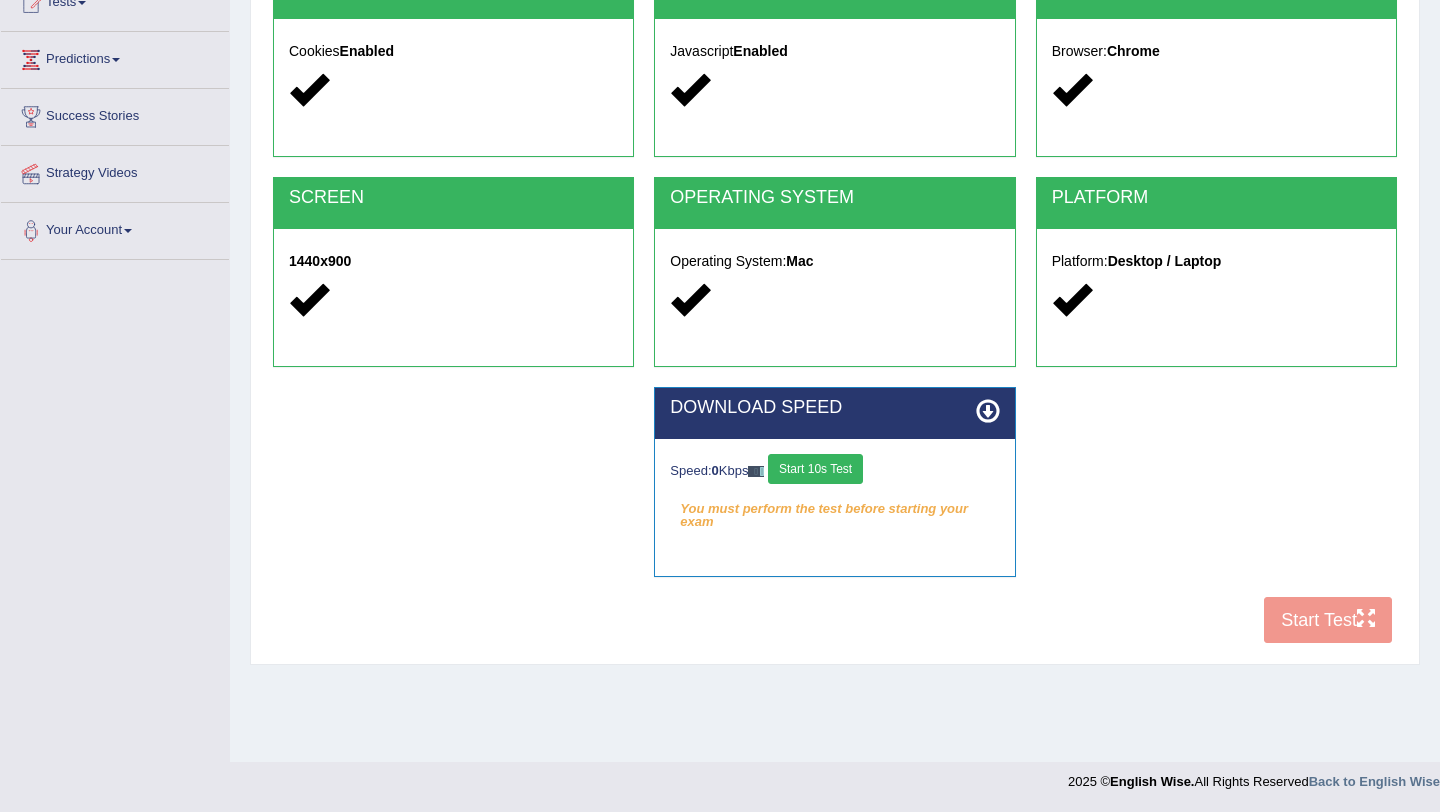 click on "Start 10s Test" at bounding box center [815, 469] 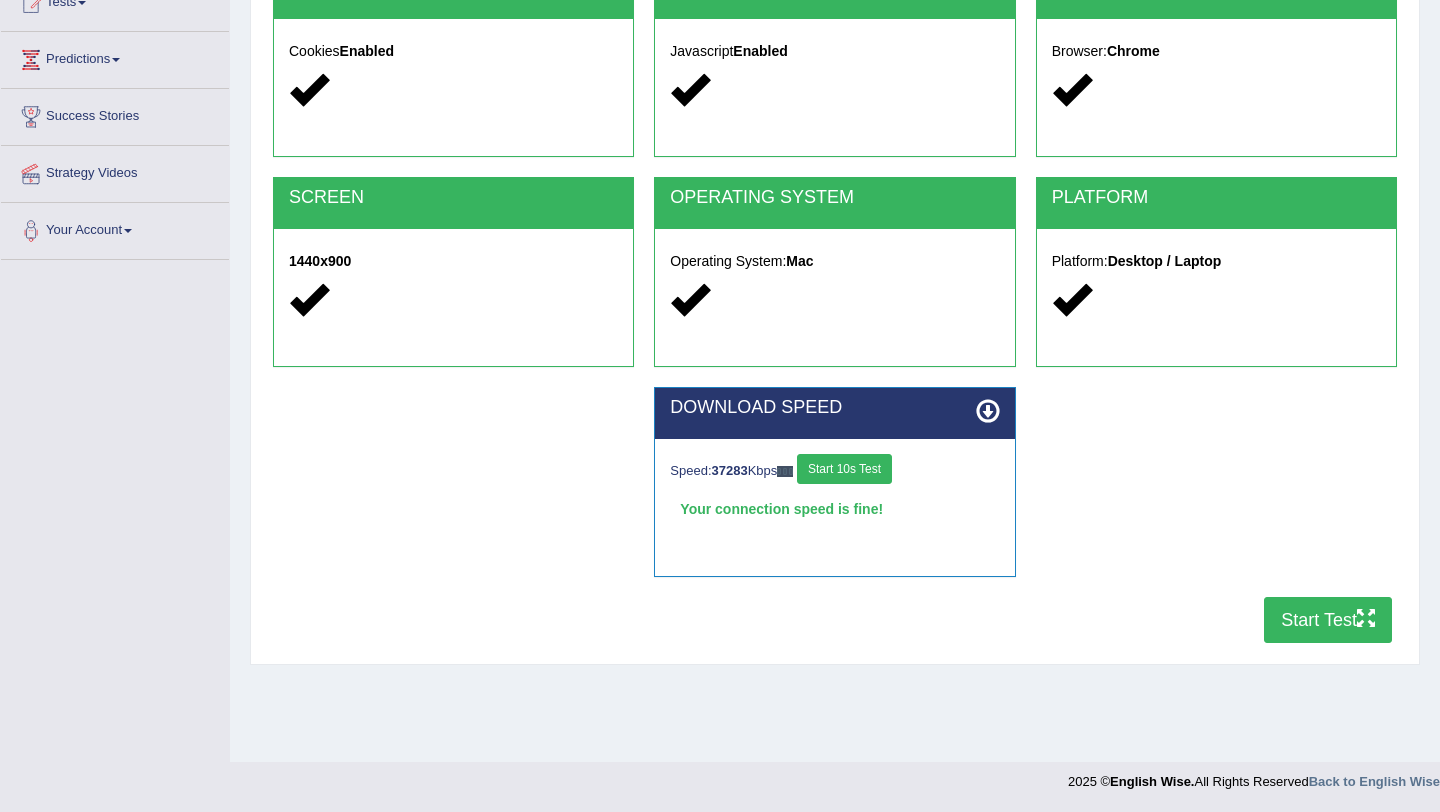click on "Start Test" at bounding box center [1328, 620] 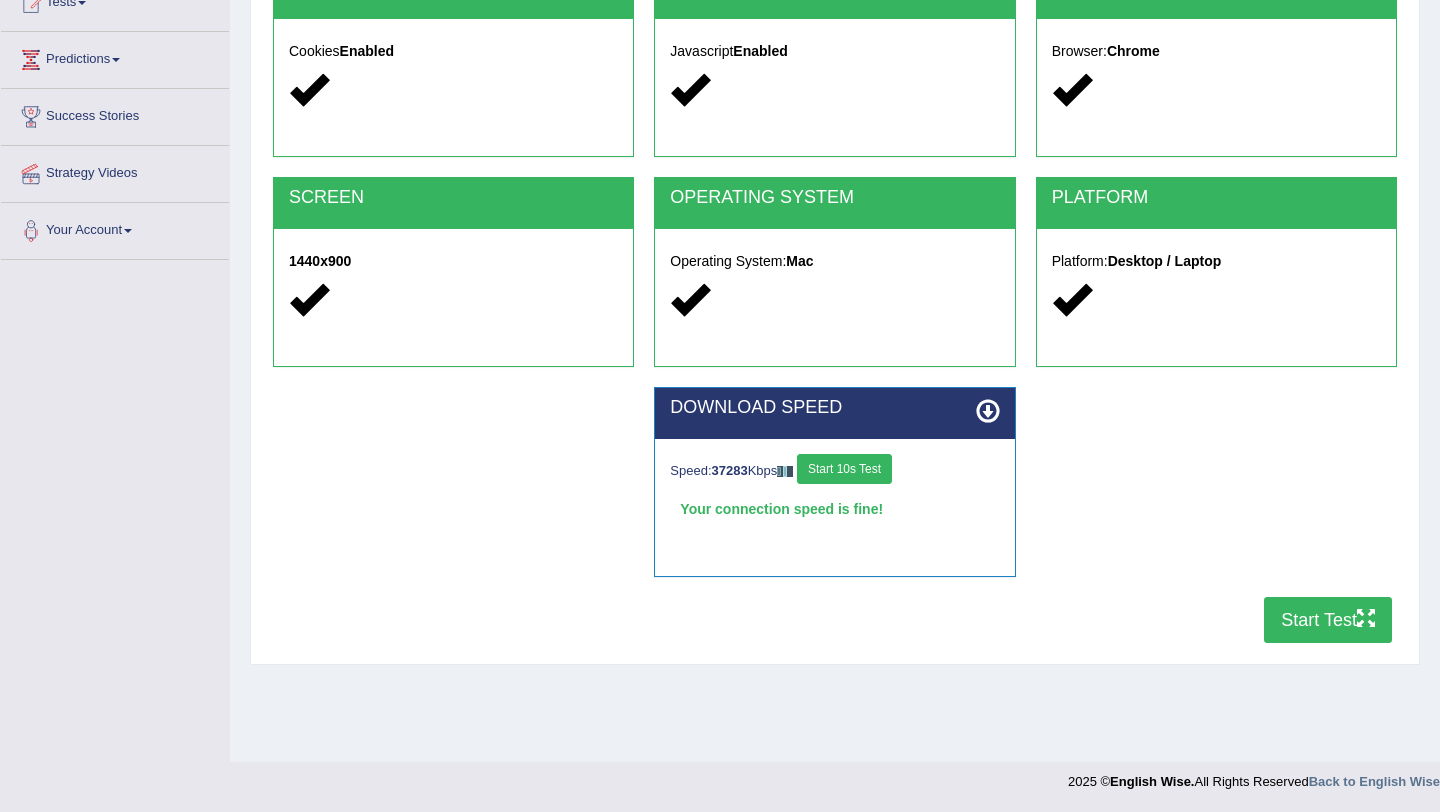 click on "Speed:  37283  Kbps    Start 10s Test" at bounding box center (834, 471) 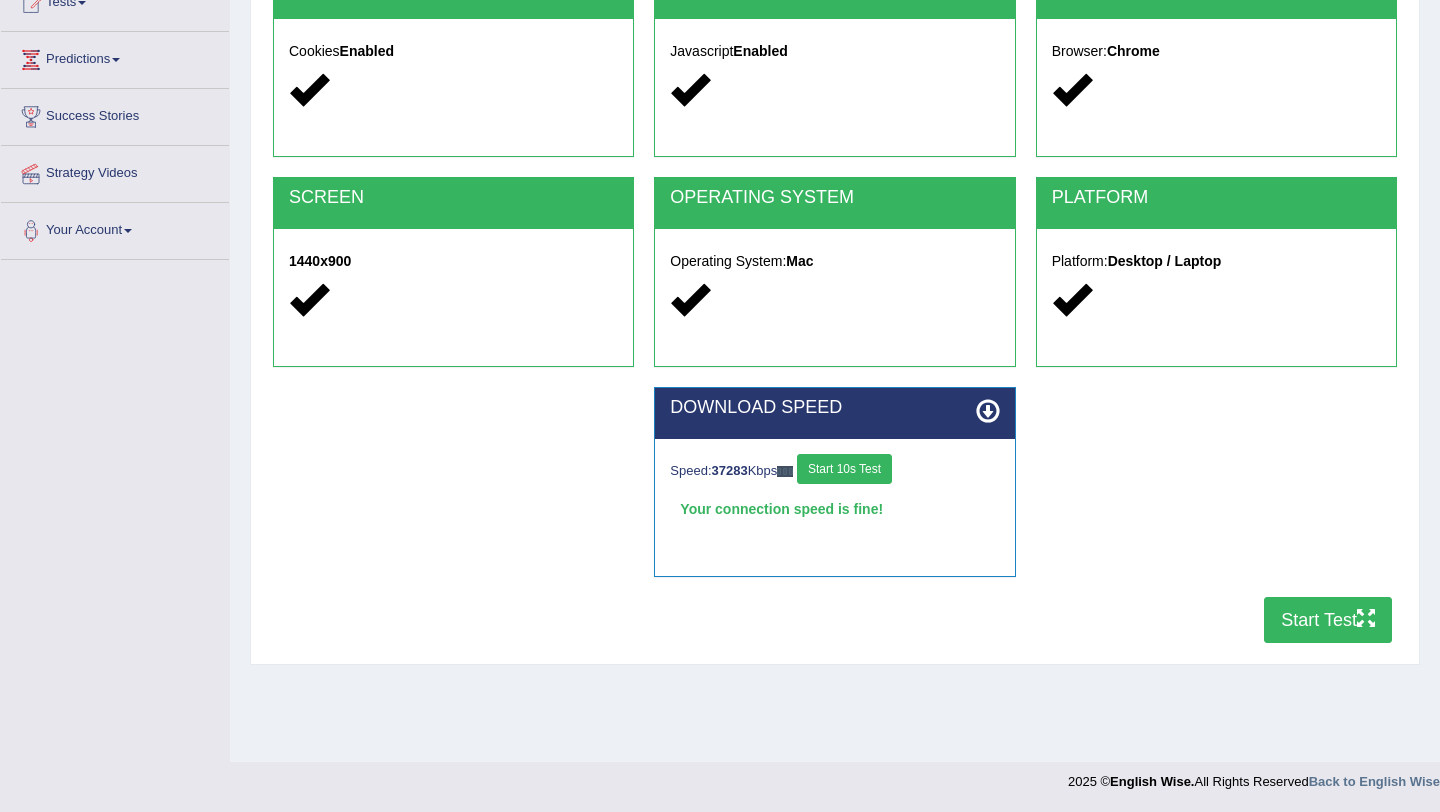 click on "Start 10s Test" at bounding box center (844, 469) 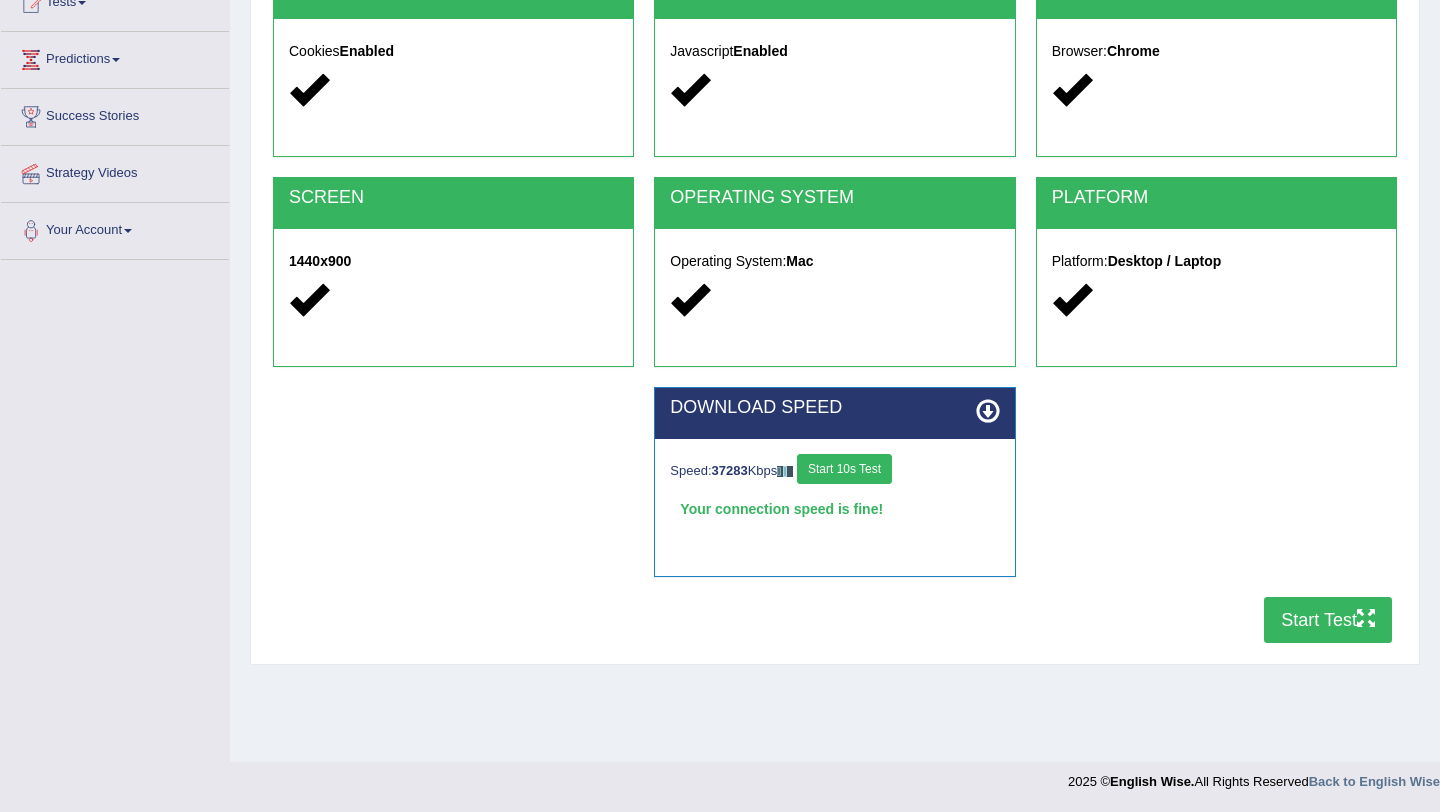 click at bounding box center (1366, 618) 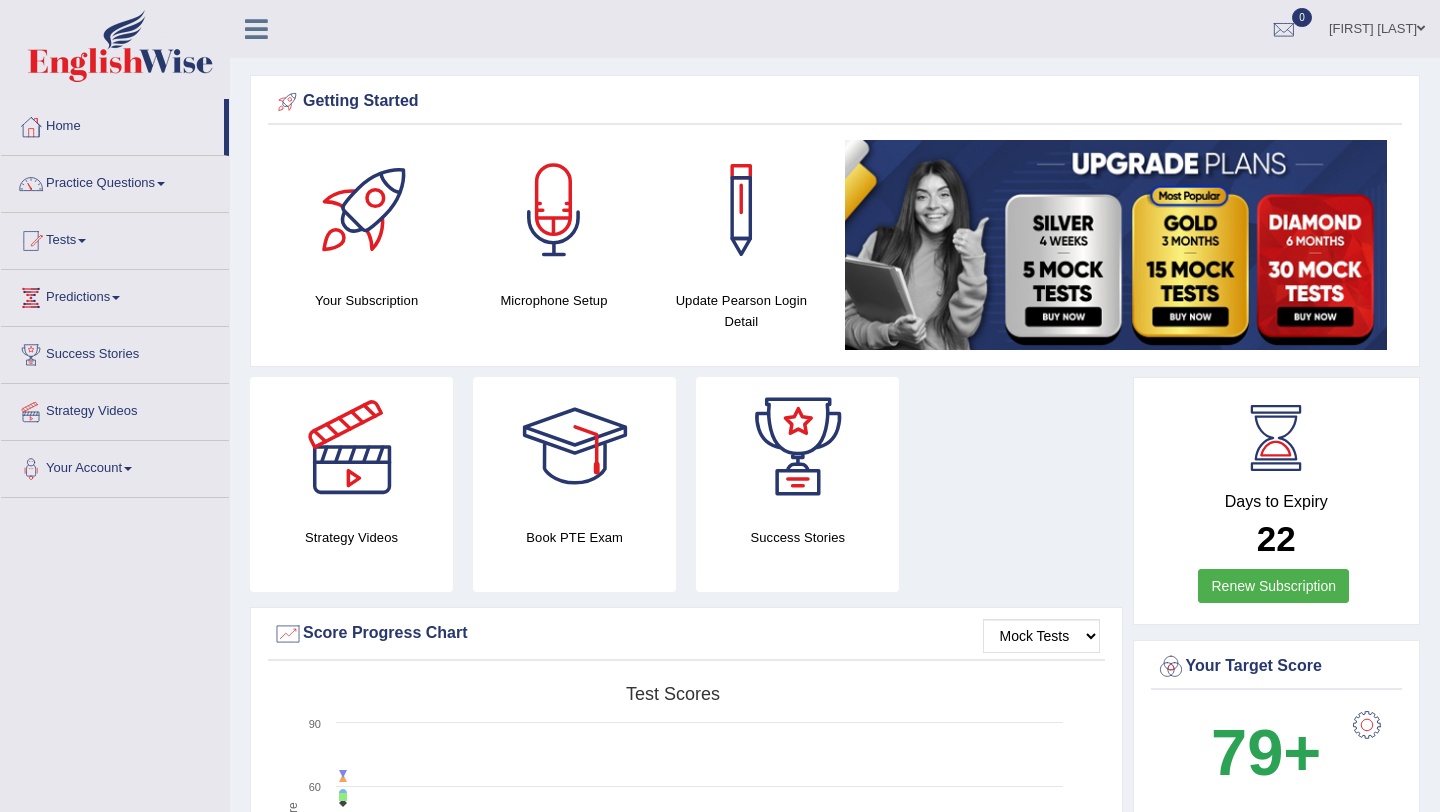 scroll, scrollTop: 0, scrollLeft: 0, axis: both 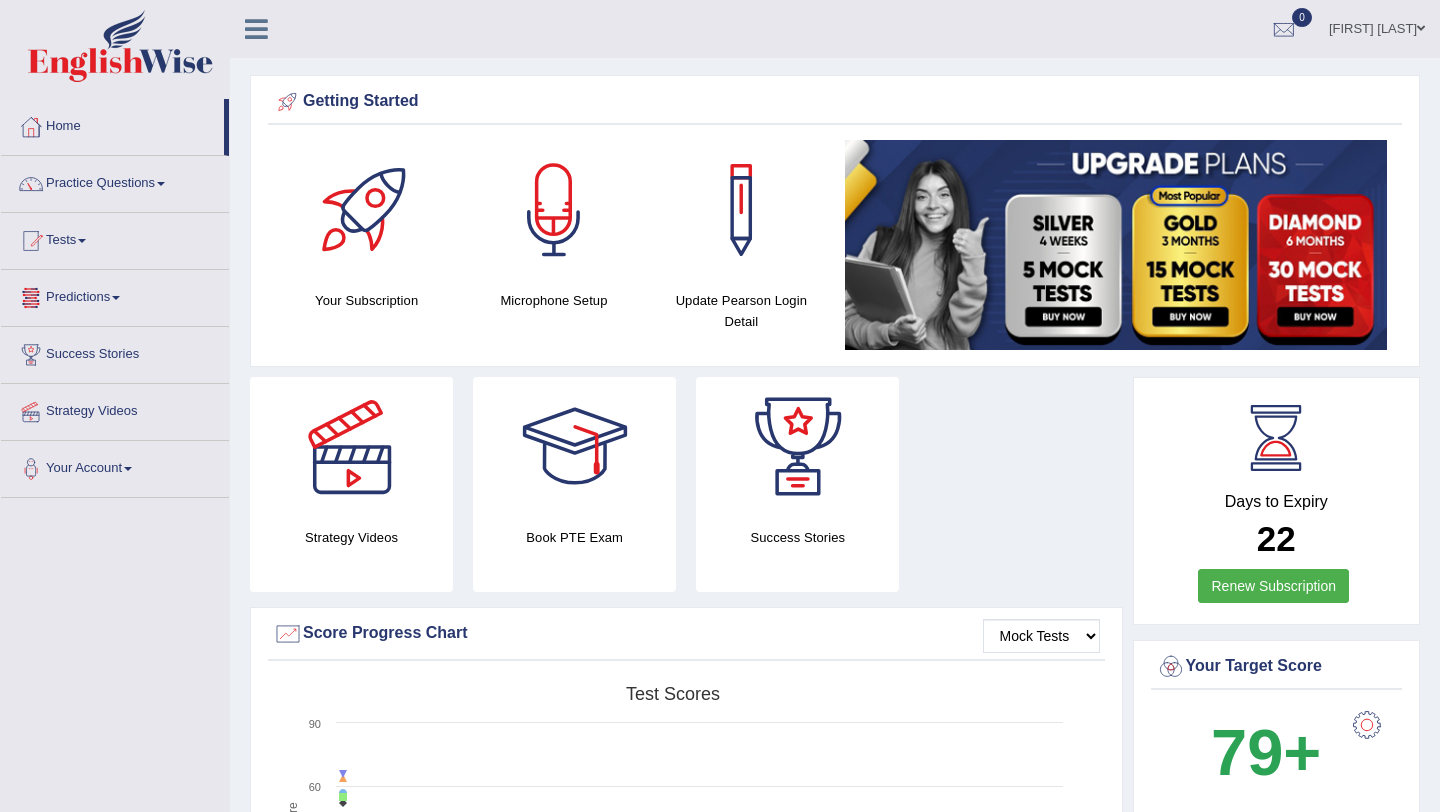 click on "Predictions" at bounding box center [115, 295] 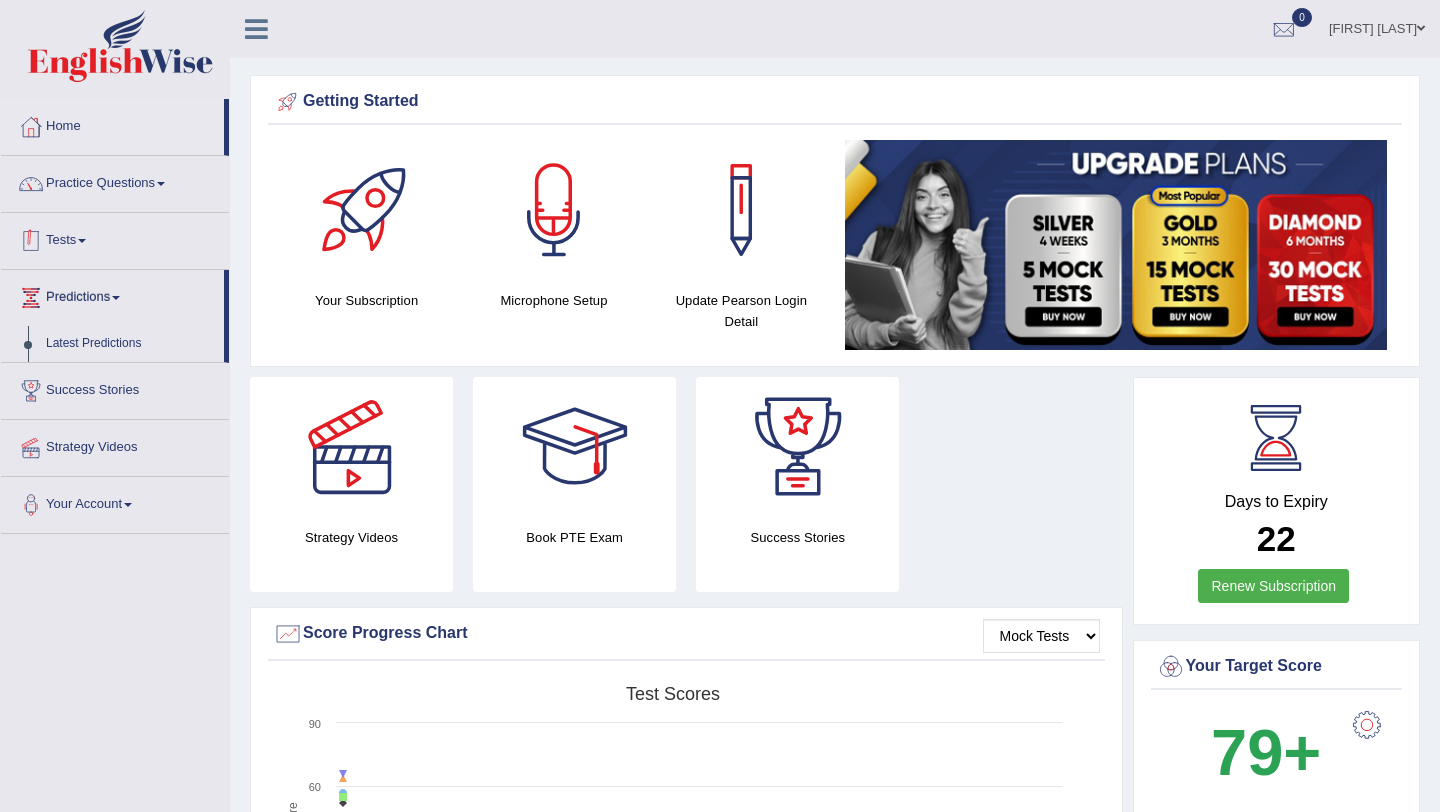 click on "Tests" at bounding box center (115, 238) 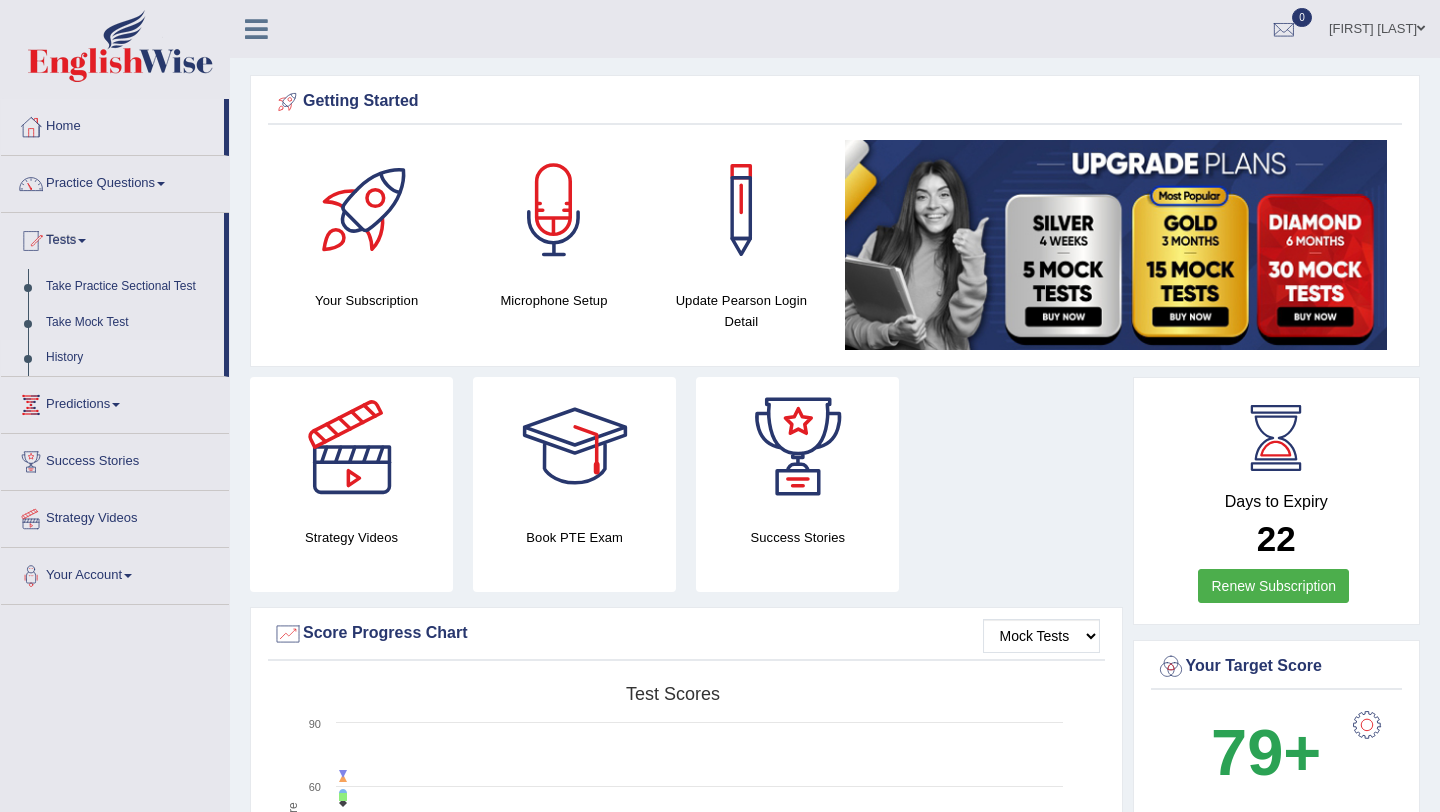 click on "History" at bounding box center (130, 358) 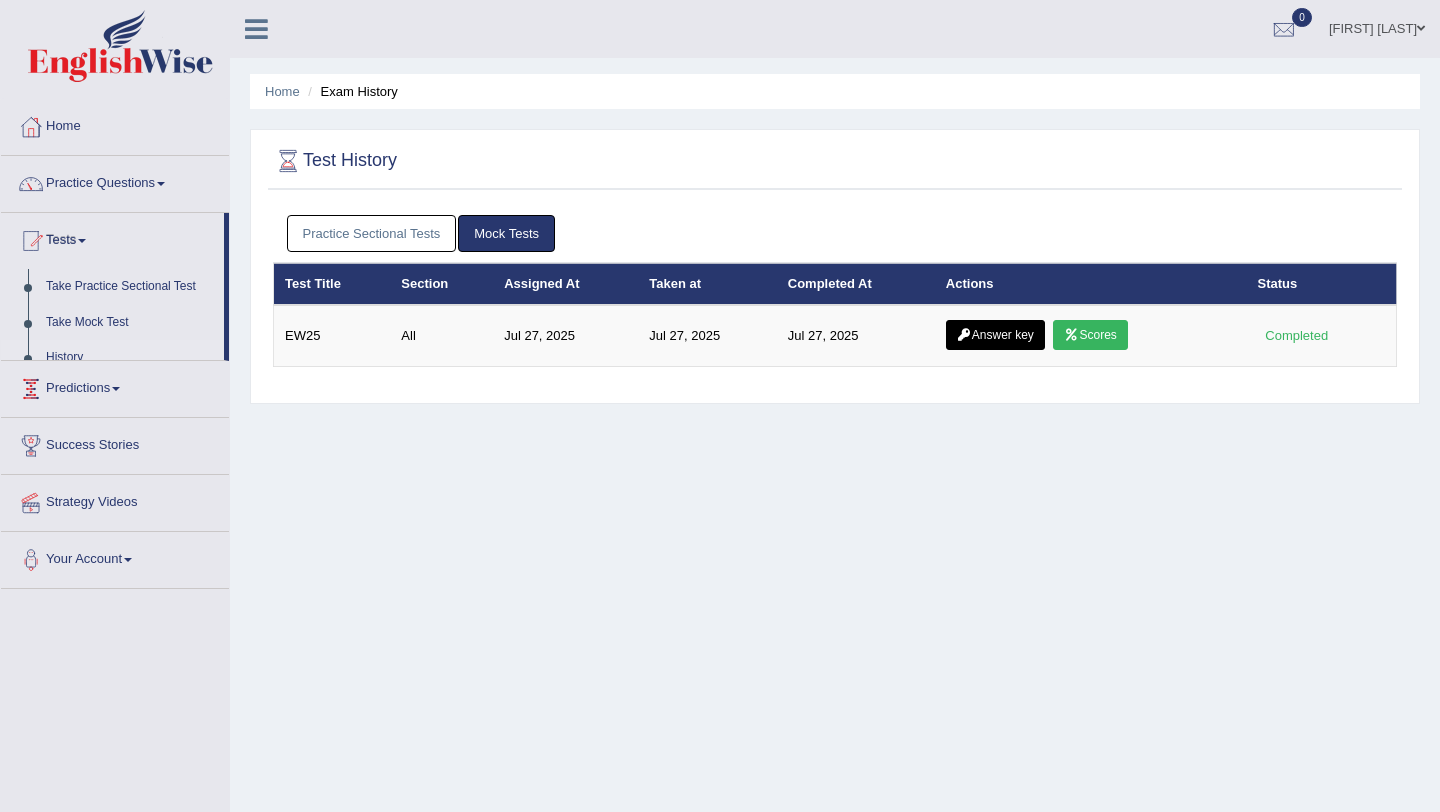 scroll, scrollTop: 0, scrollLeft: 0, axis: both 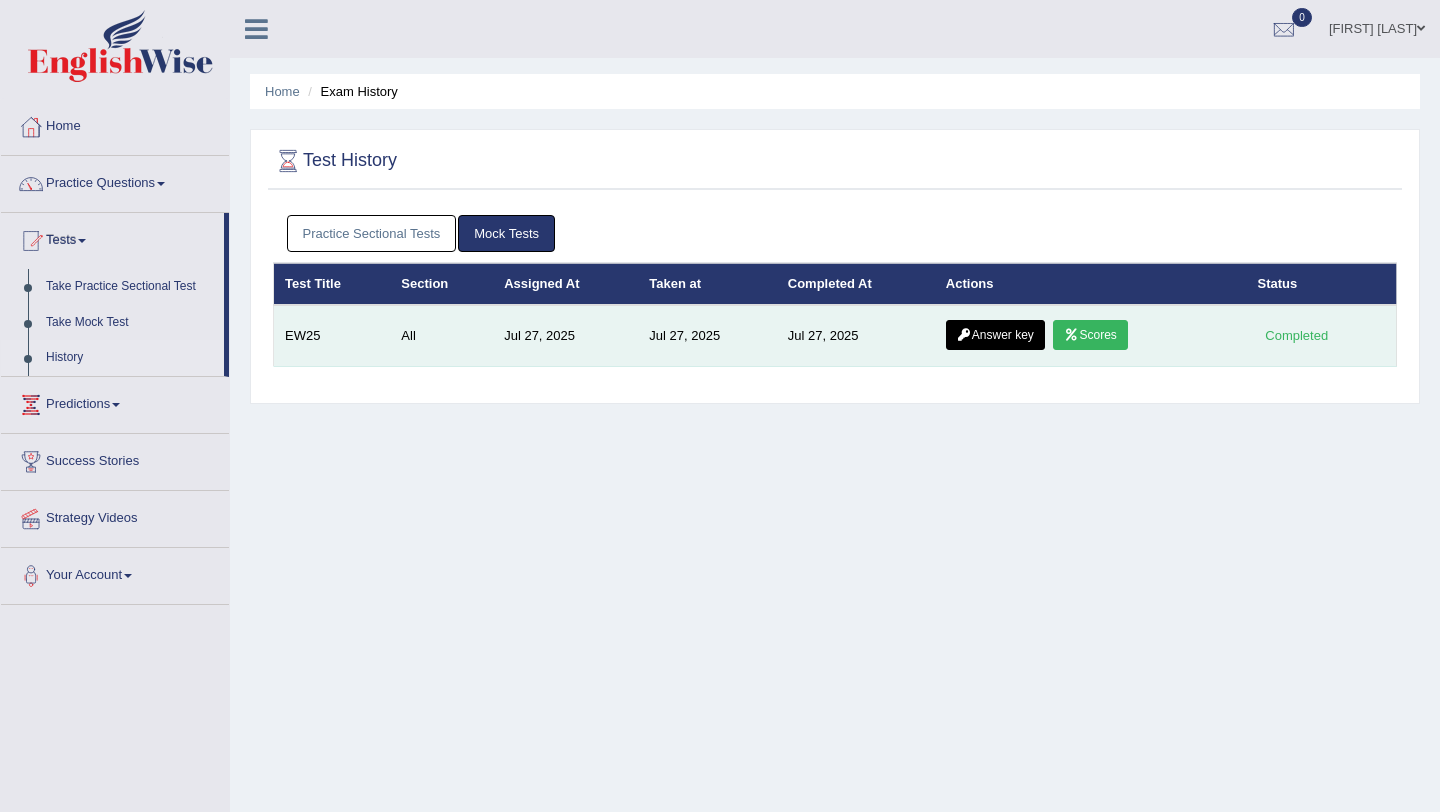 click at bounding box center [1071, 335] 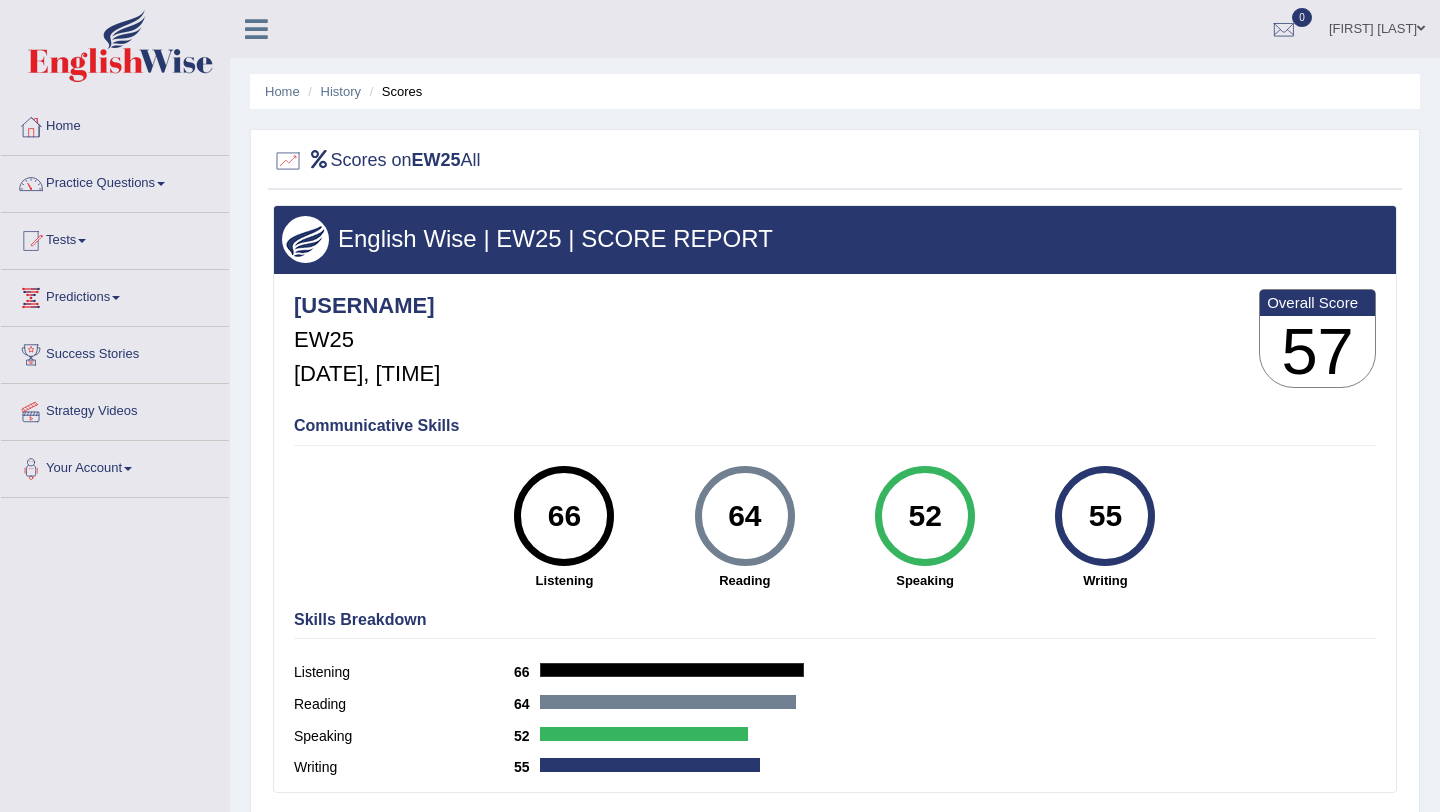 scroll, scrollTop: 0, scrollLeft: 0, axis: both 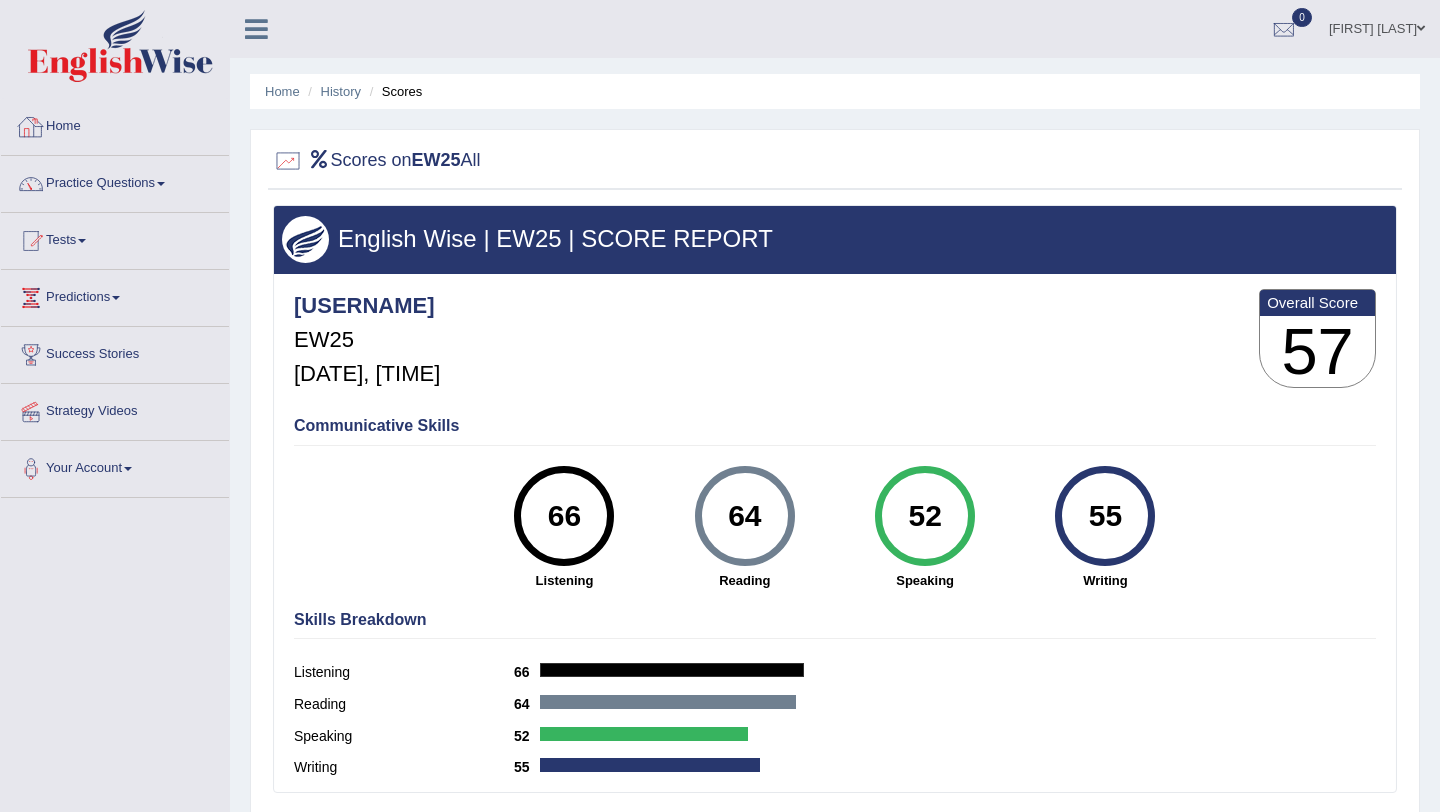 click on "Home" at bounding box center [115, 124] 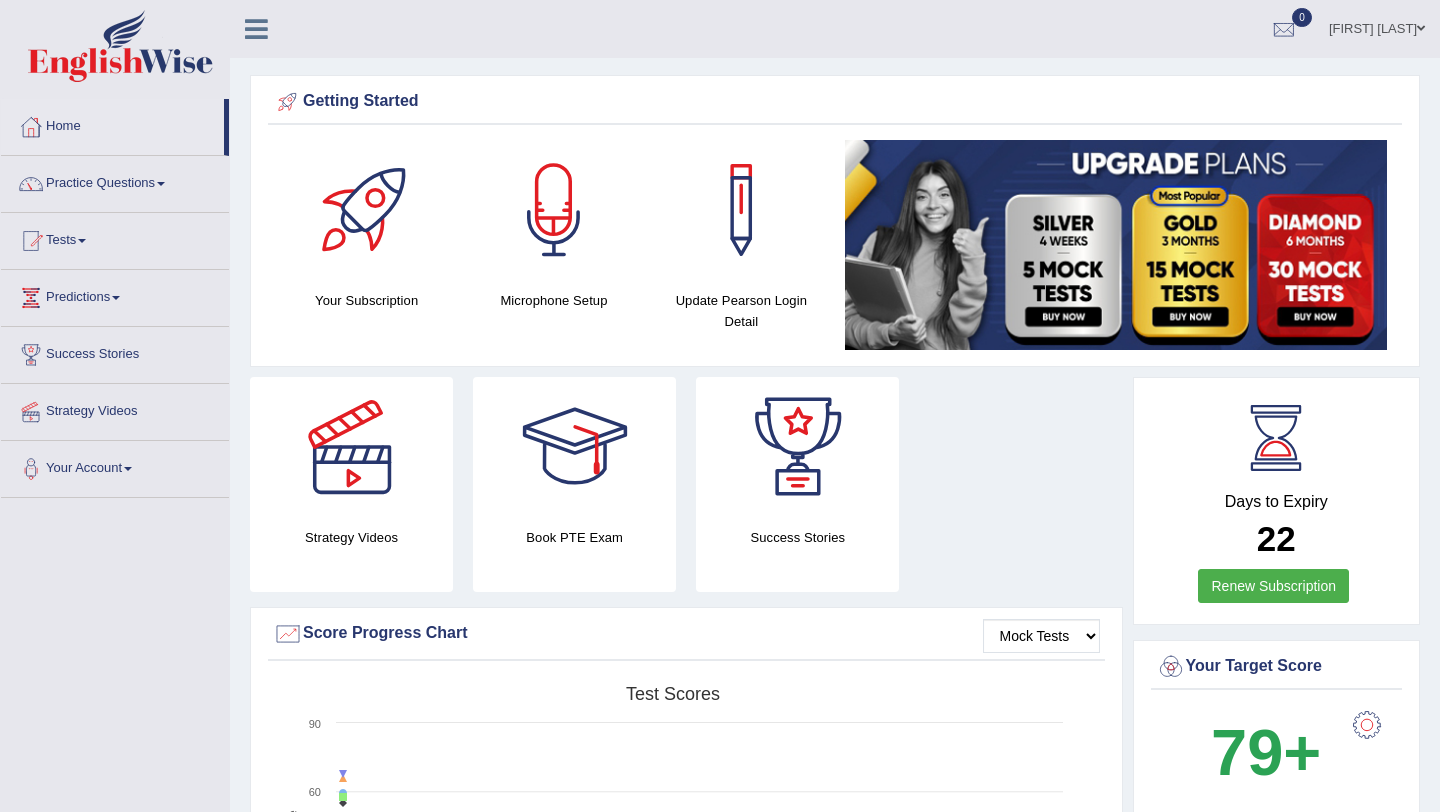 scroll, scrollTop: 0, scrollLeft: 0, axis: both 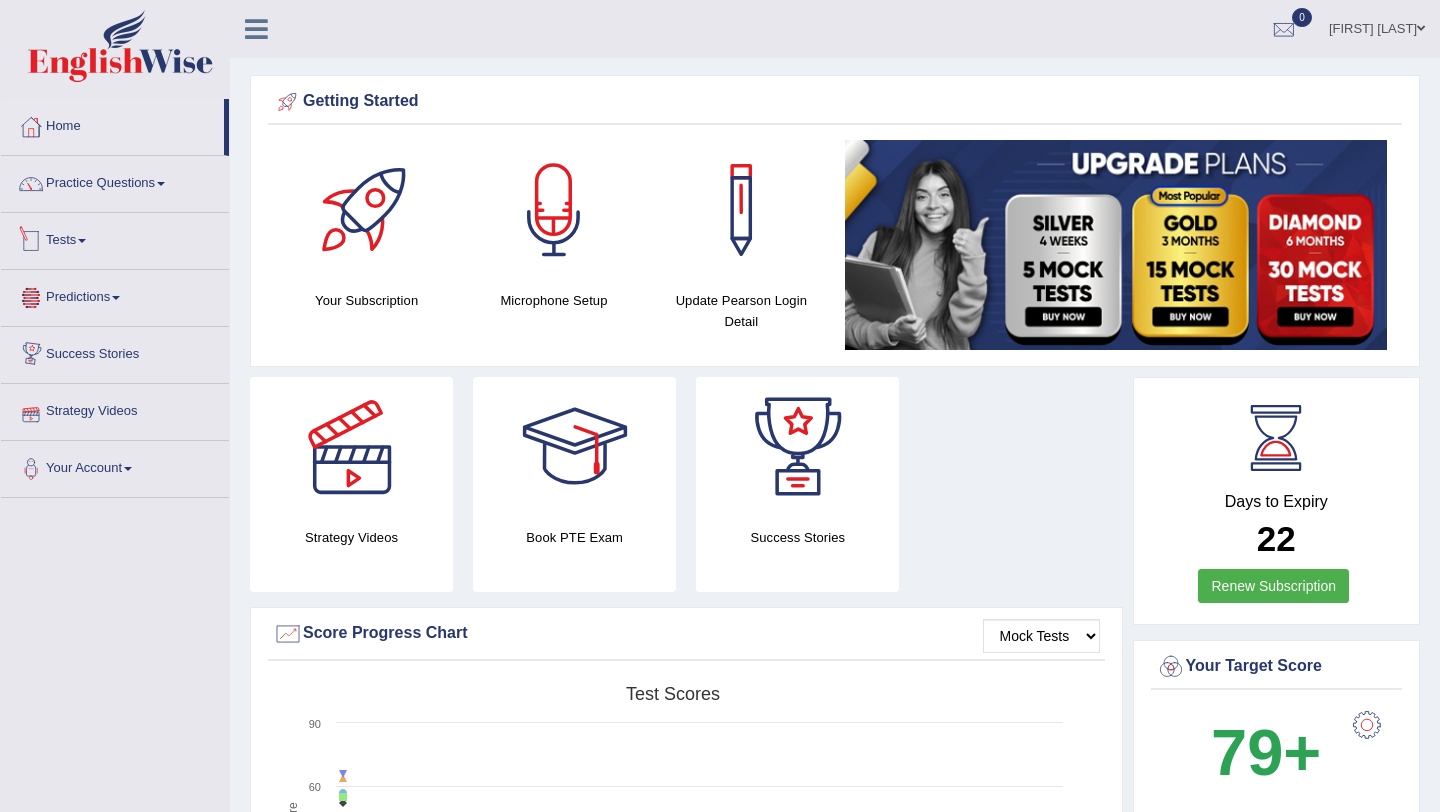 click on "Tests" at bounding box center (115, 238) 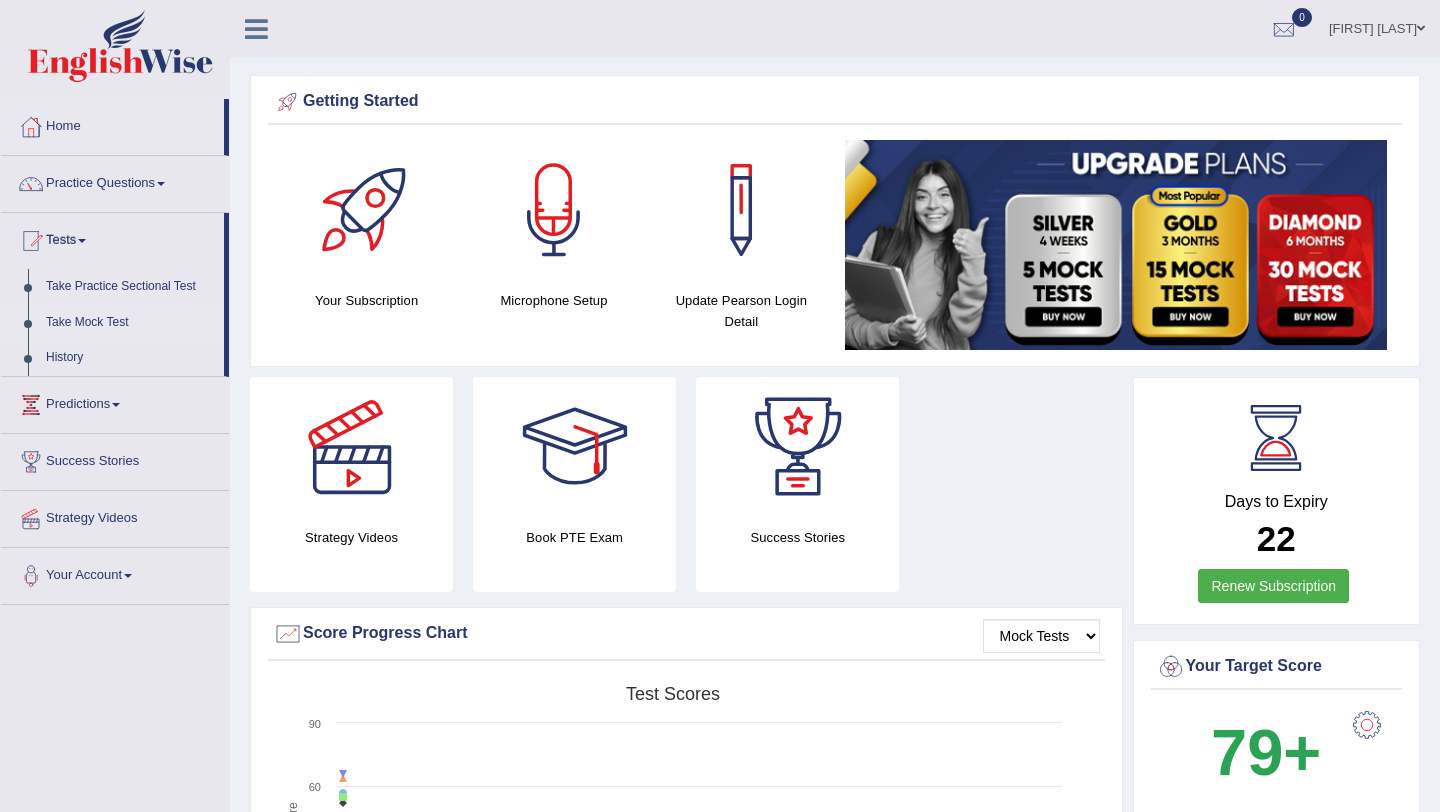click on "Take Mock Test" at bounding box center [130, 323] 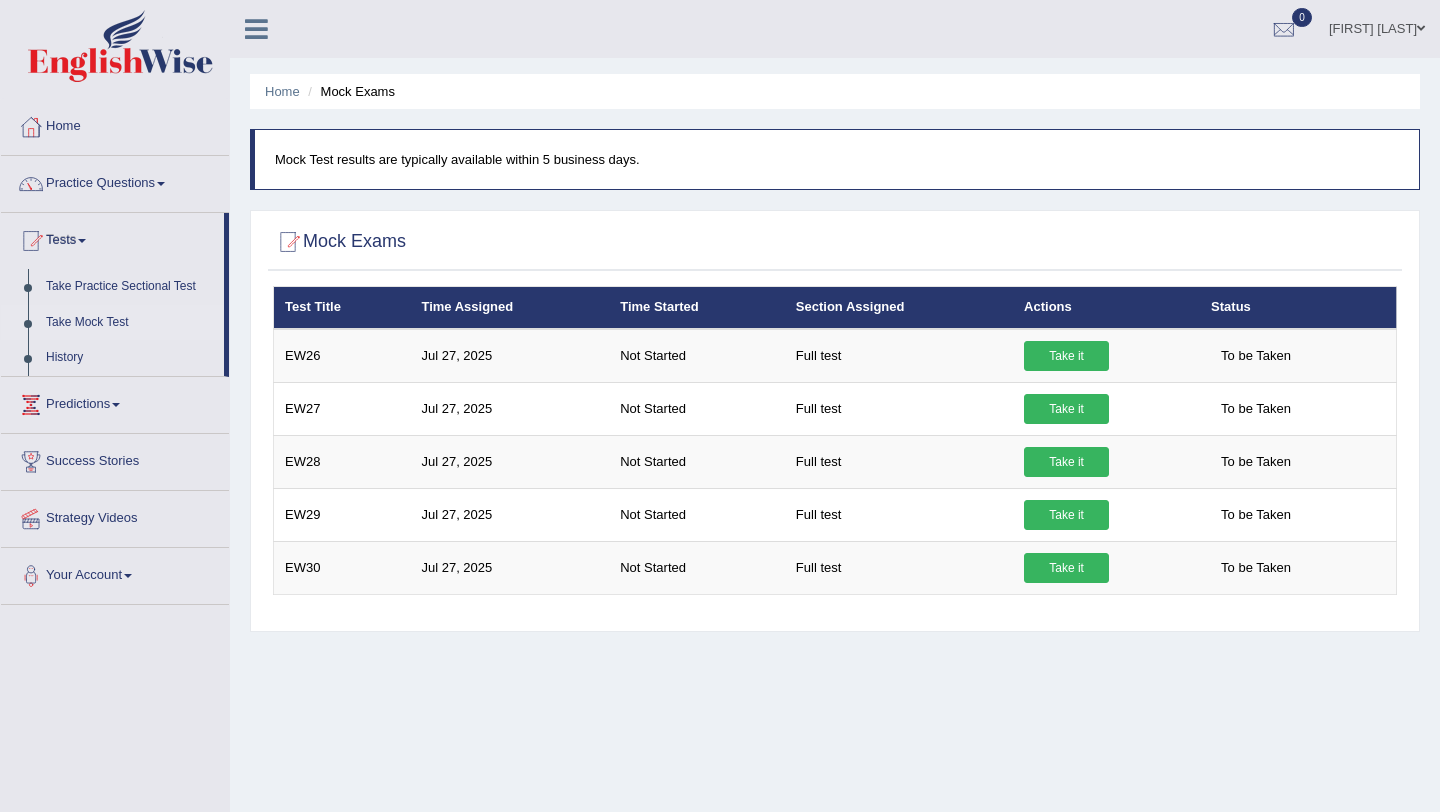 scroll, scrollTop: 0, scrollLeft: 0, axis: both 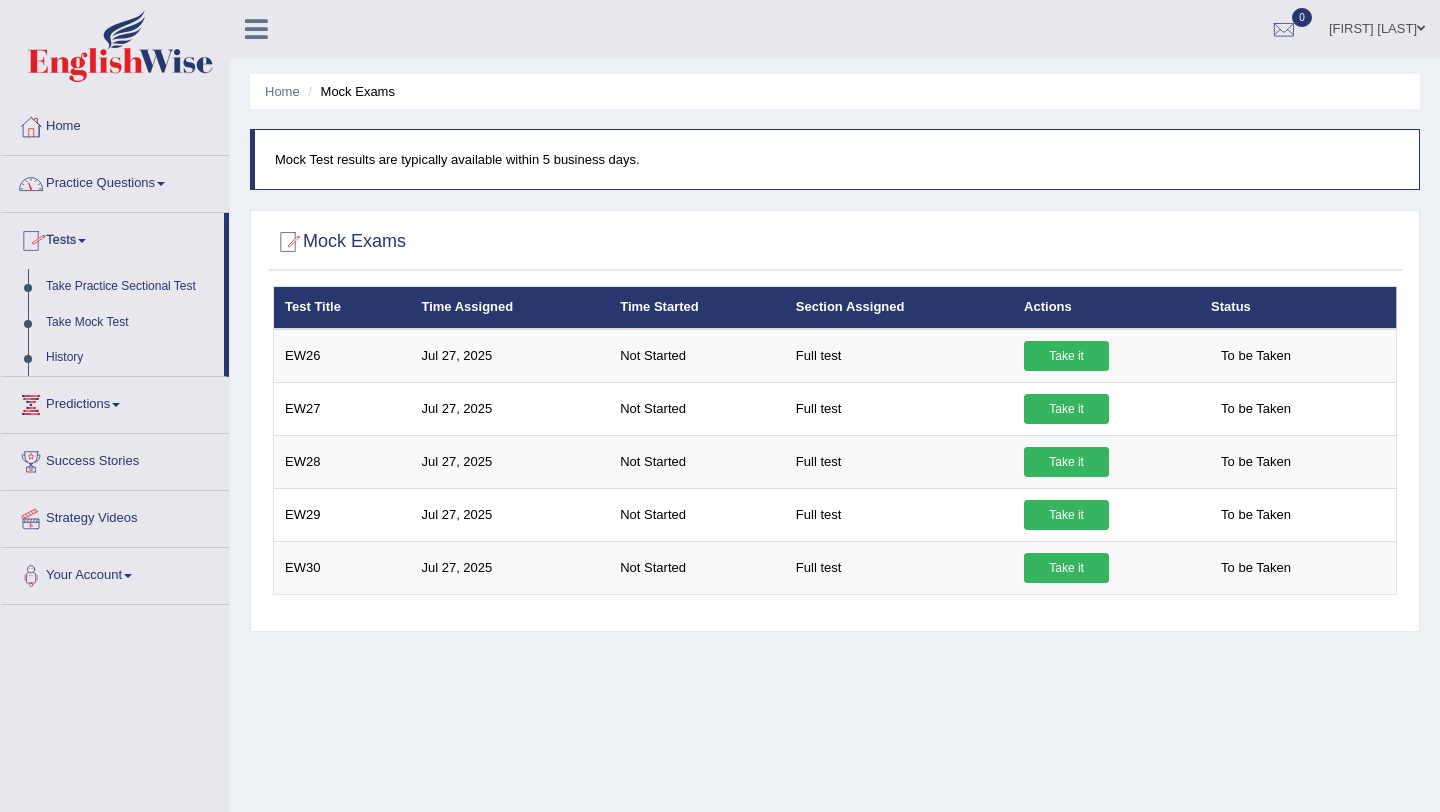 click on "History" at bounding box center [130, 358] 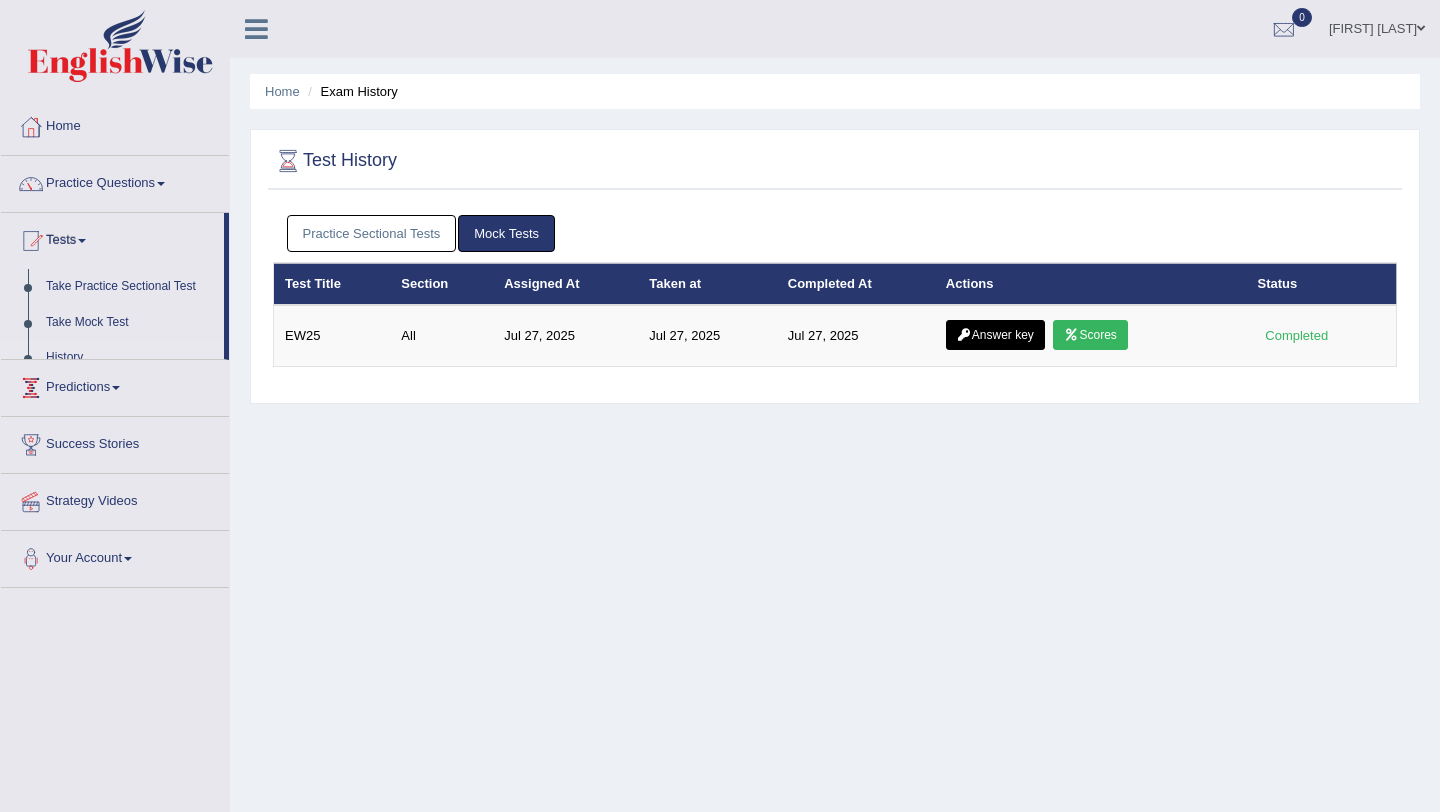 scroll, scrollTop: 0, scrollLeft: 0, axis: both 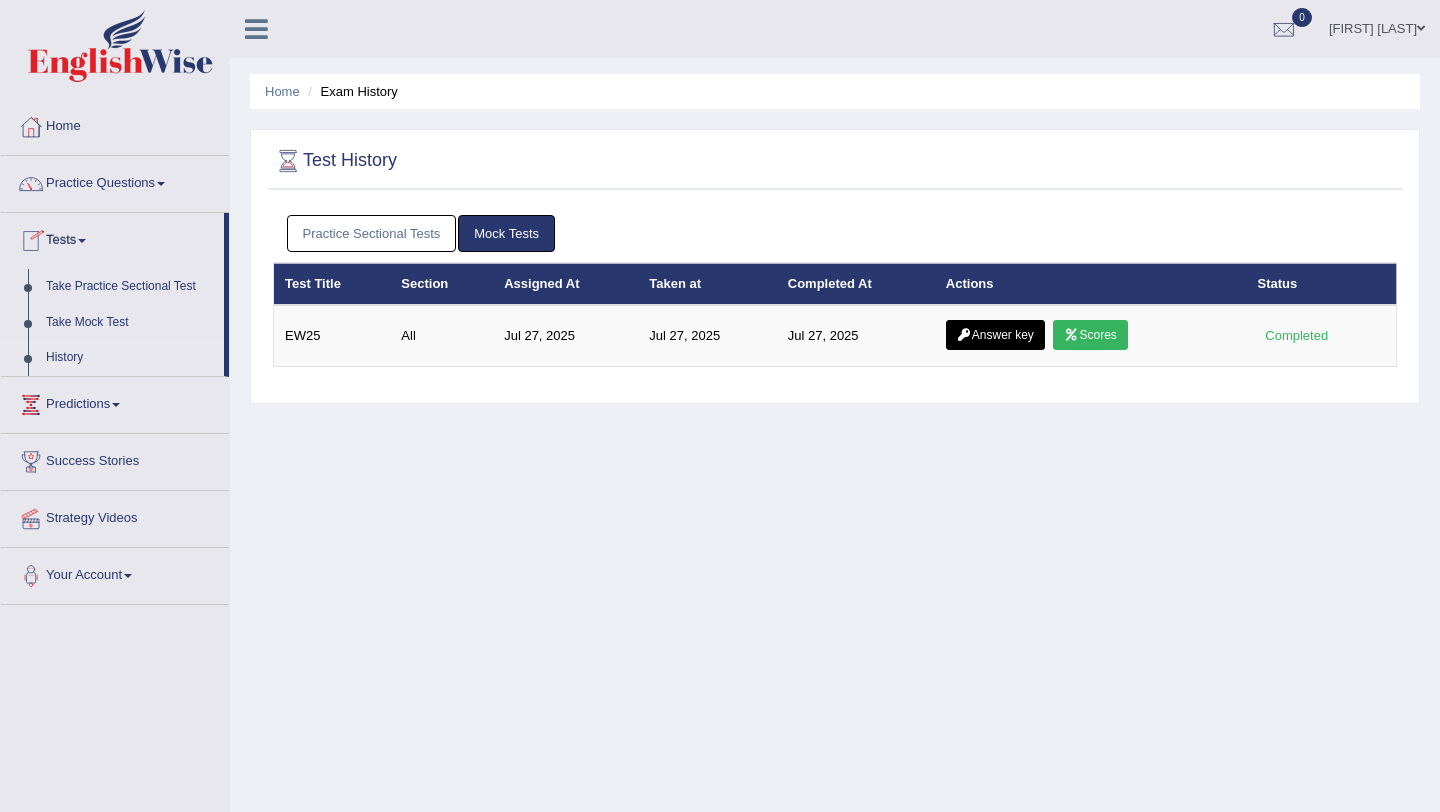 click on "Practice Sectional Tests" at bounding box center (372, 233) 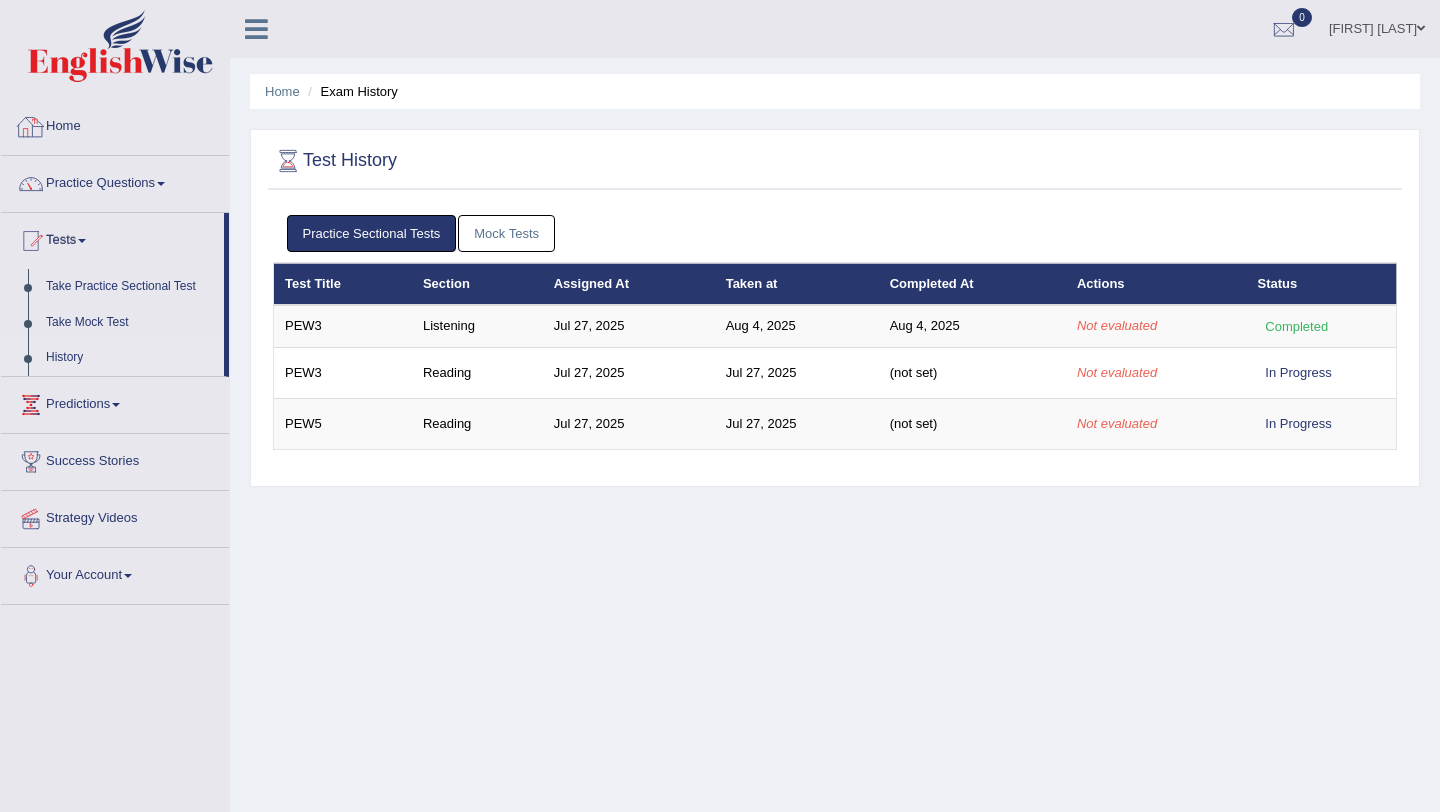 click at bounding box center (31, 127) 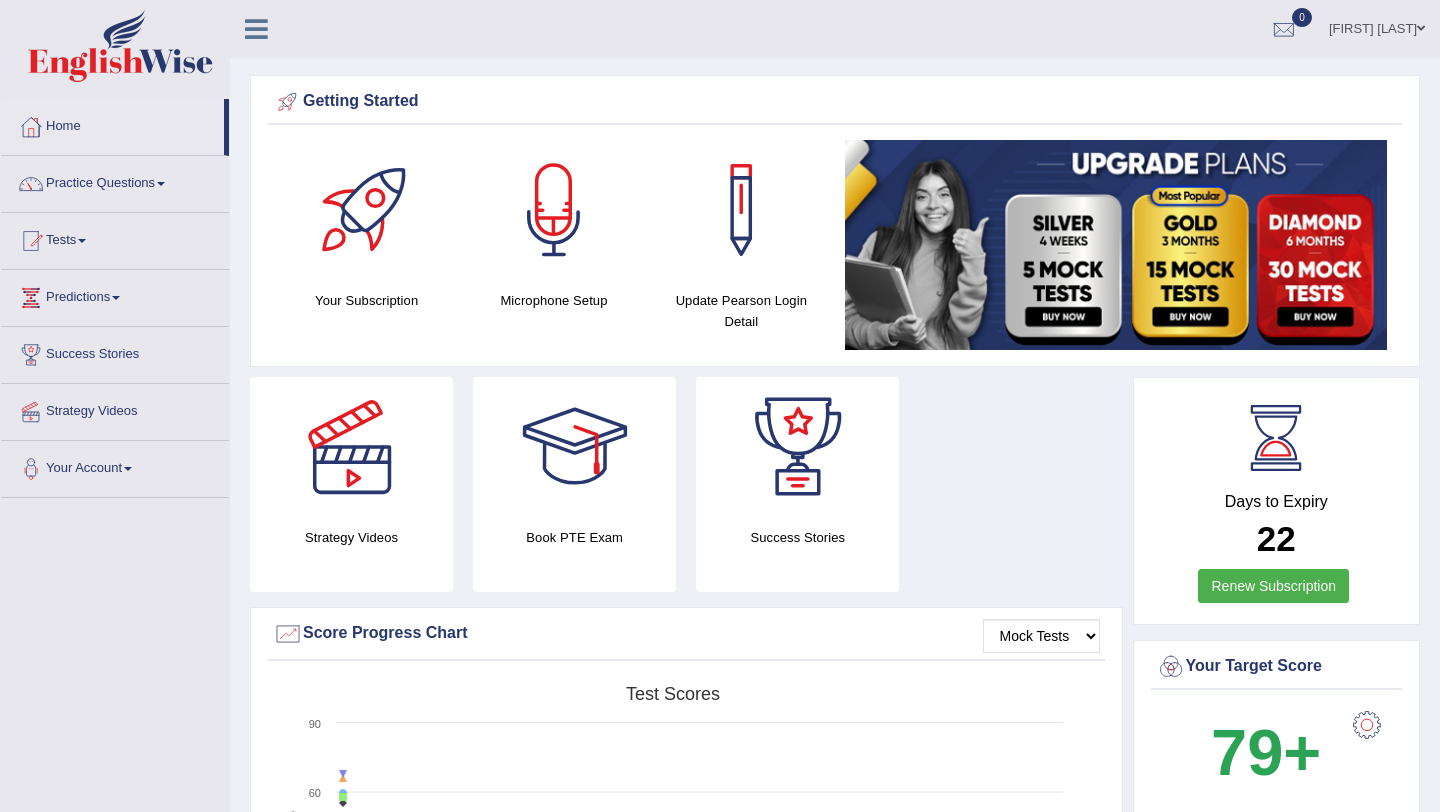 scroll, scrollTop: 0, scrollLeft: 0, axis: both 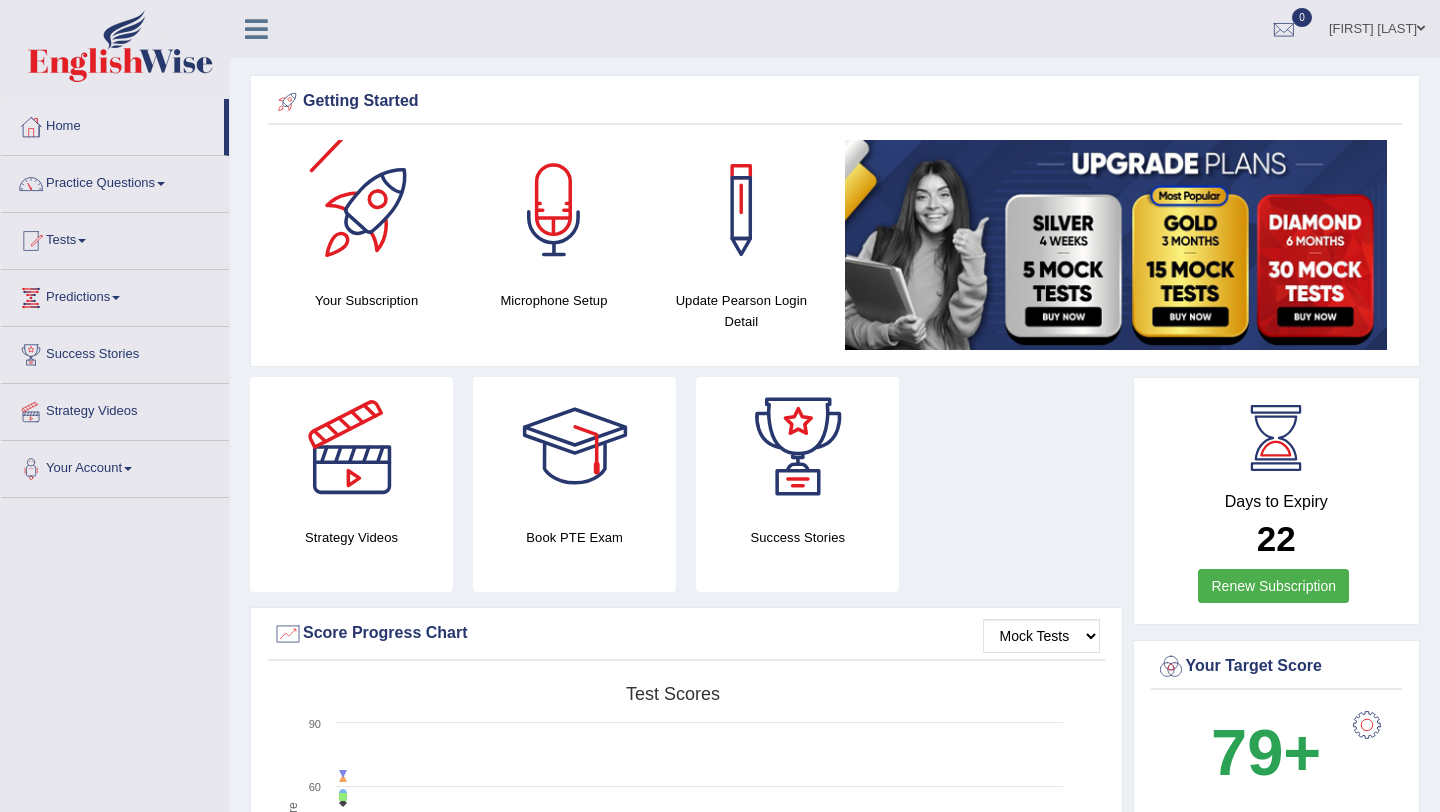 click at bounding box center (256, 29) 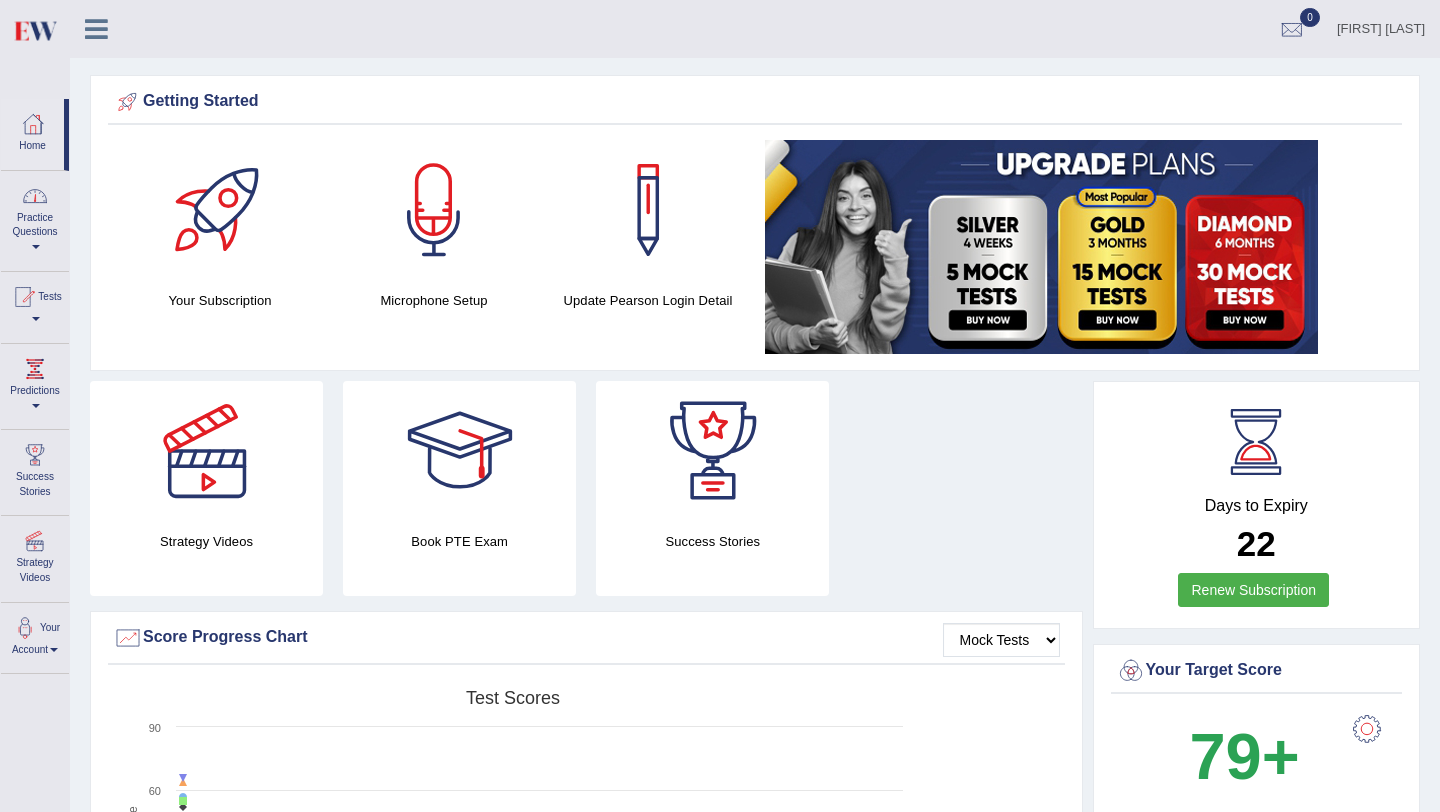 click on "Practice Questions" at bounding box center [35, 218] 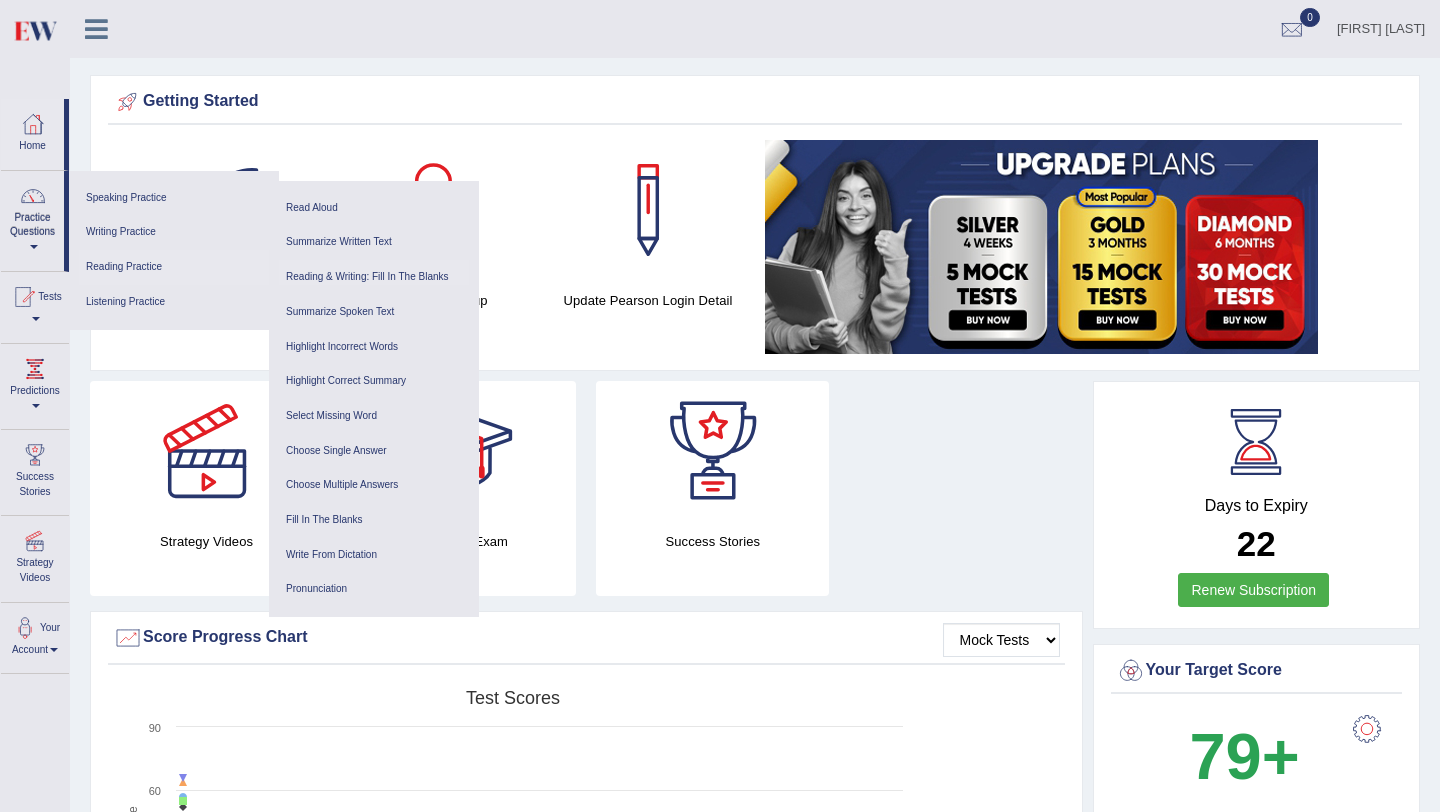 click on "Reading & Writing: Fill In The Blanks" at bounding box center [374, 277] 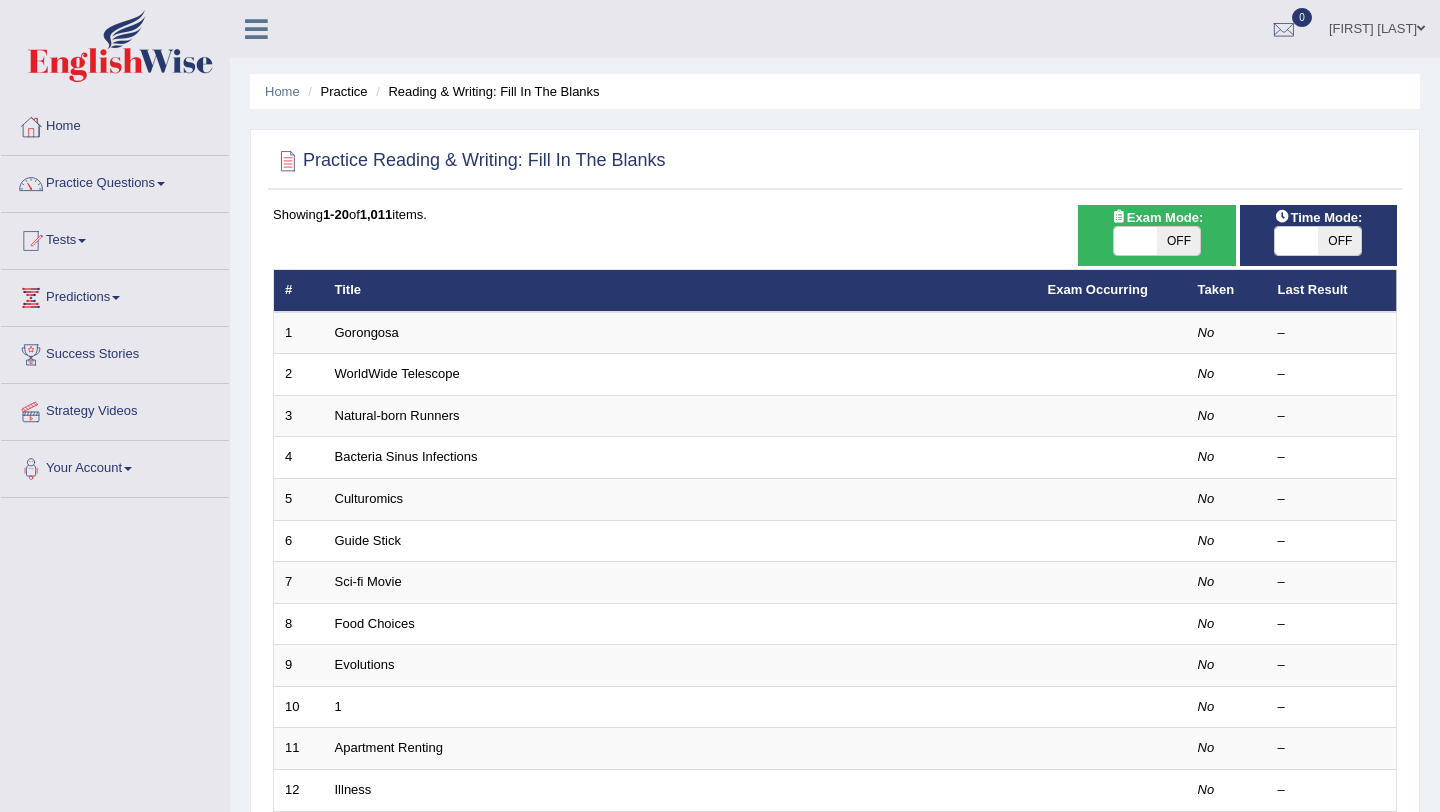 scroll, scrollTop: 0, scrollLeft: 0, axis: both 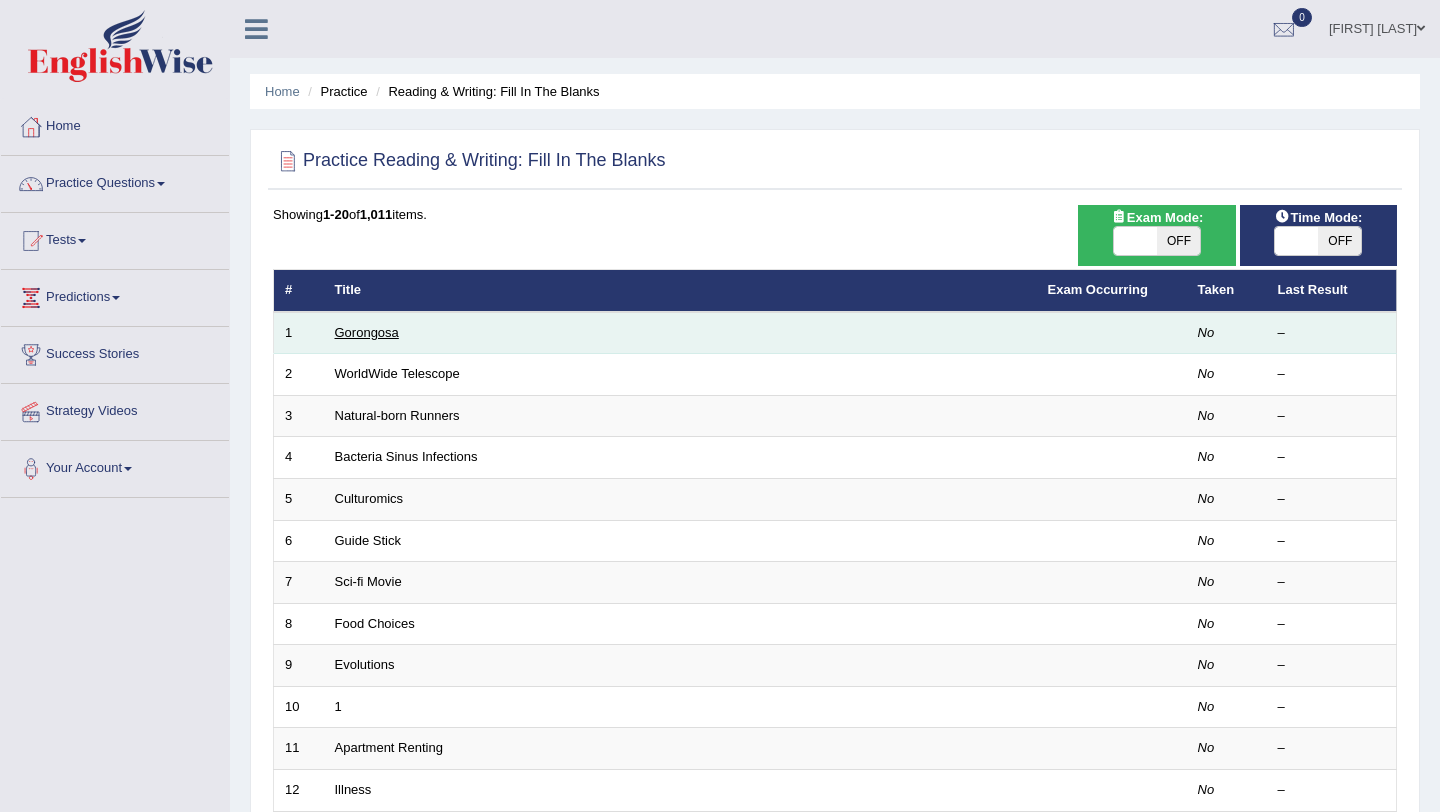 click on "Gorongosa" at bounding box center [367, 332] 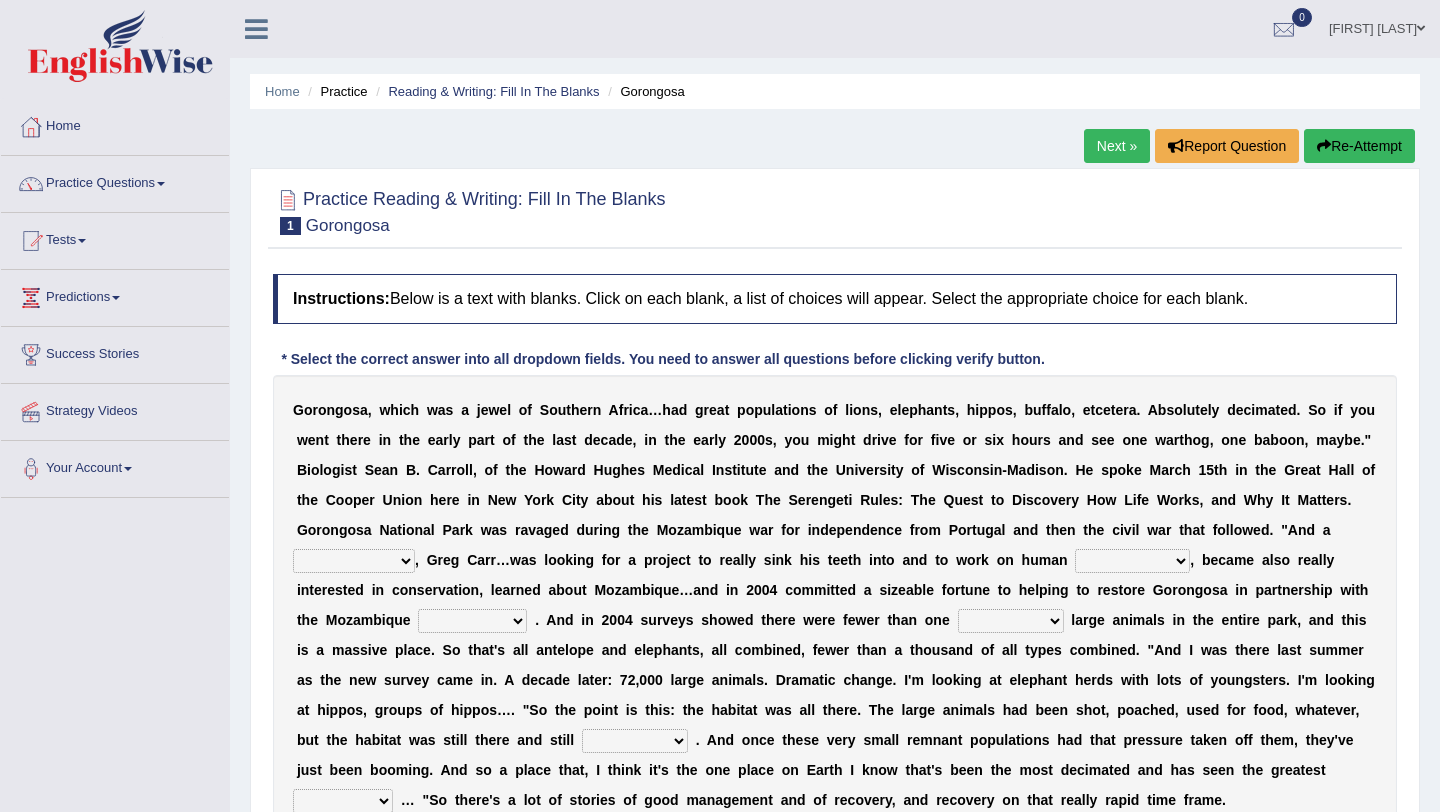 scroll, scrollTop: 0, scrollLeft: 0, axis: both 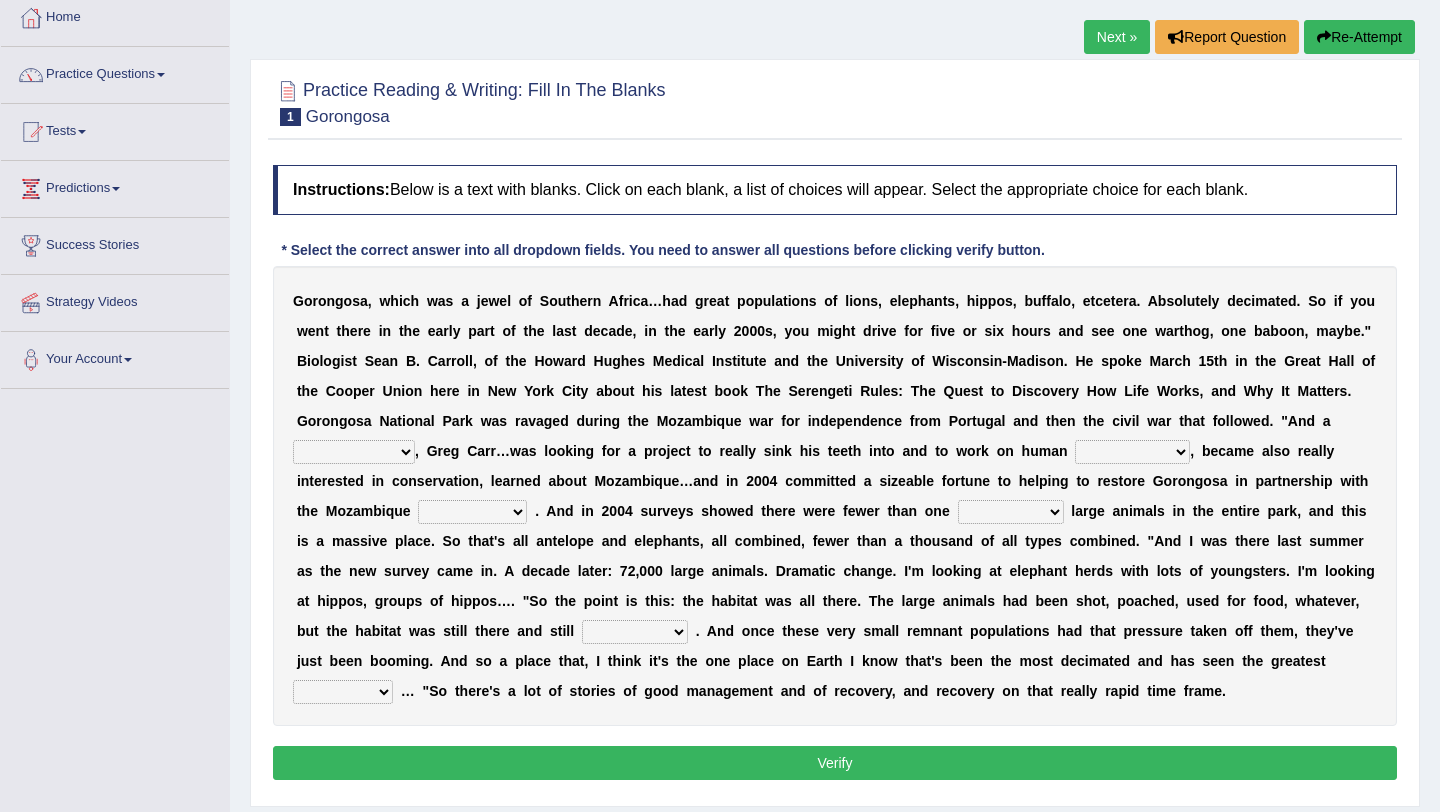 click on "passion solstice ballast philanthropist" at bounding box center (354, 452) 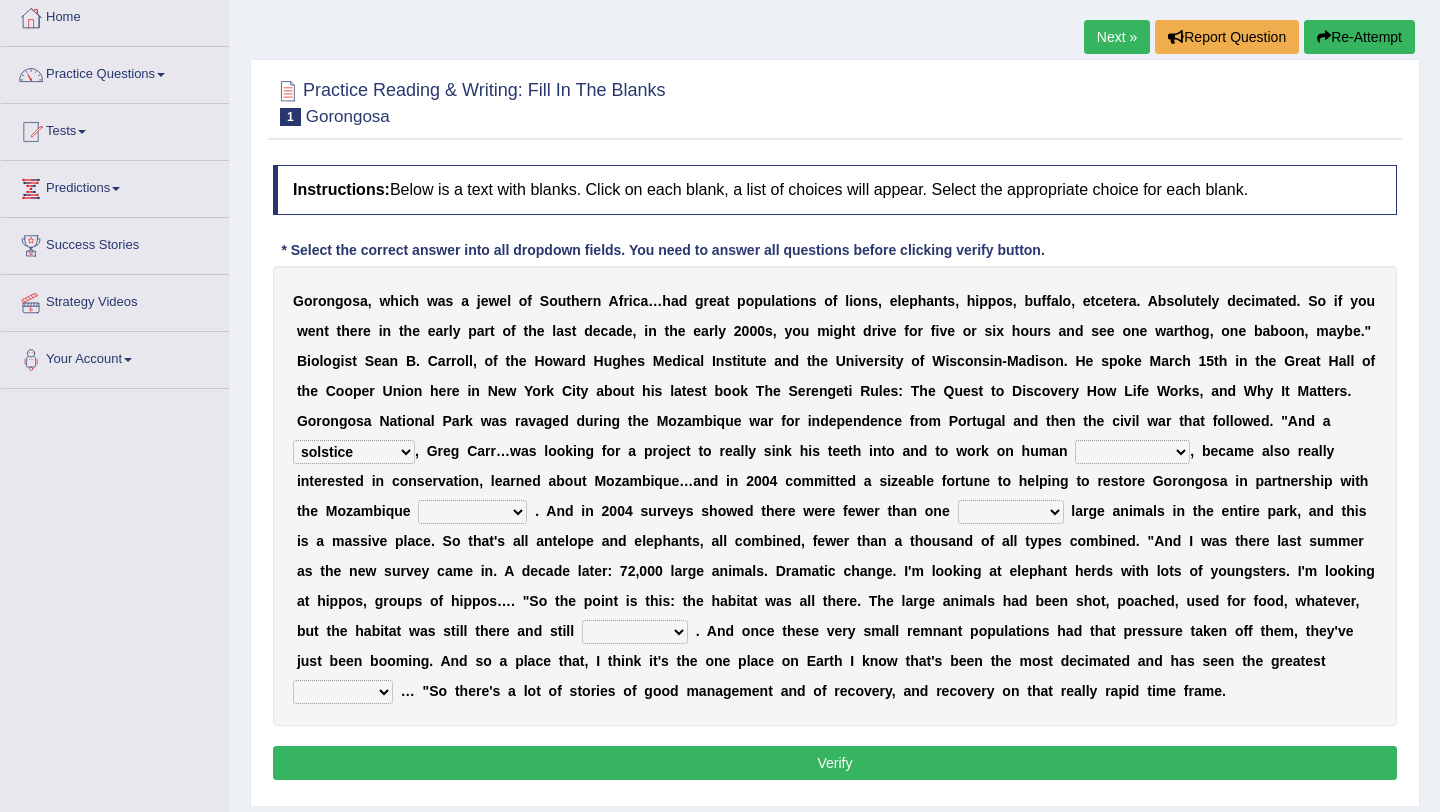 click on "negligence prevalence development malevolence" at bounding box center (1132, 452) 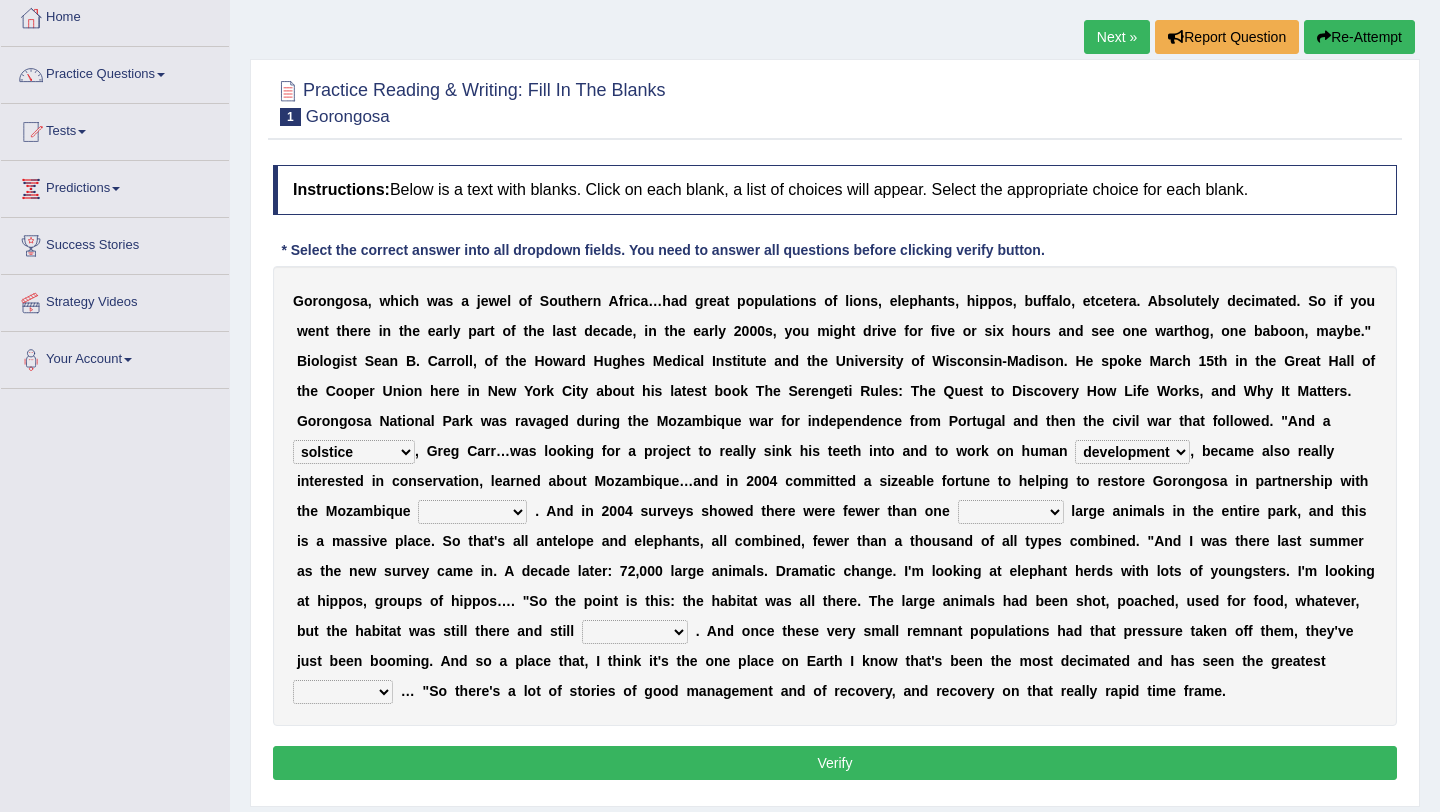click on "parliament semanticist government journalist" at bounding box center [472, 512] 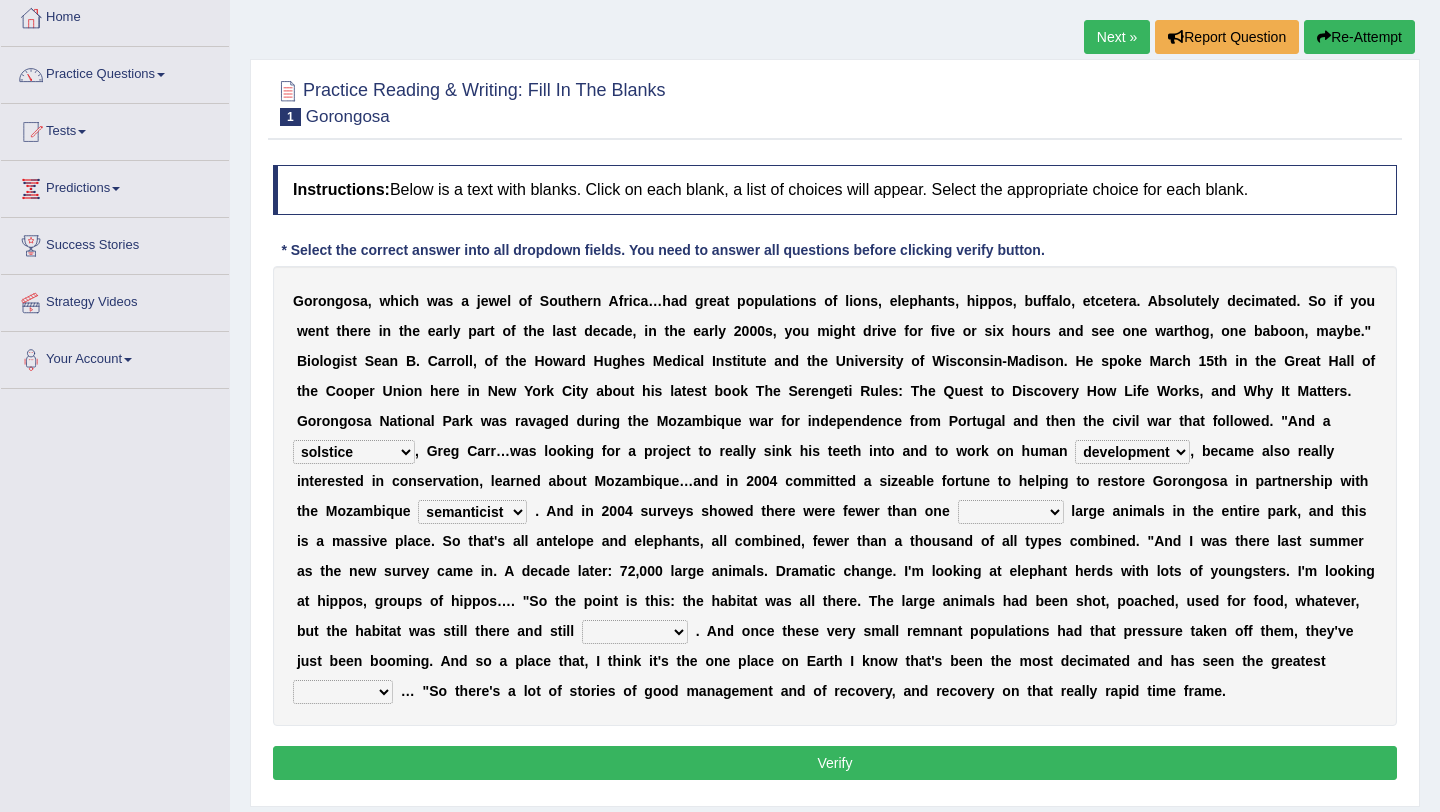 click on "deflowered embowered roundest thousand" at bounding box center (1011, 512) 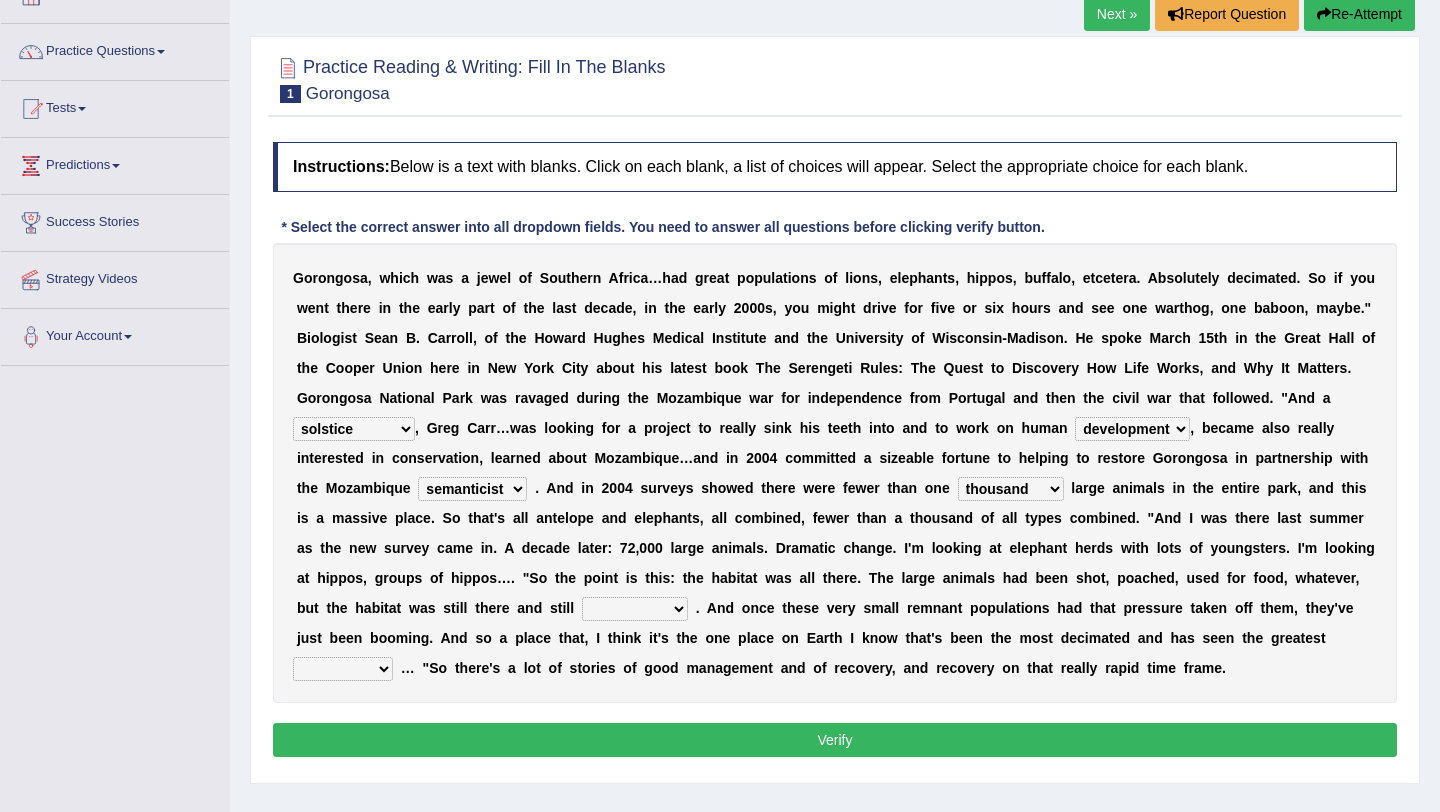 scroll, scrollTop: 135, scrollLeft: 0, axis: vertical 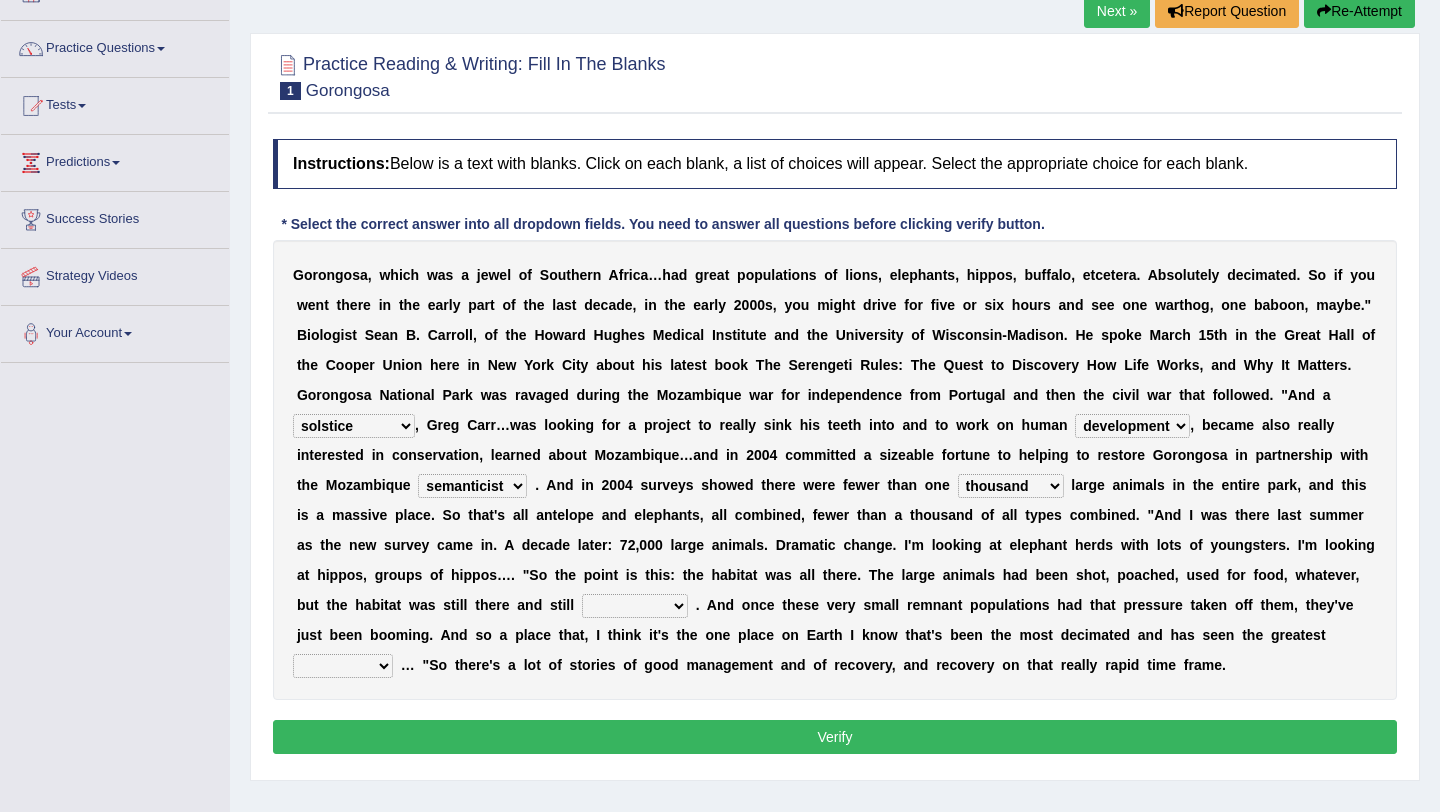 click on "assertive incidental compulsive productive" at bounding box center (635, 606) 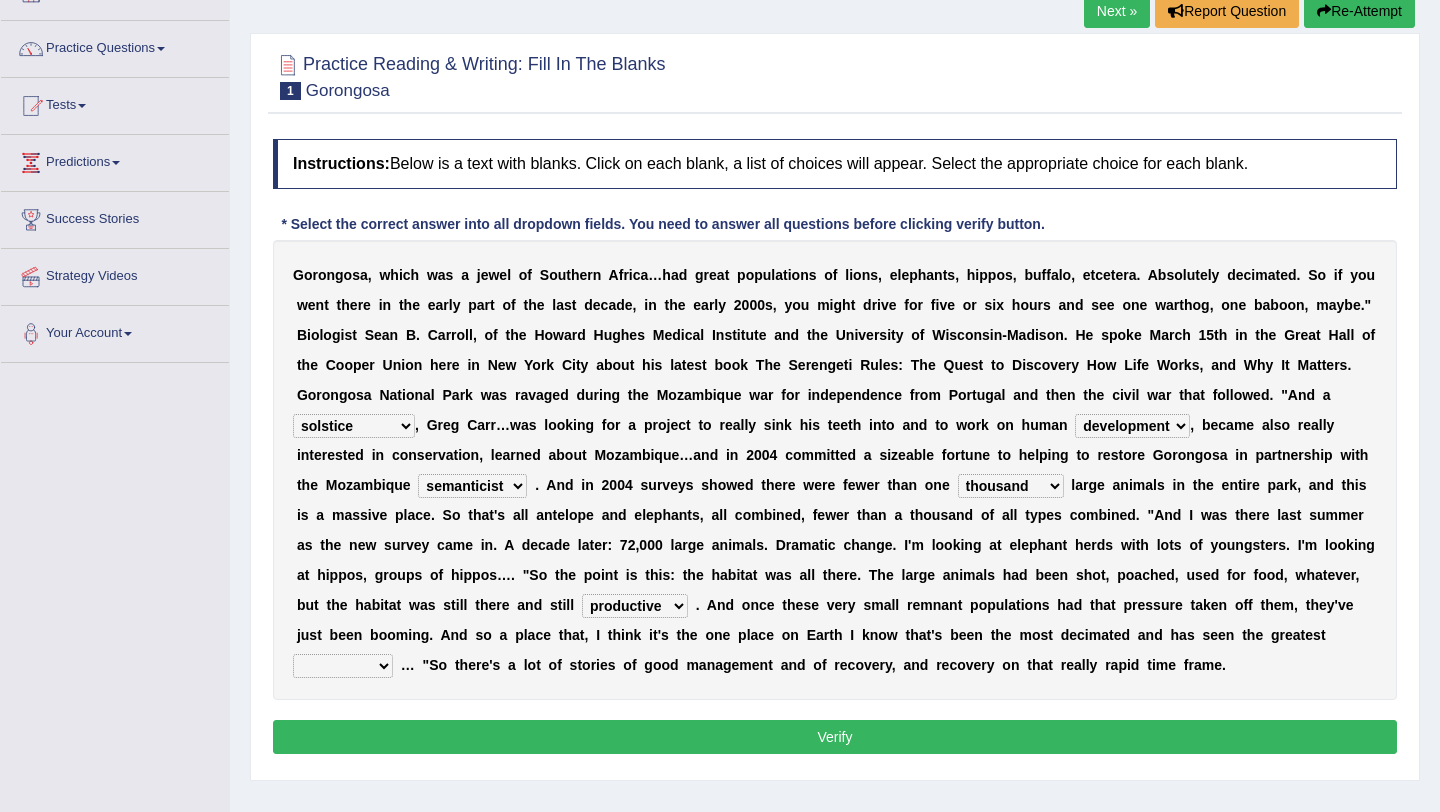 click on "recovery efficacy golly stumpy" at bounding box center [343, 666] 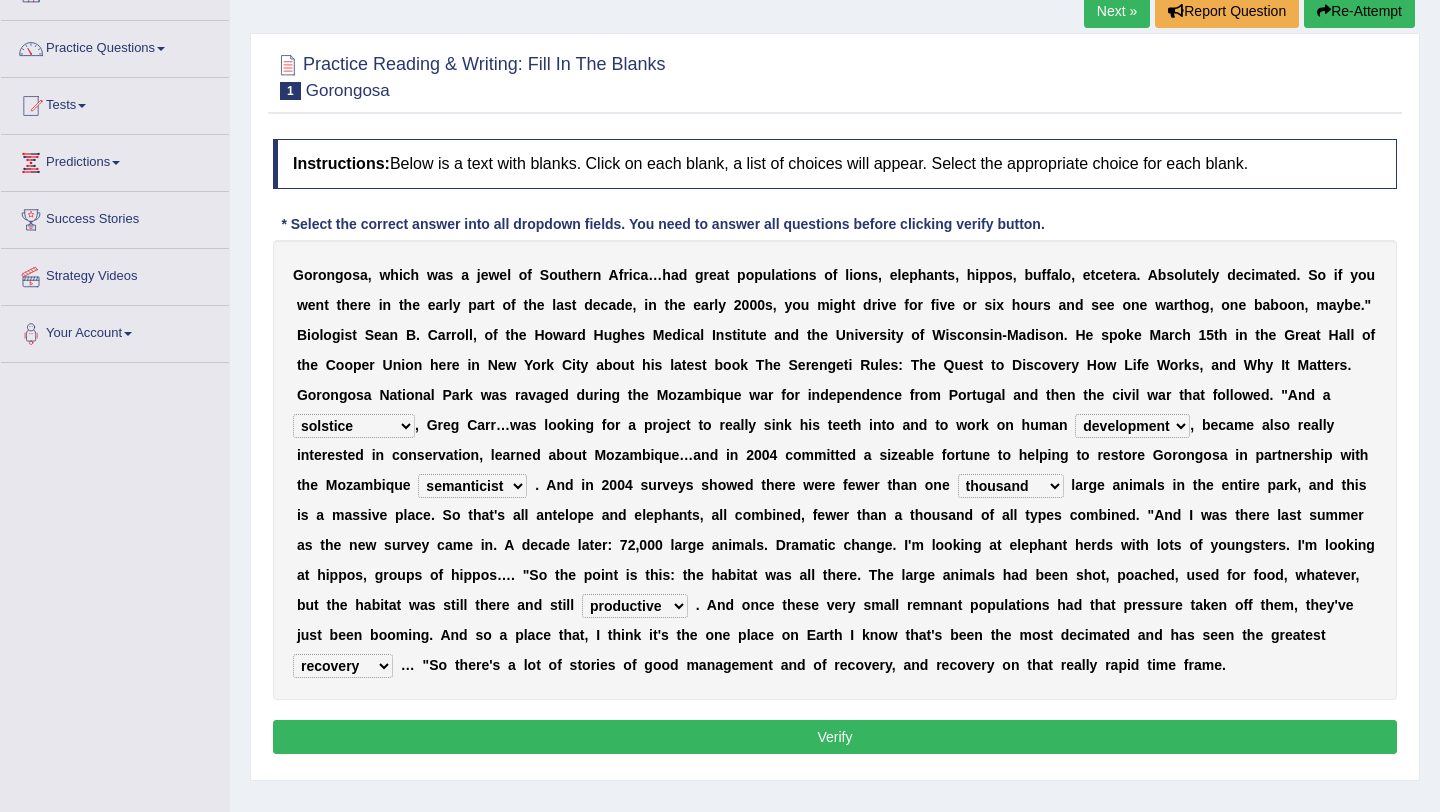 click on "Verify" at bounding box center (835, 737) 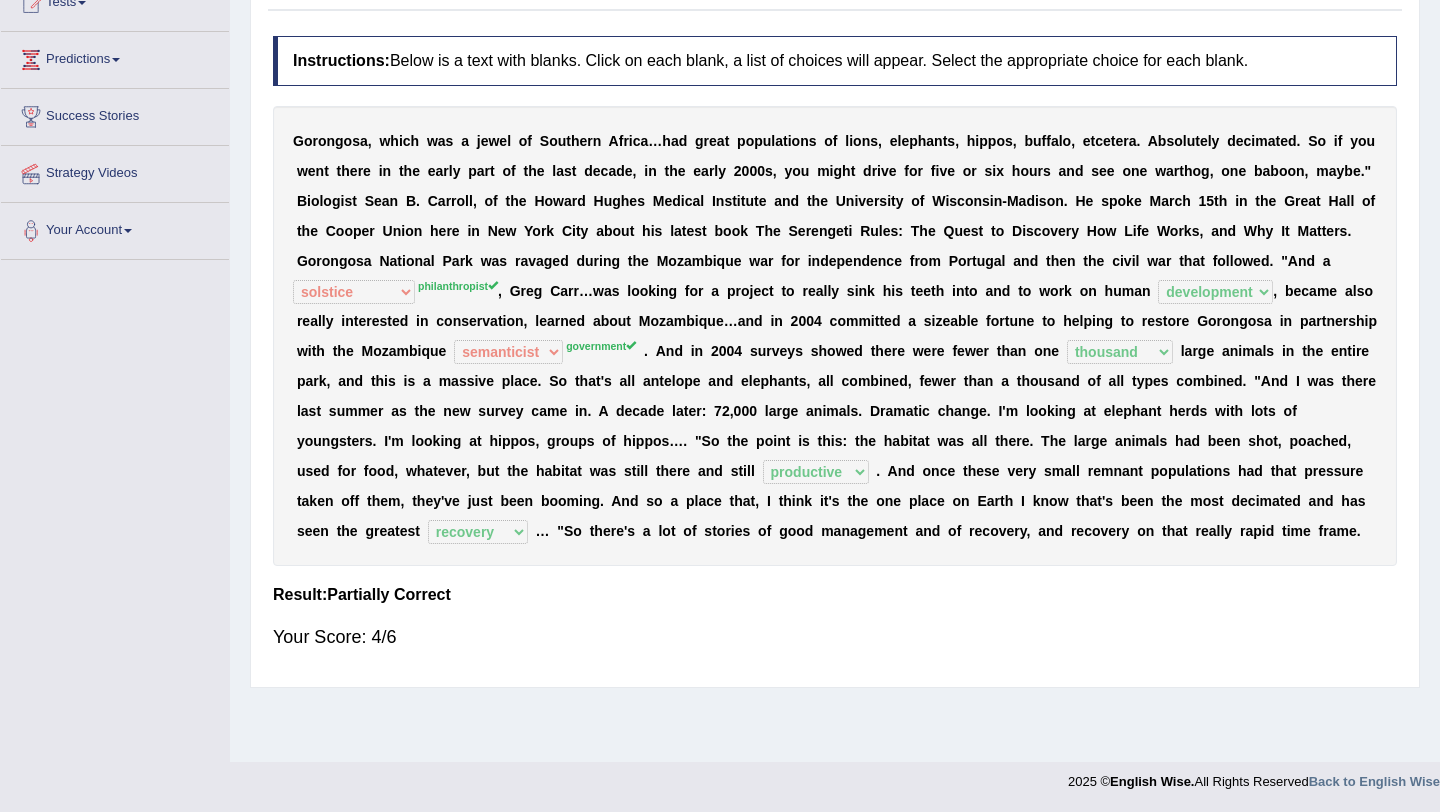 scroll, scrollTop: 0, scrollLeft: 0, axis: both 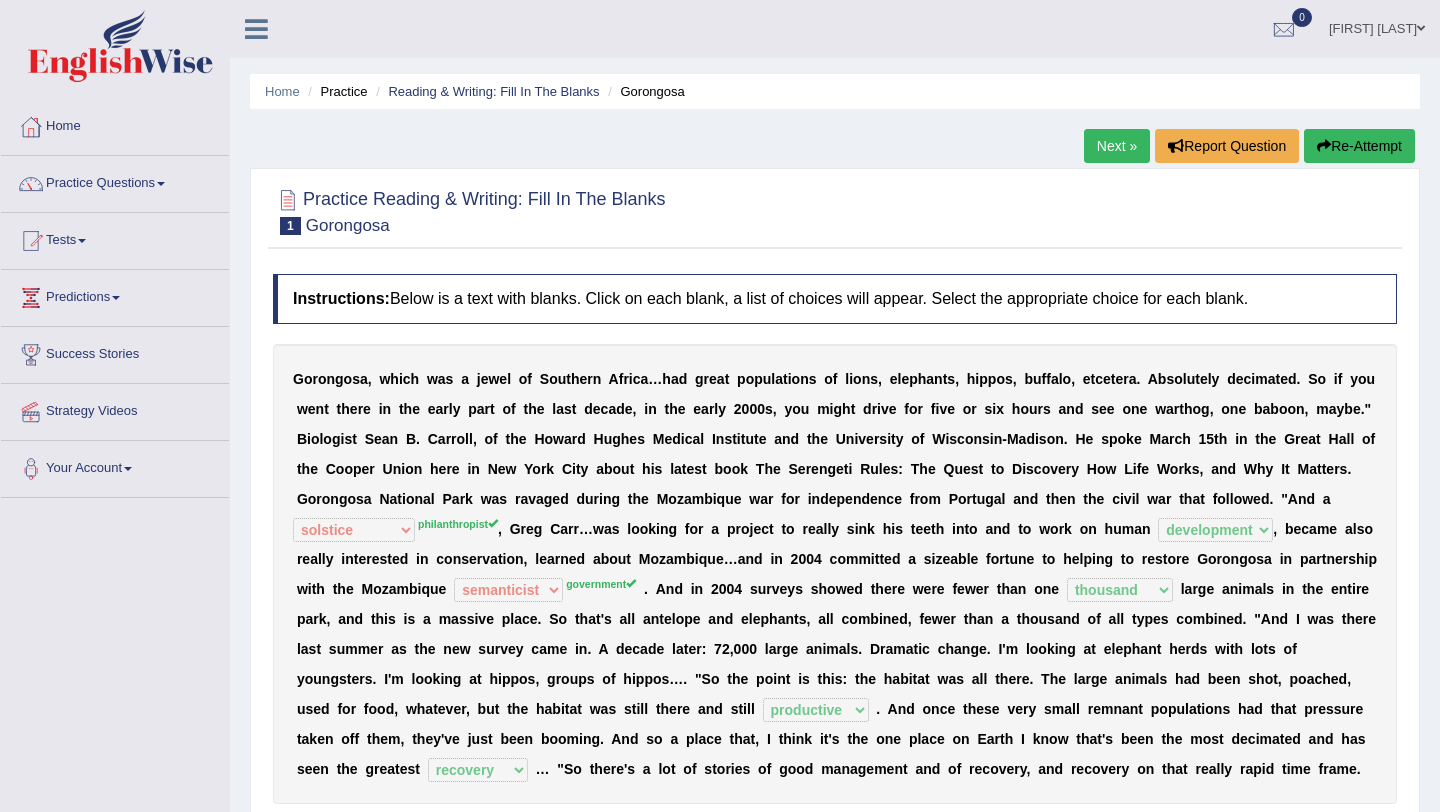 click on "Next »" at bounding box center [1117, 146] 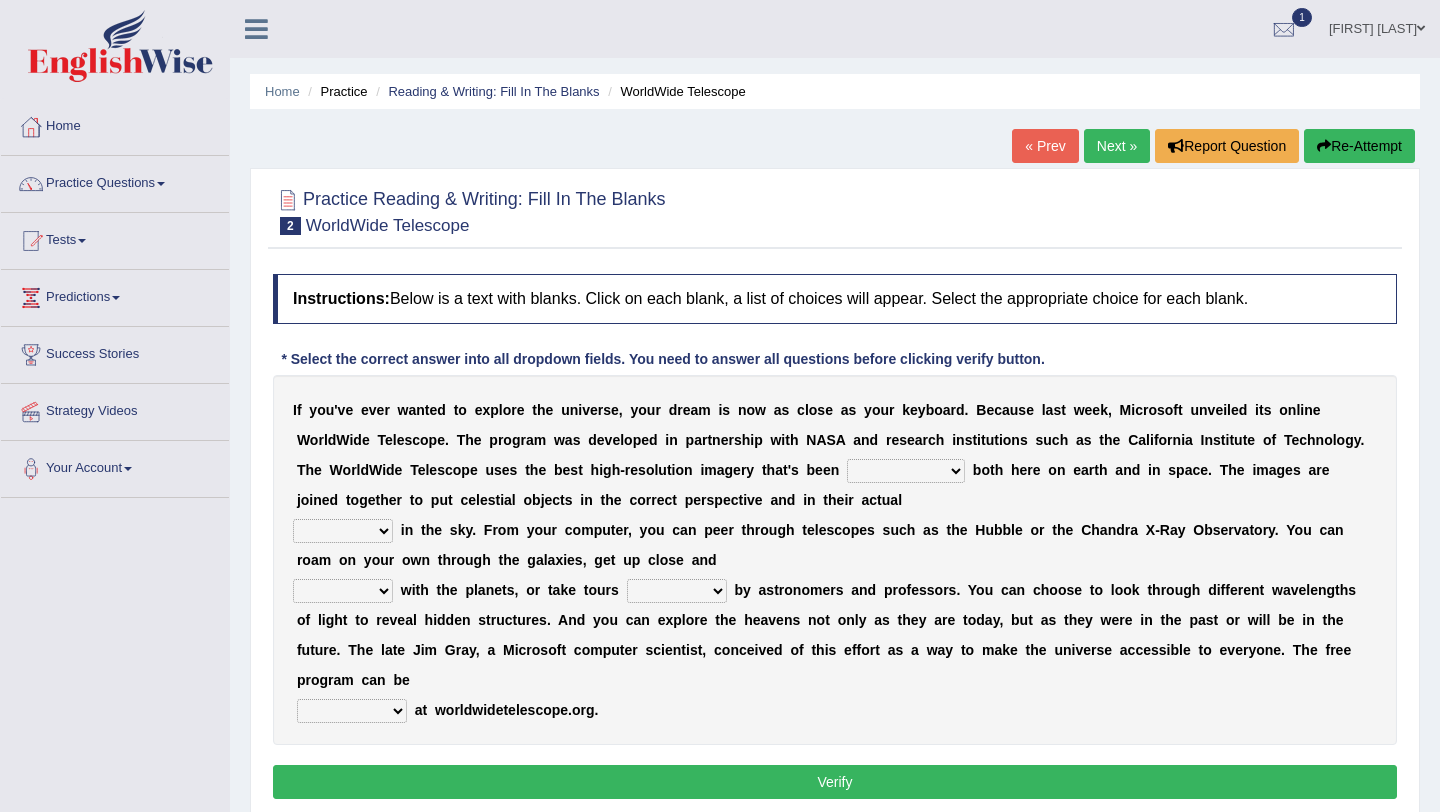 scroll, scrollTop: 0, scrollLeft: 0, axis: both 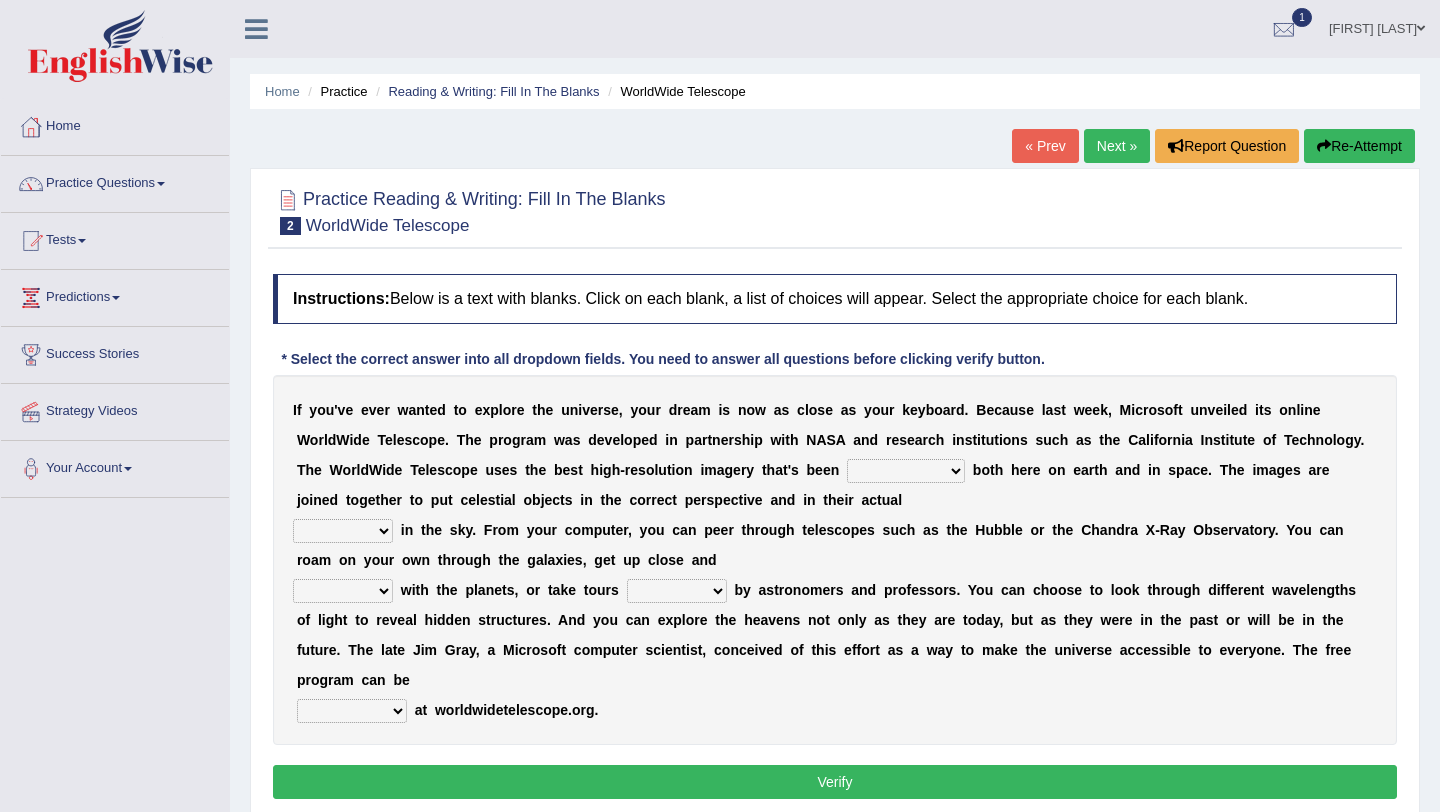 click on "degraded ascended remonstrated generated" at bounding box center [906, 471] 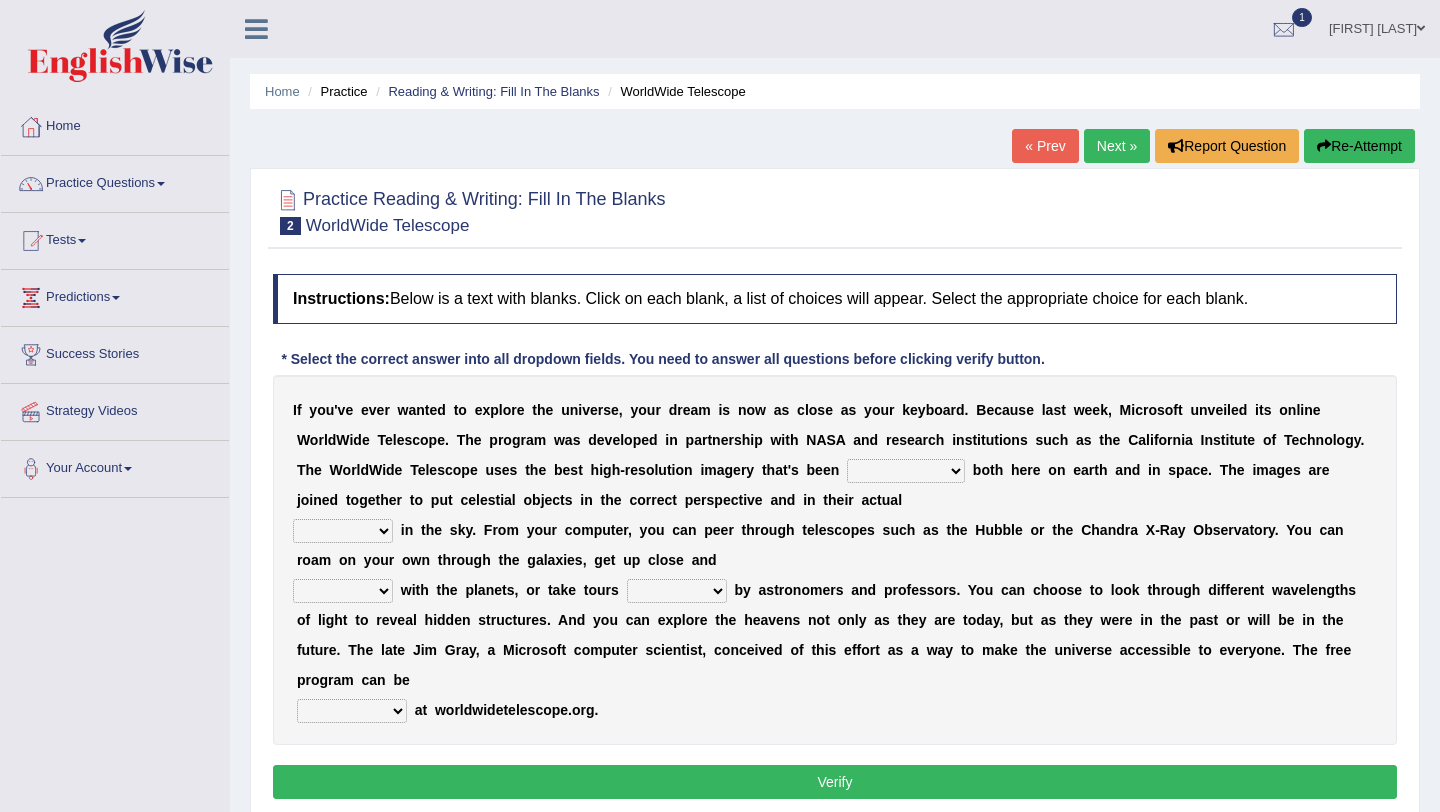 select on "generated" 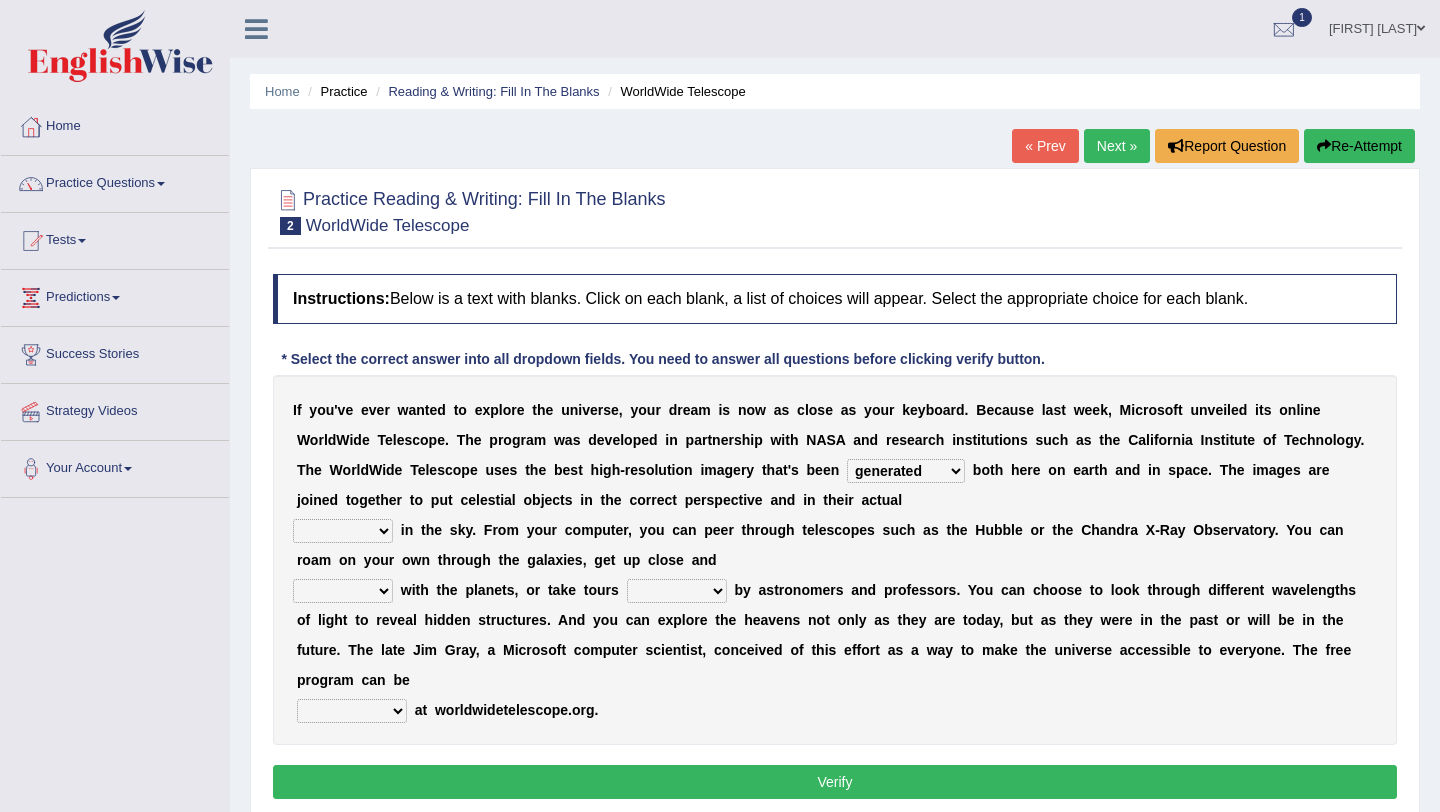 click on "degraded ascended remonstrated generated" at bounding box center (906, 471) 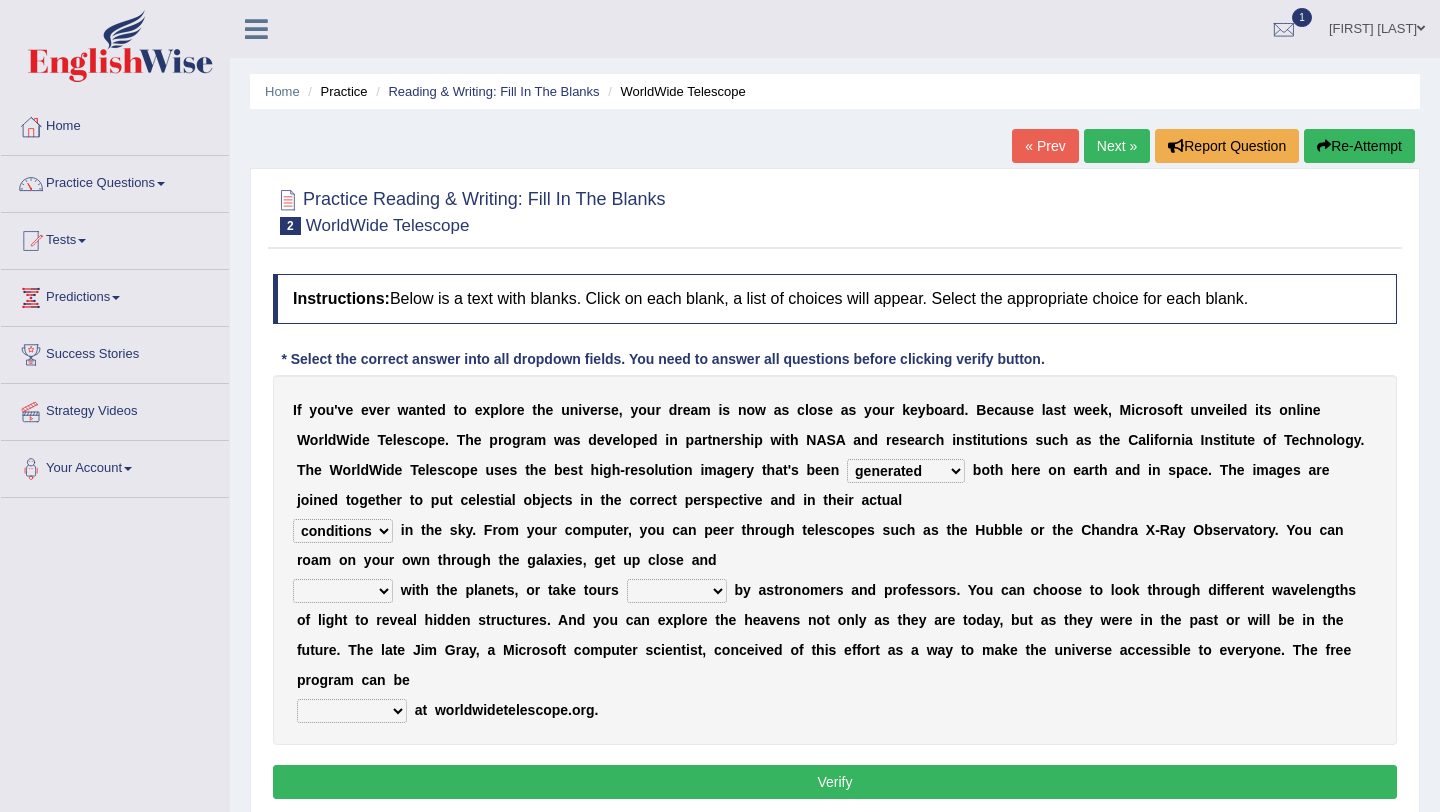 click on "personal individual apart polite" at bounding box center (343, 591) 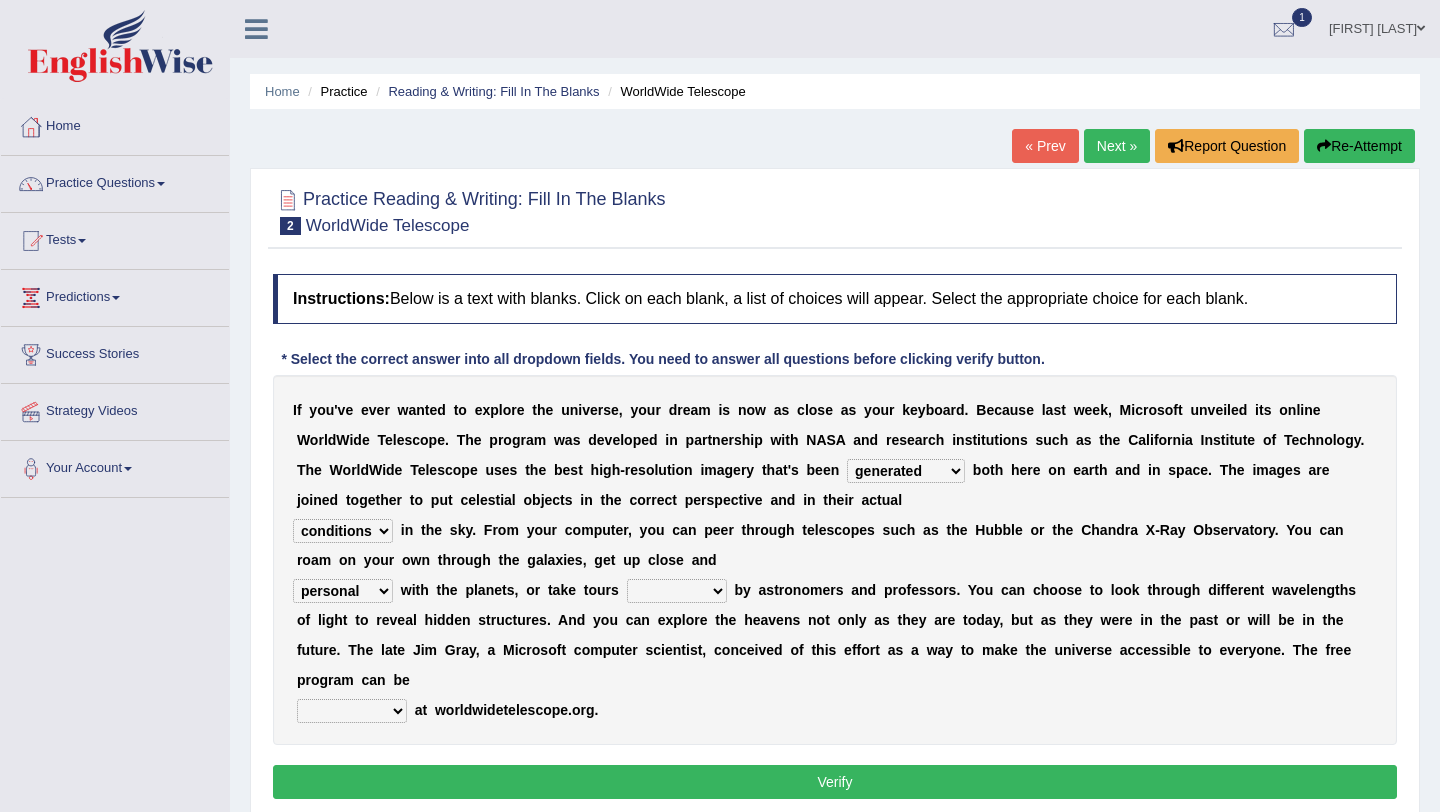 click on "guide guided guiding to guide" at bounding box center [677, 591] 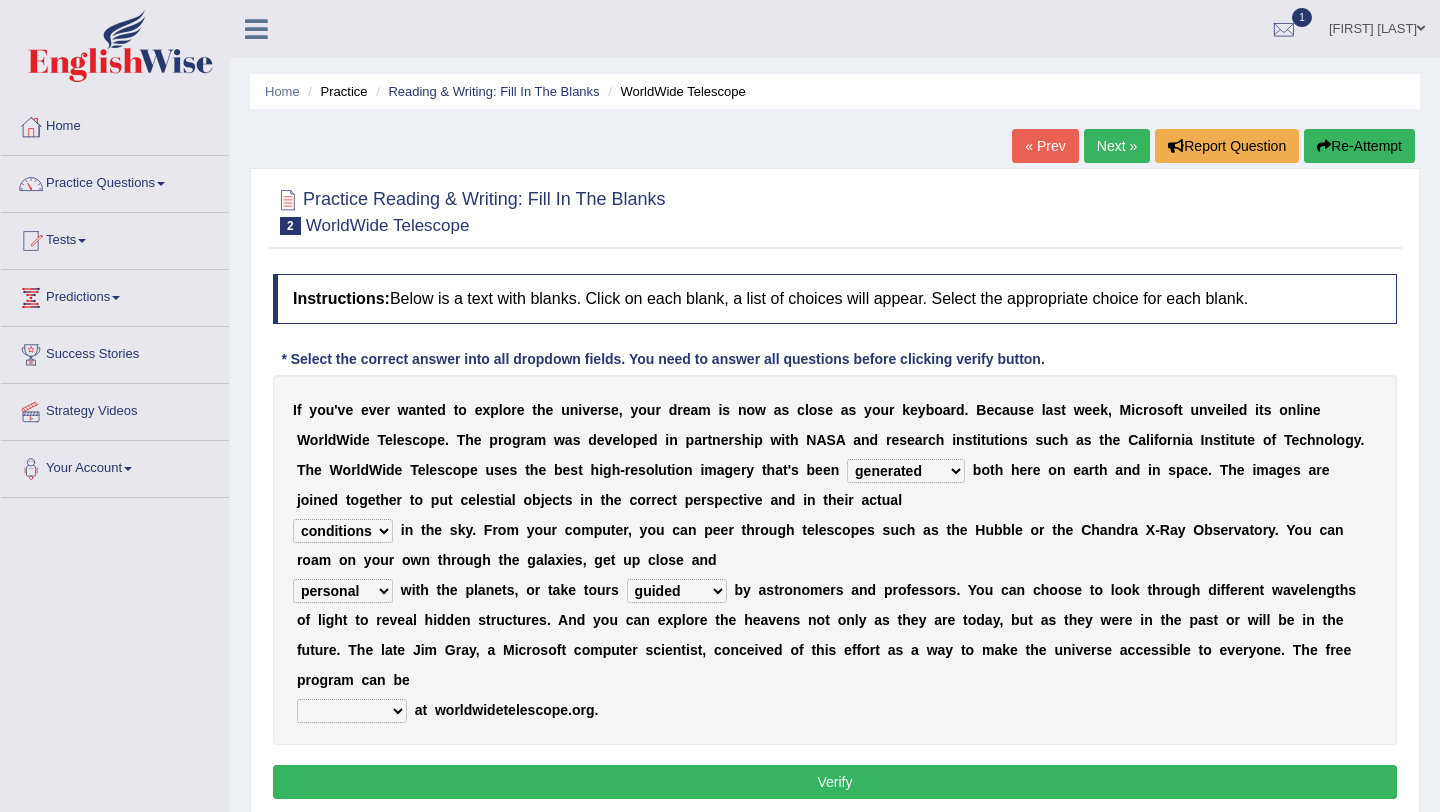 click on "upheld downloaded loaded posted" at bounding box center [352, 711] 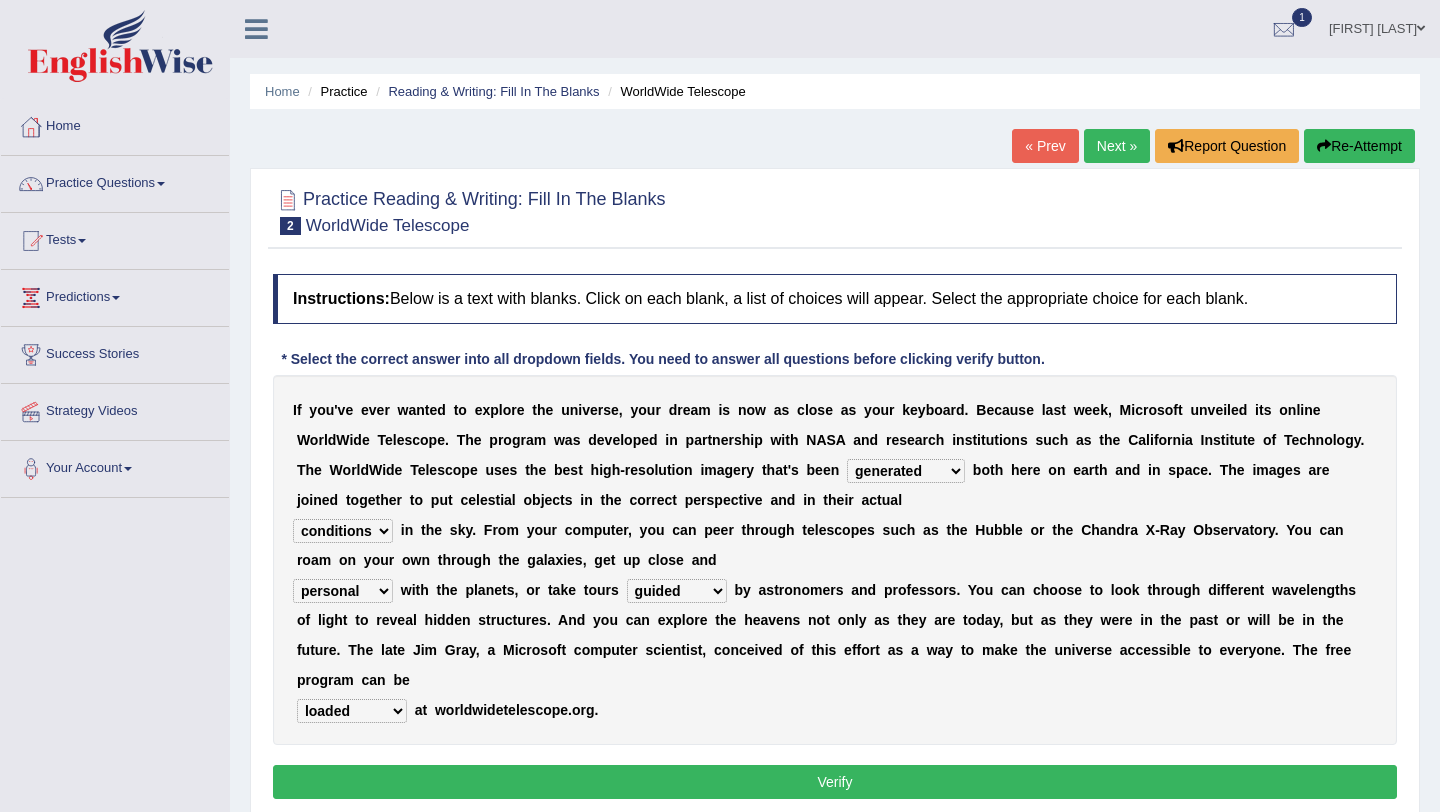 click on "upheld downloaded loaded posted" at bounding box center (352, 711) 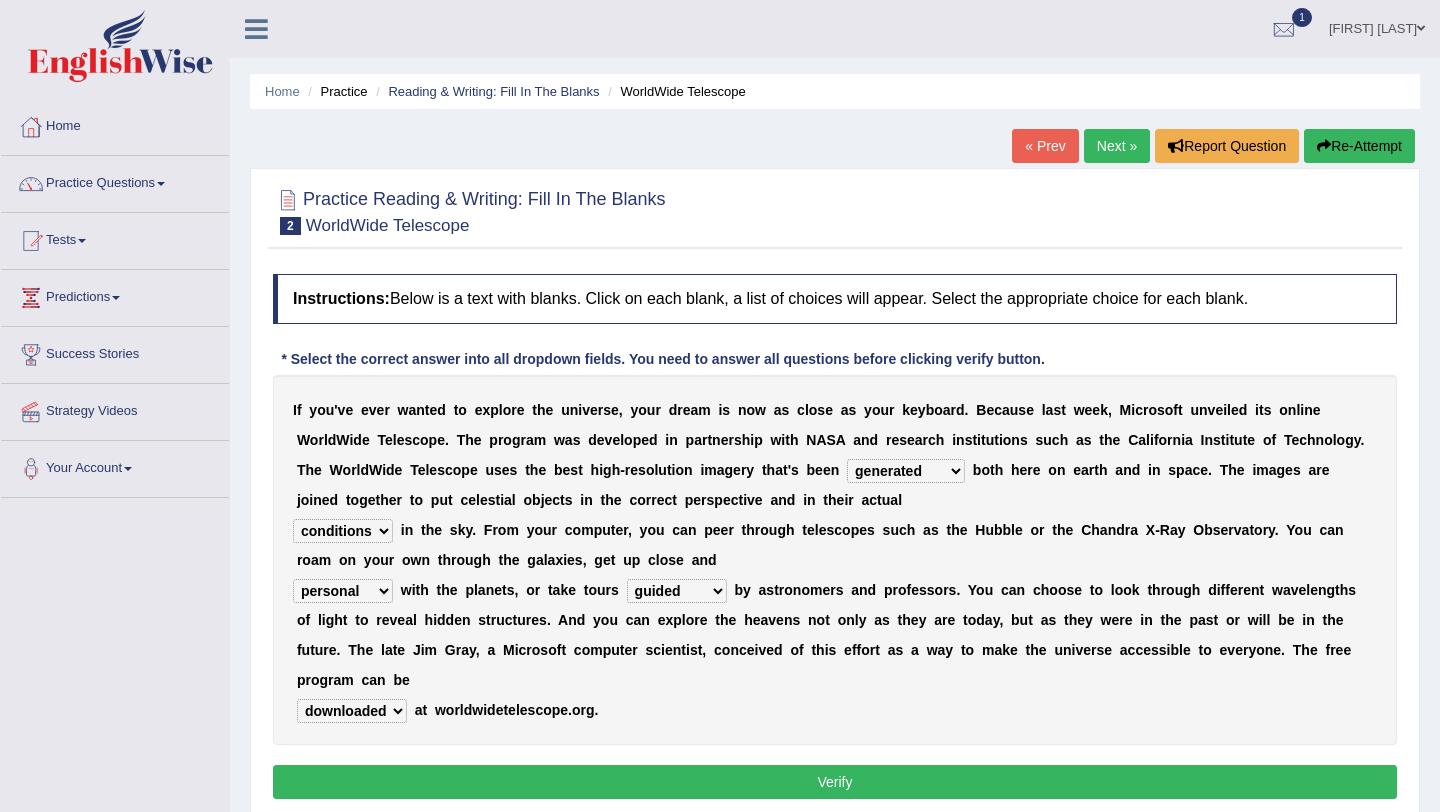 click on "Verify" at bounding box center [835, 782] 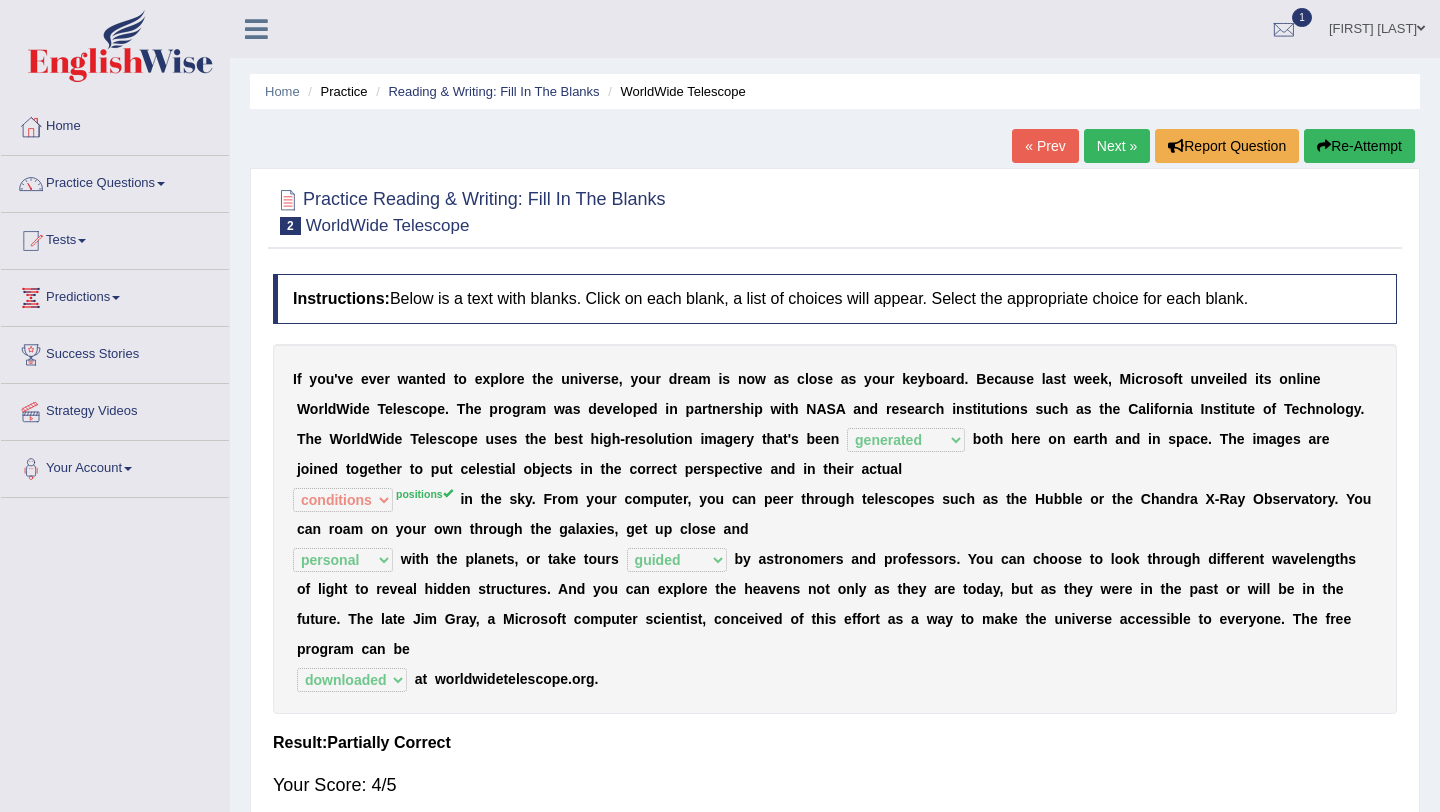 click on "Next »" at bounding box center (1117, 146) 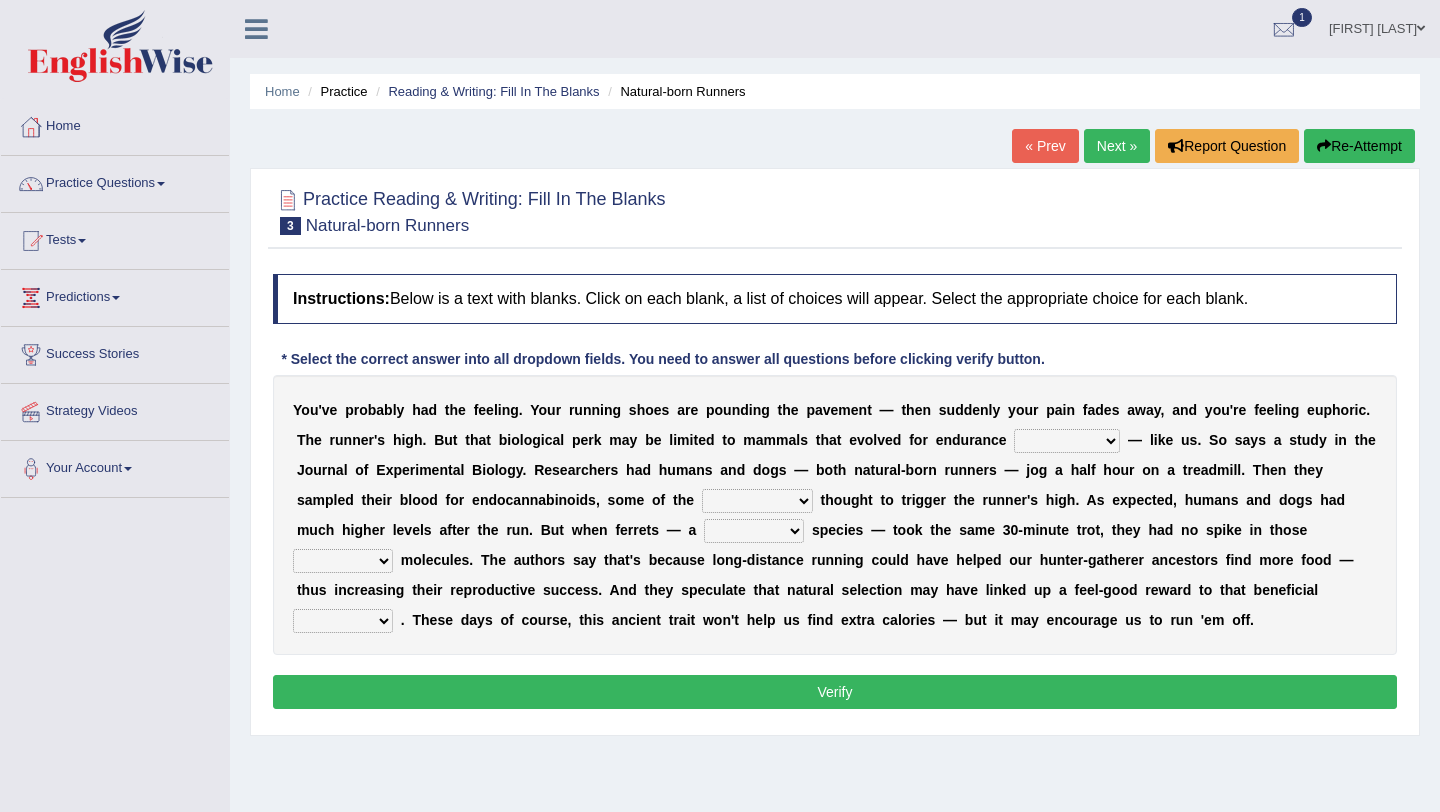 scroll, scrollTop: 0, scrollLeft: 0, axis: both 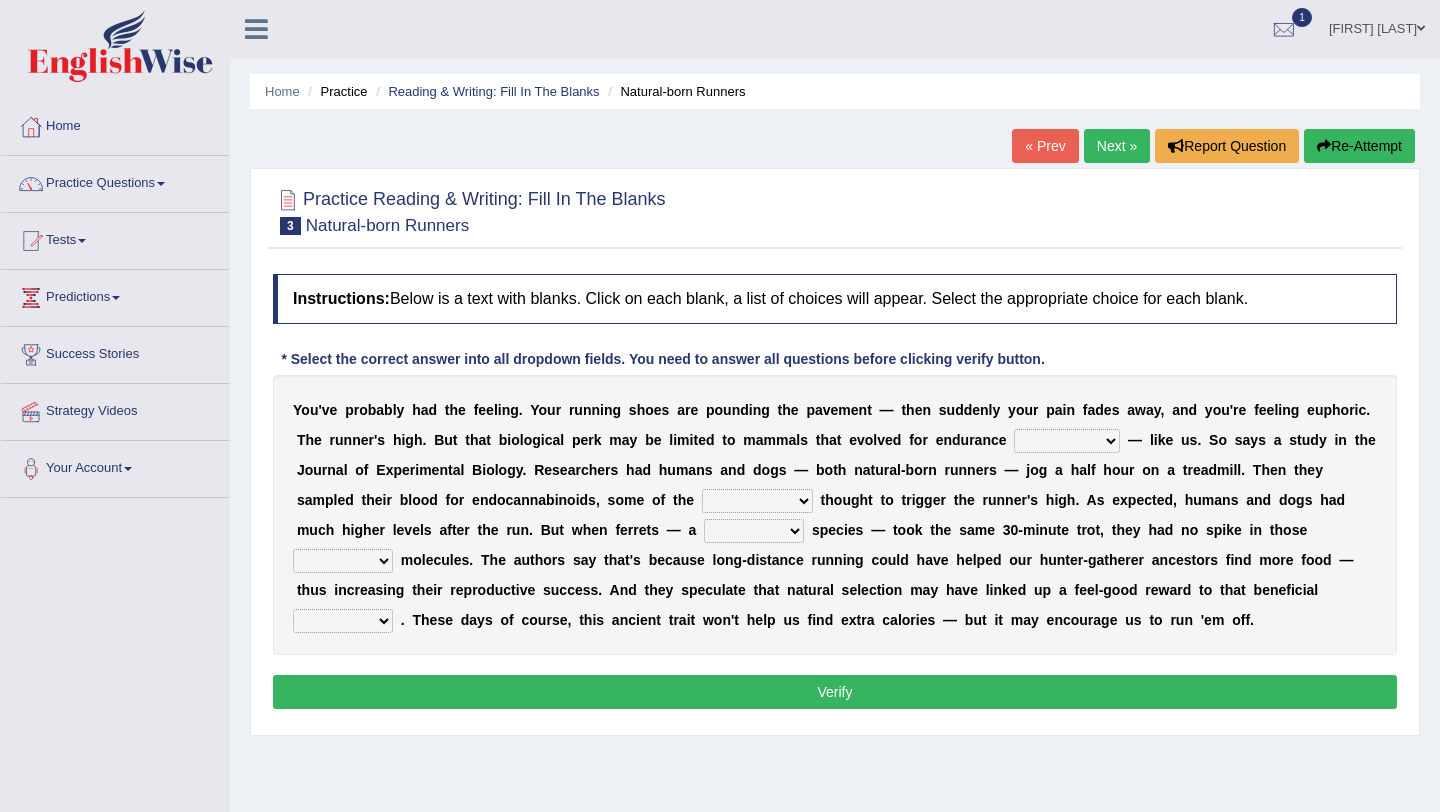 click at bounding box center (1011, 440) 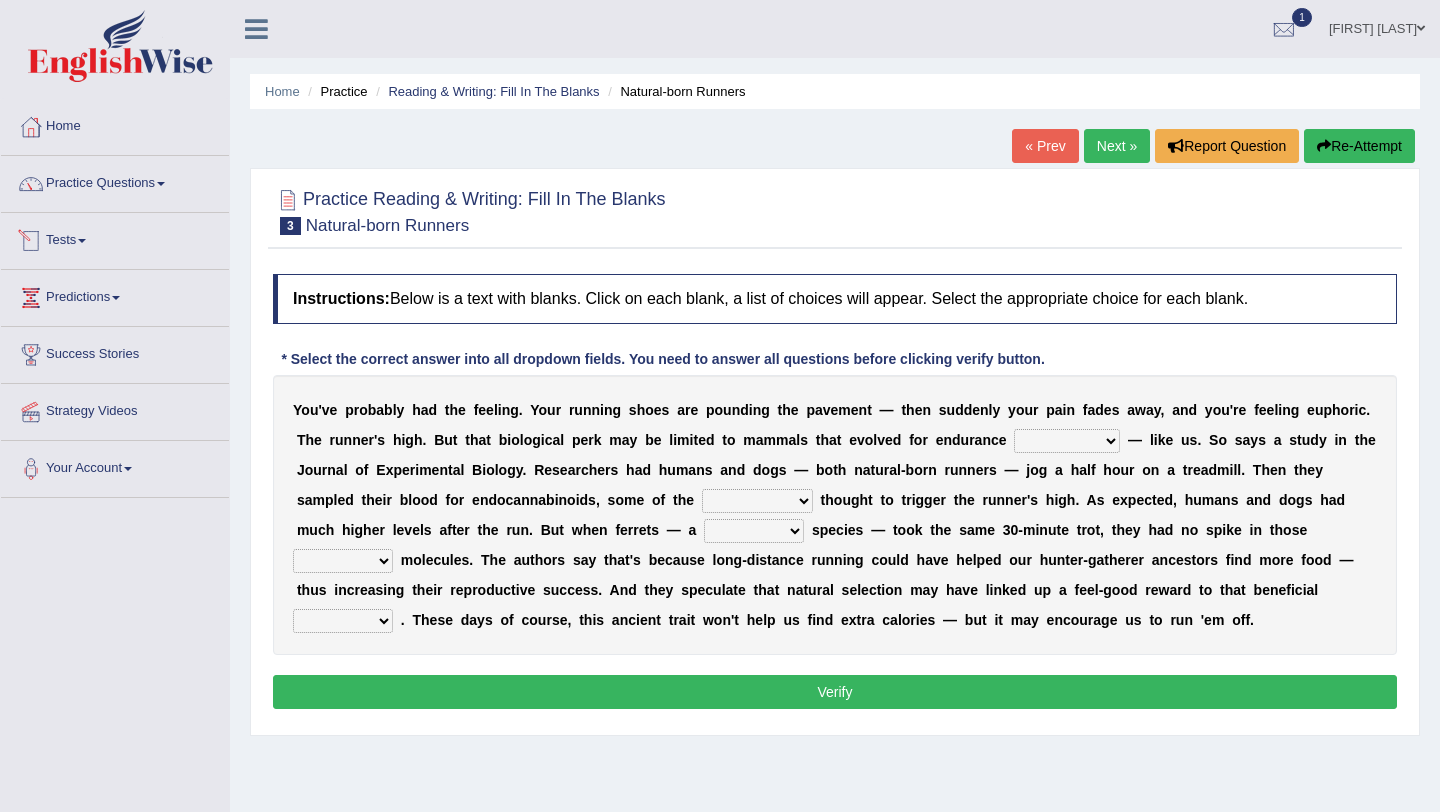 click on "Tests" at bounding box center [115, 238] 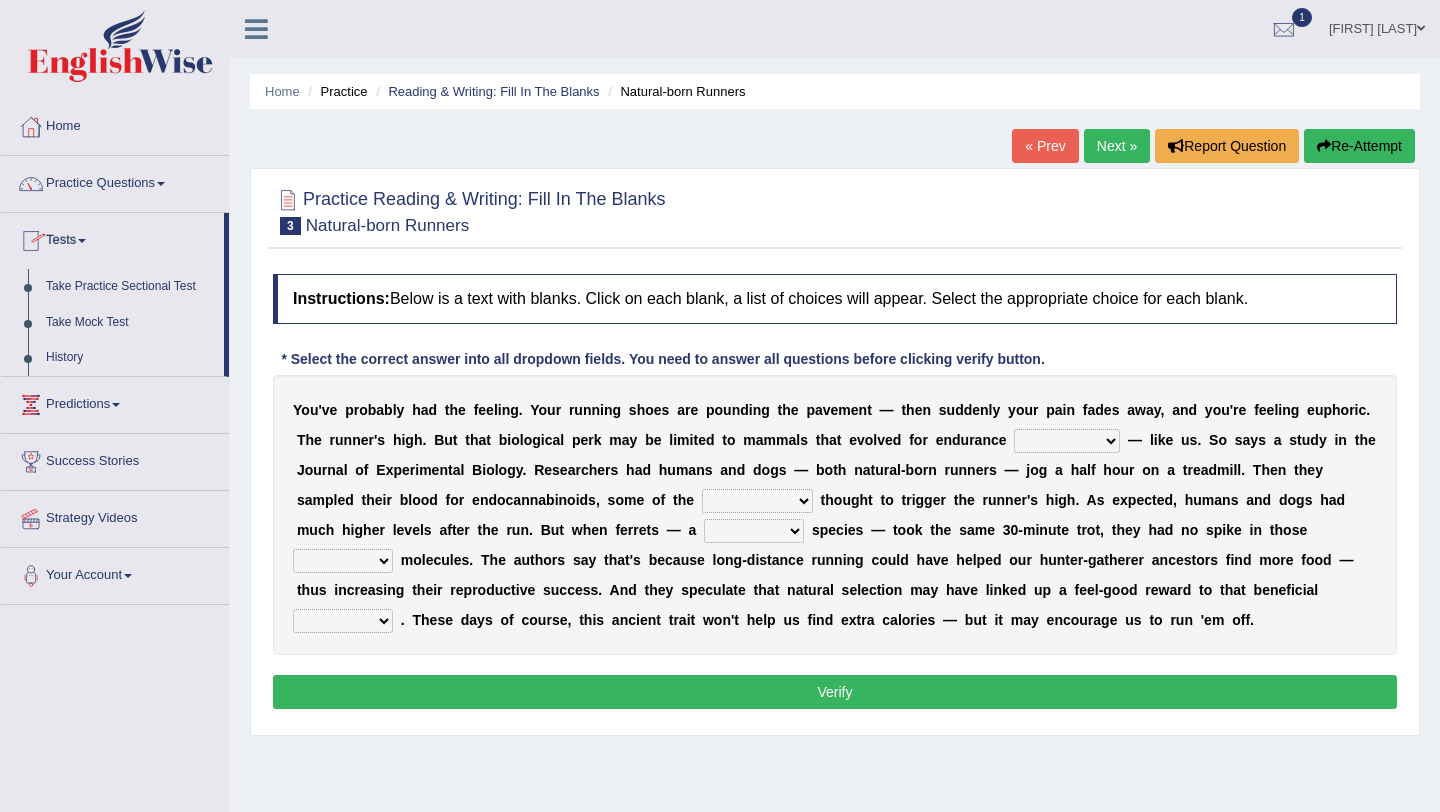 click on "History" at bounding box center (130, 358) 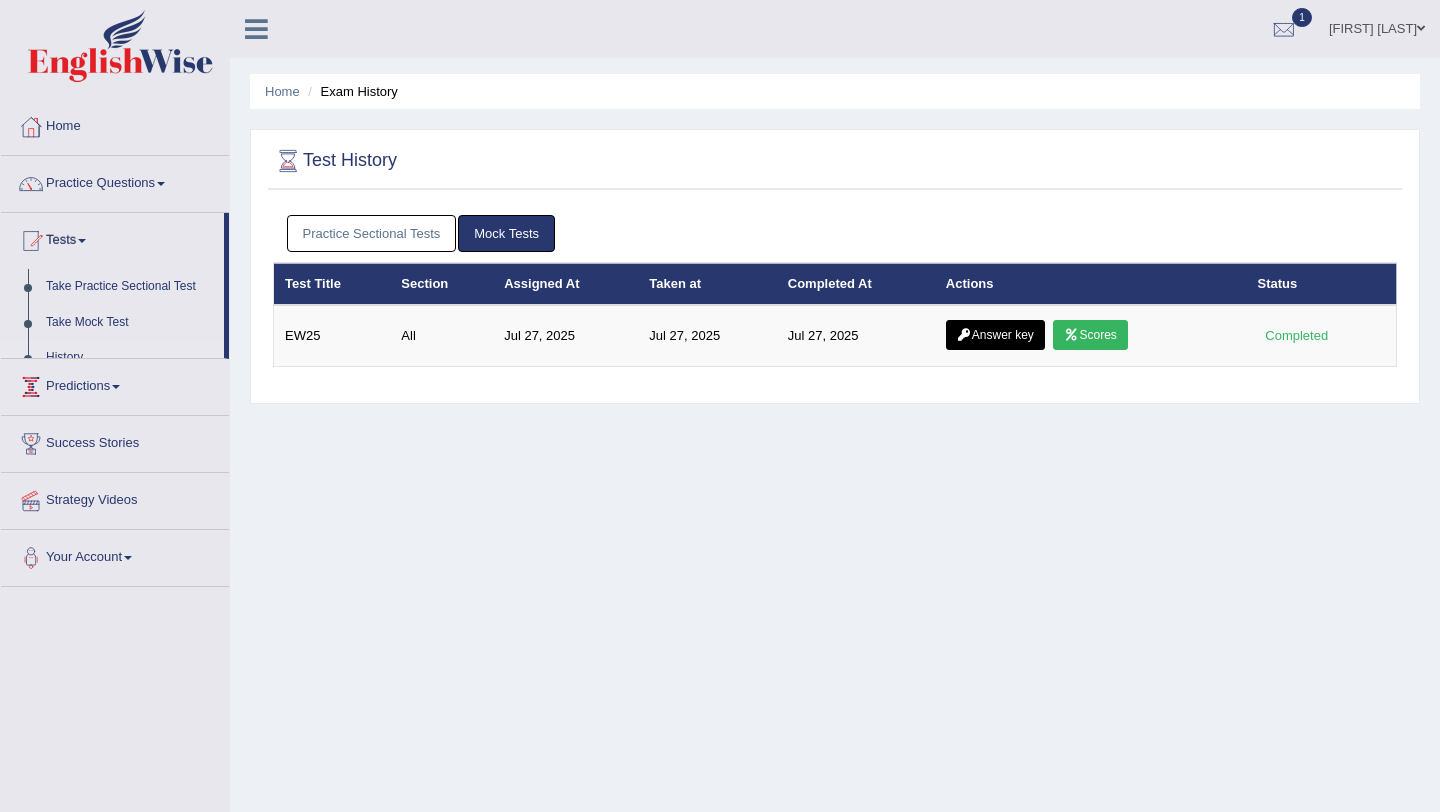 scroll, scrollTop: 0, scrollLeft: 0, axis: both 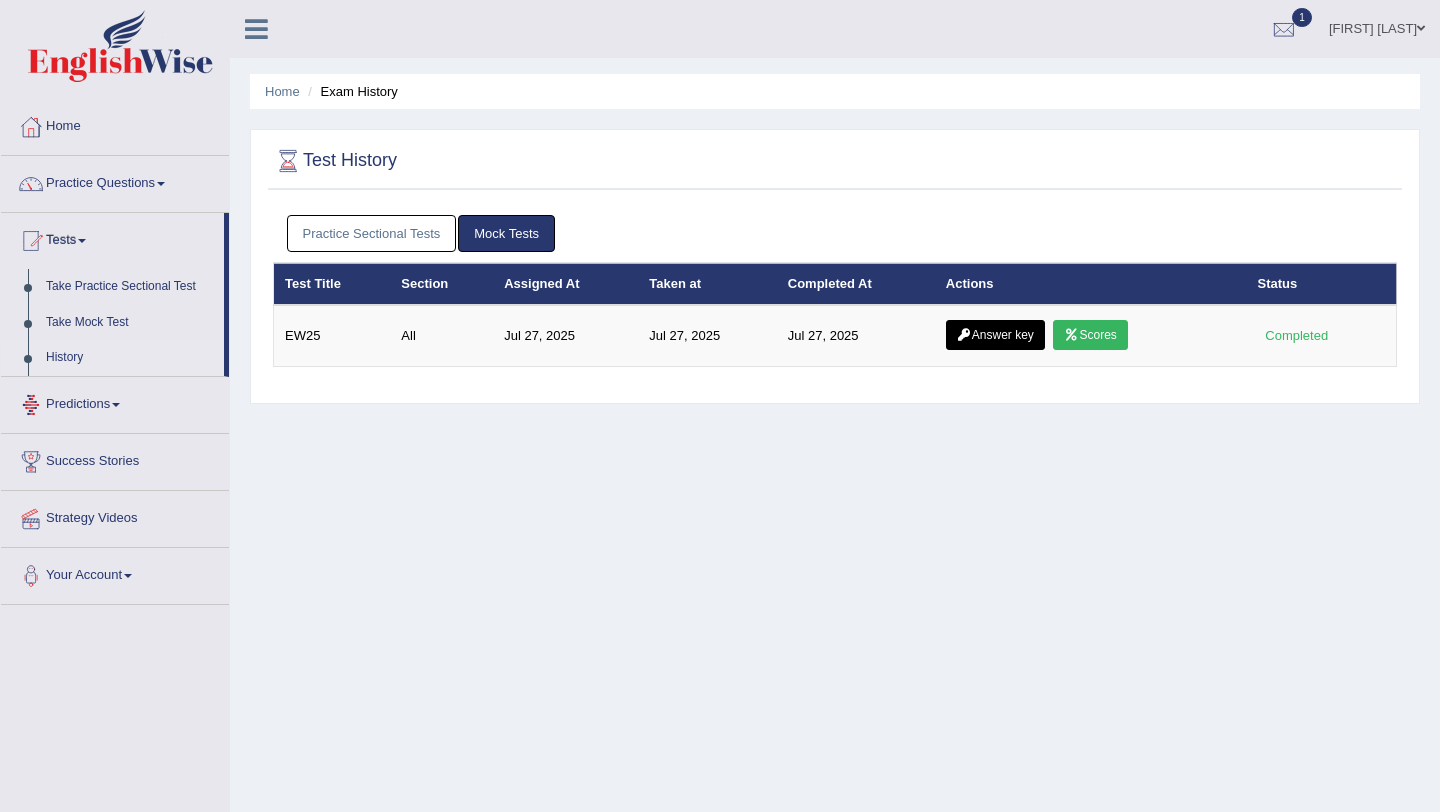 click on "Practice Sectional Tests" at bounding box center (372, 233) 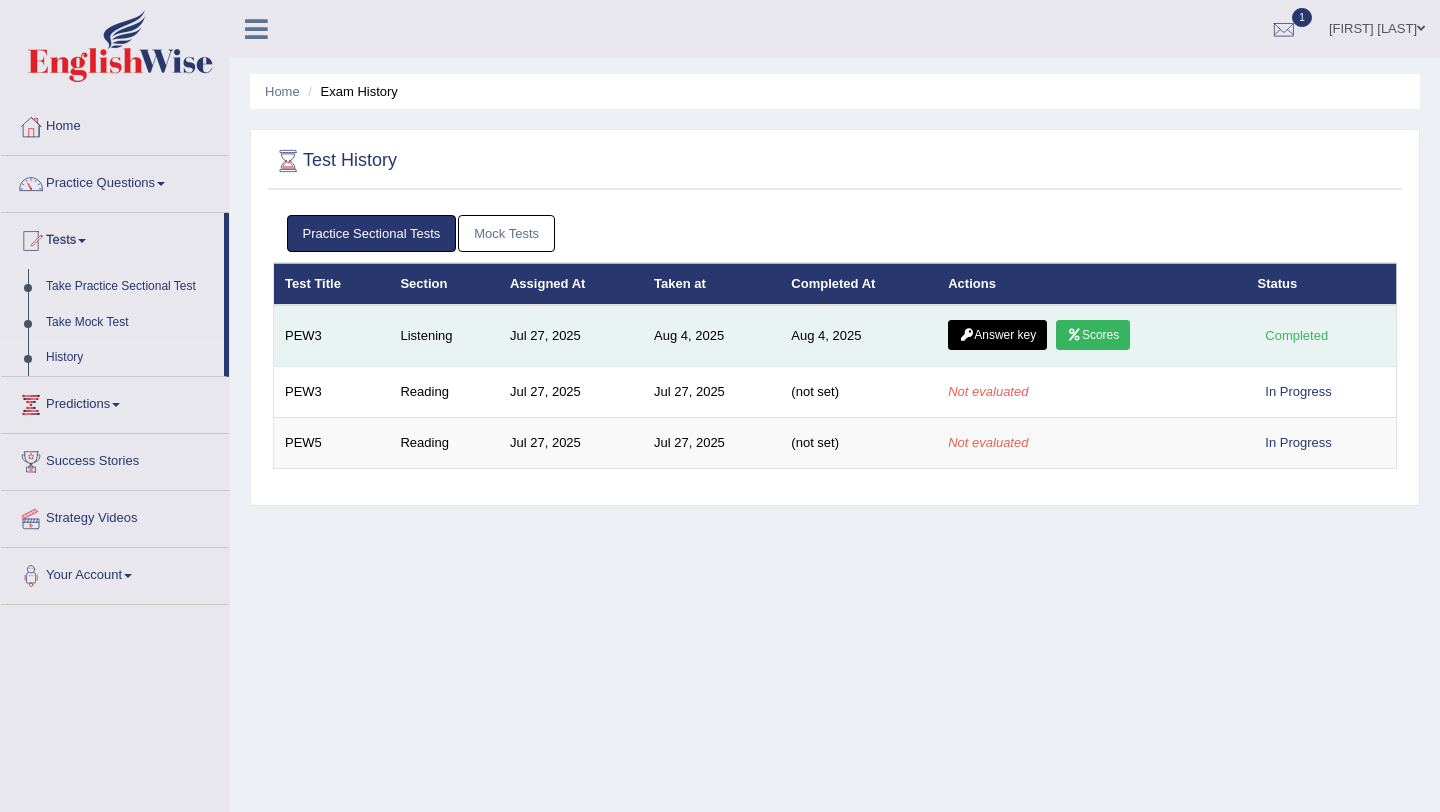 click on "Scores" at bounding box center [1093, 335] 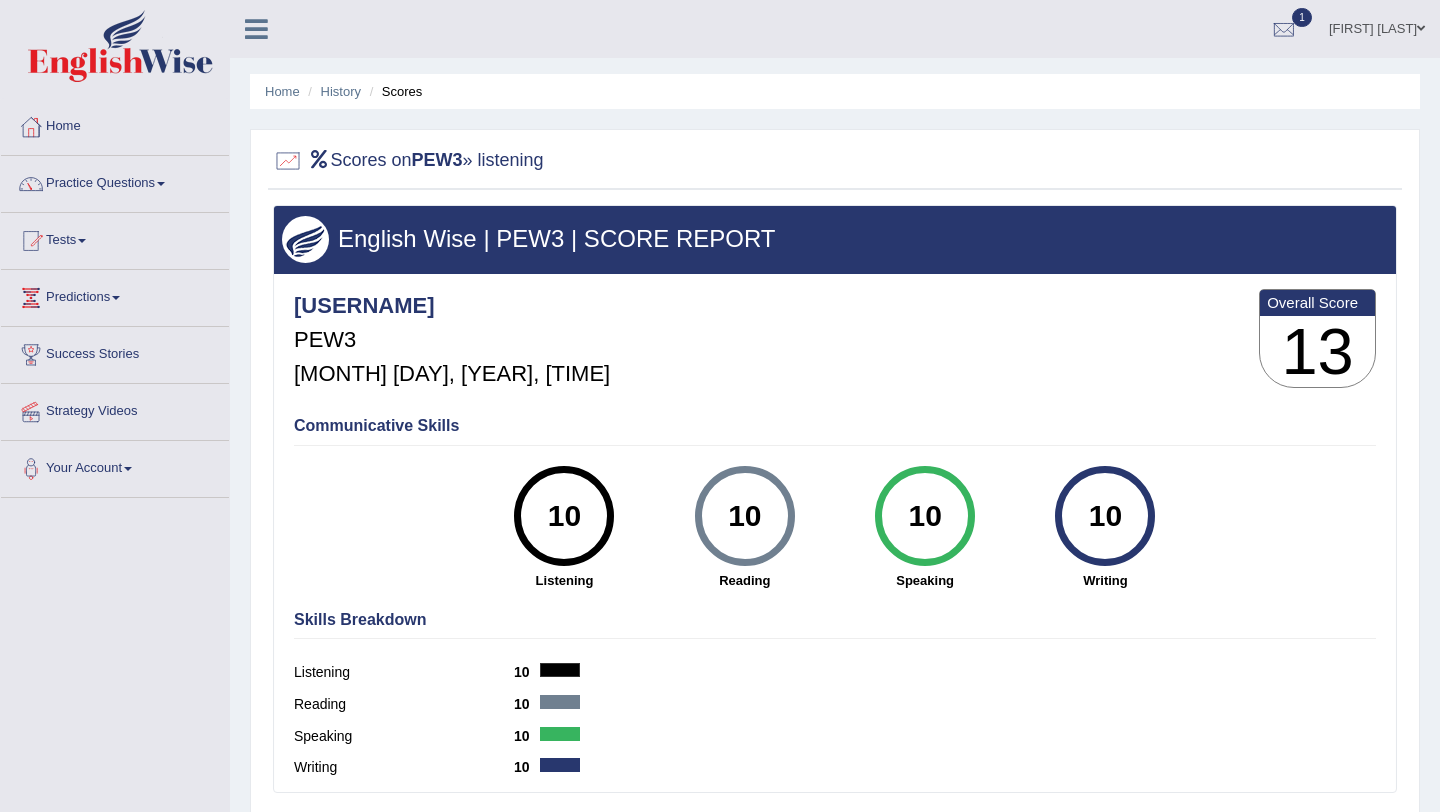 scroll, scrollTop: 0, scrollLeft: 0, axis: both 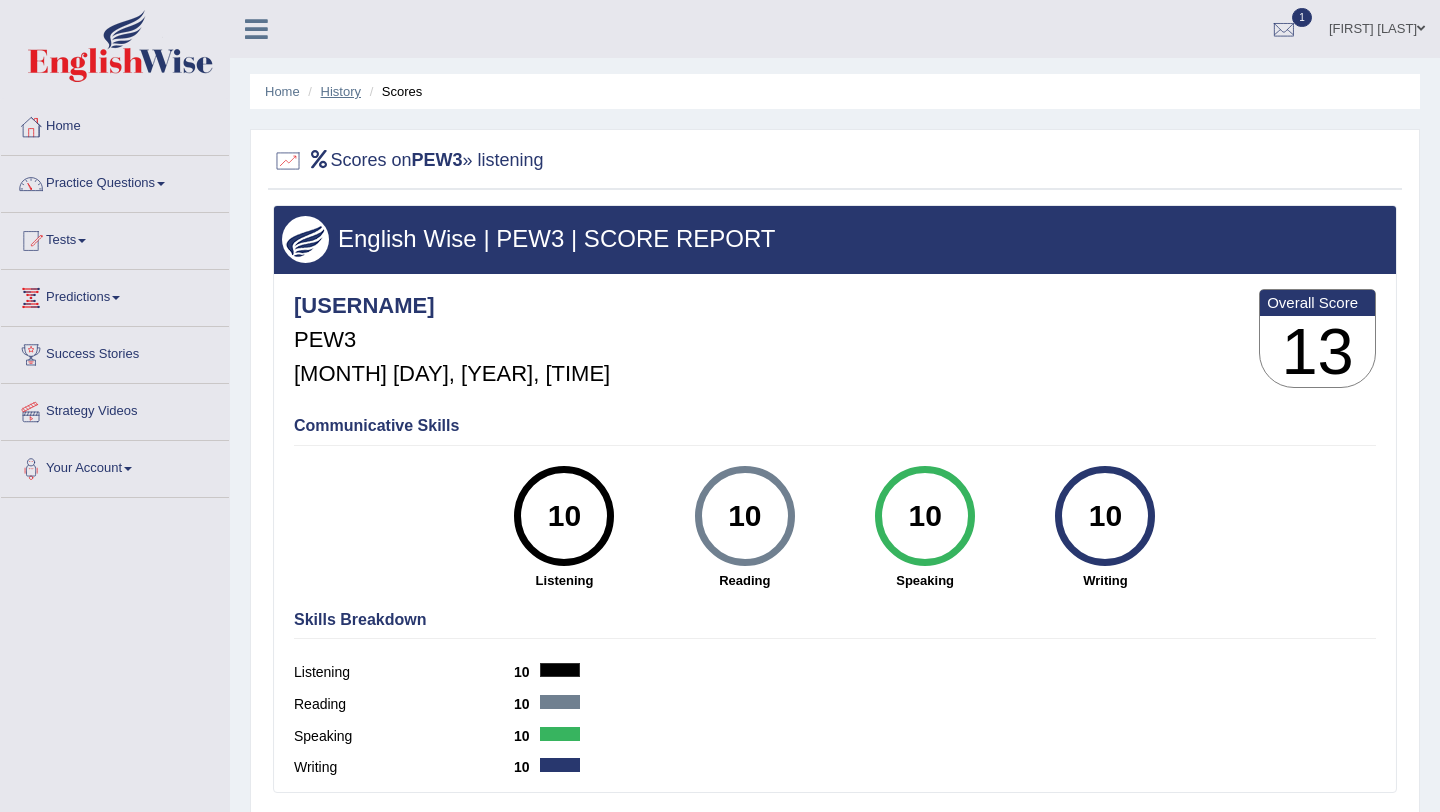 click on "History" at bounding box center (341, 91) 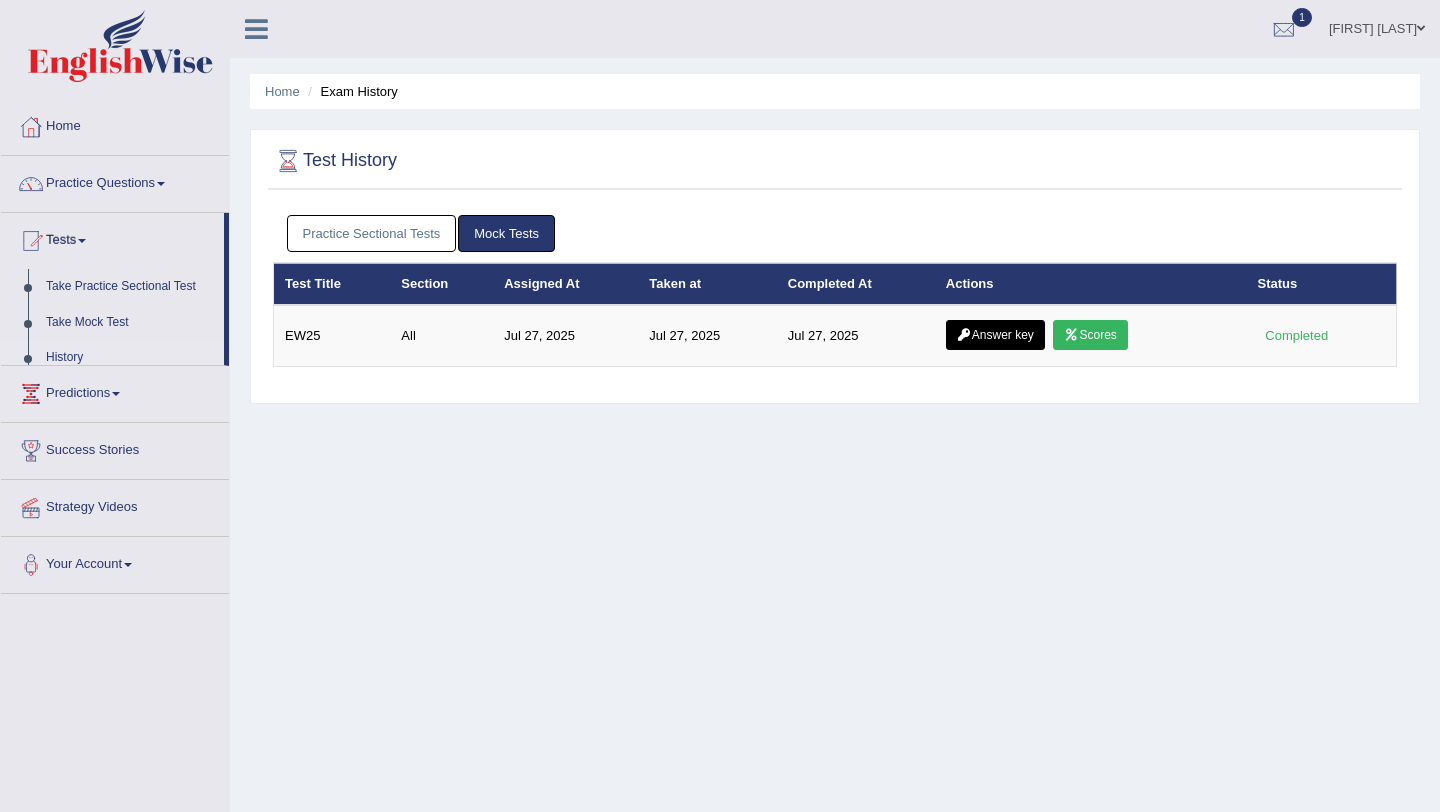 scroll, scrollTop: 0, scrollLeft: 0, axis: both 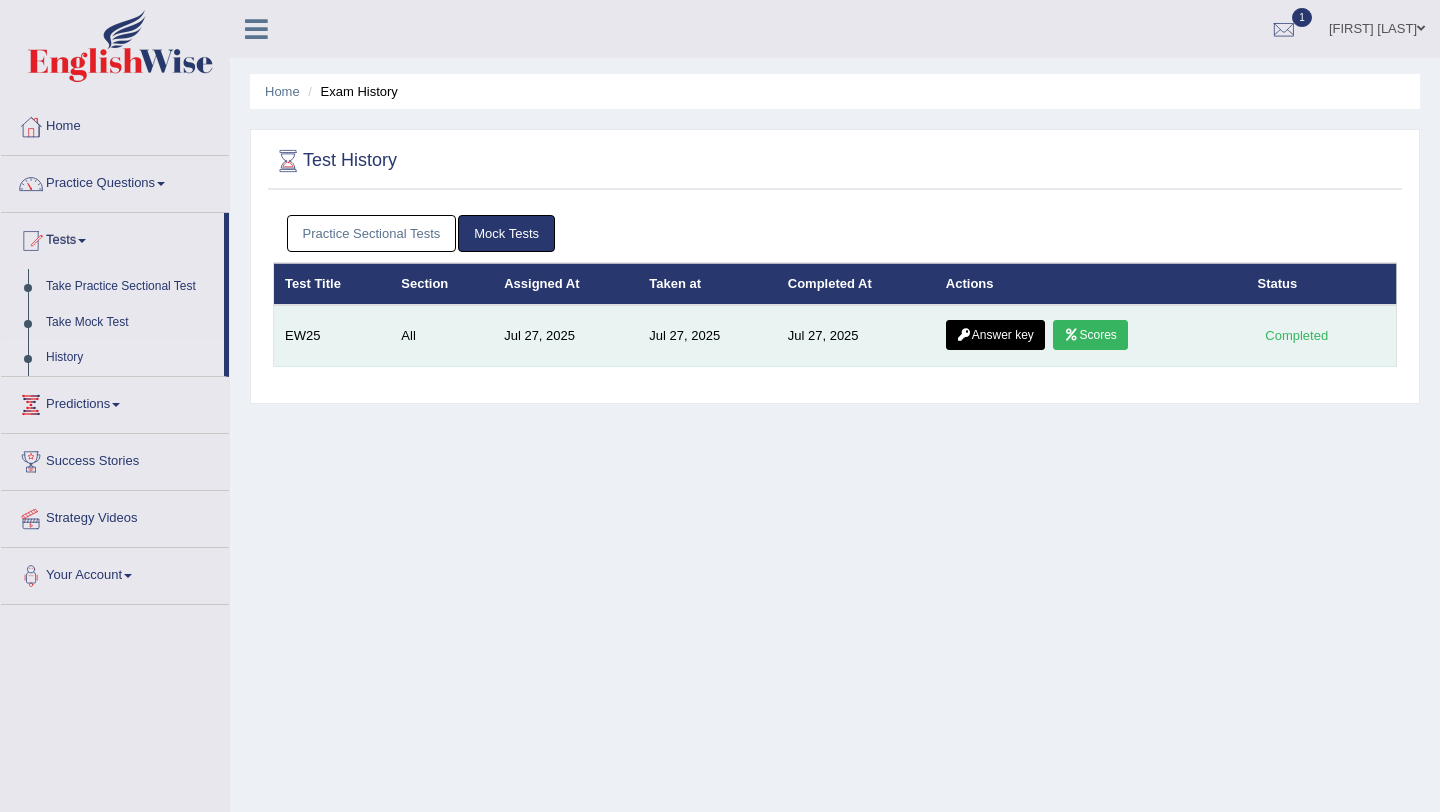click on "Answer key" at bounding box center [995, 335] 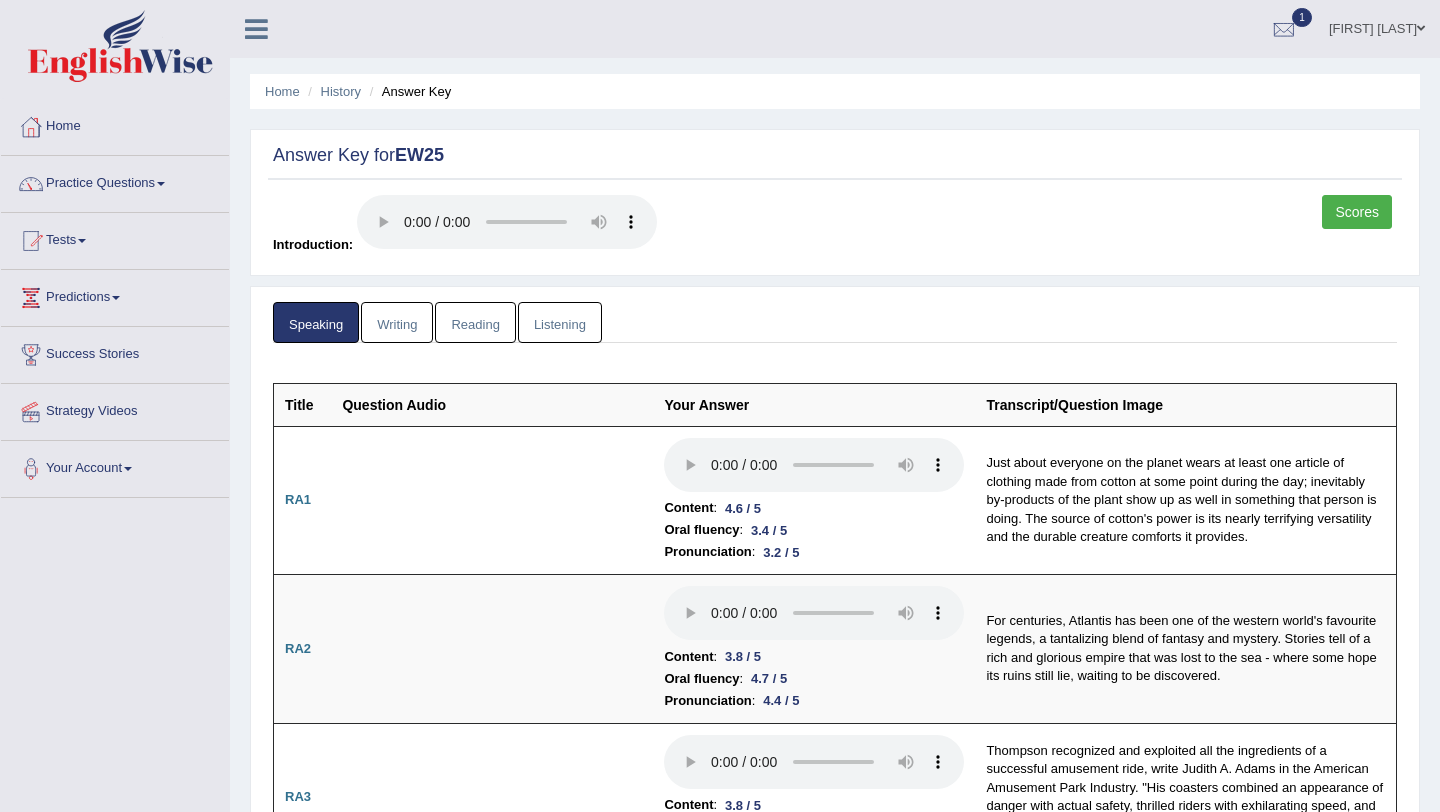 scroll, scrollTop: 0, scrollLeft: 0, axis: both 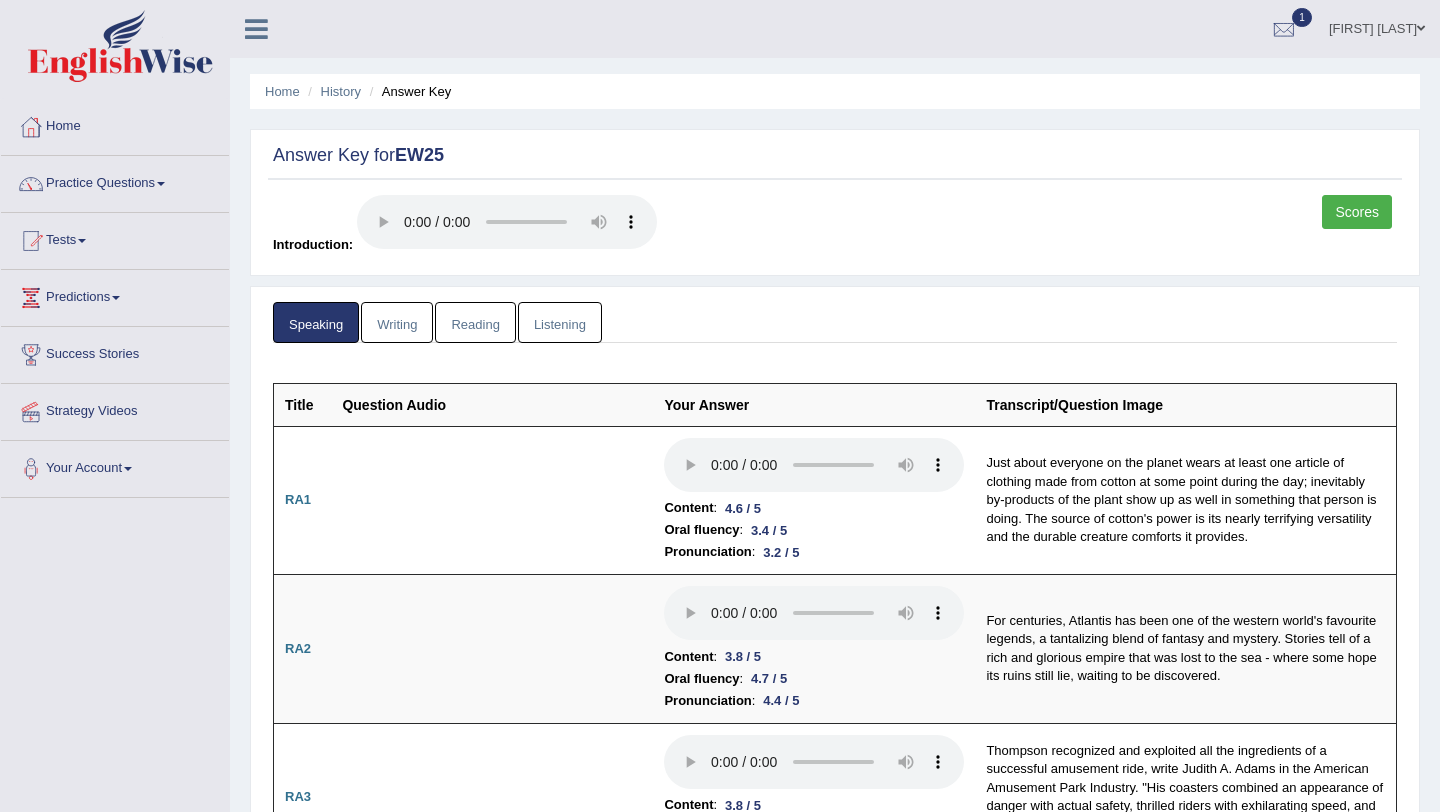 click on "Writing" at bounding box center [397, 322] 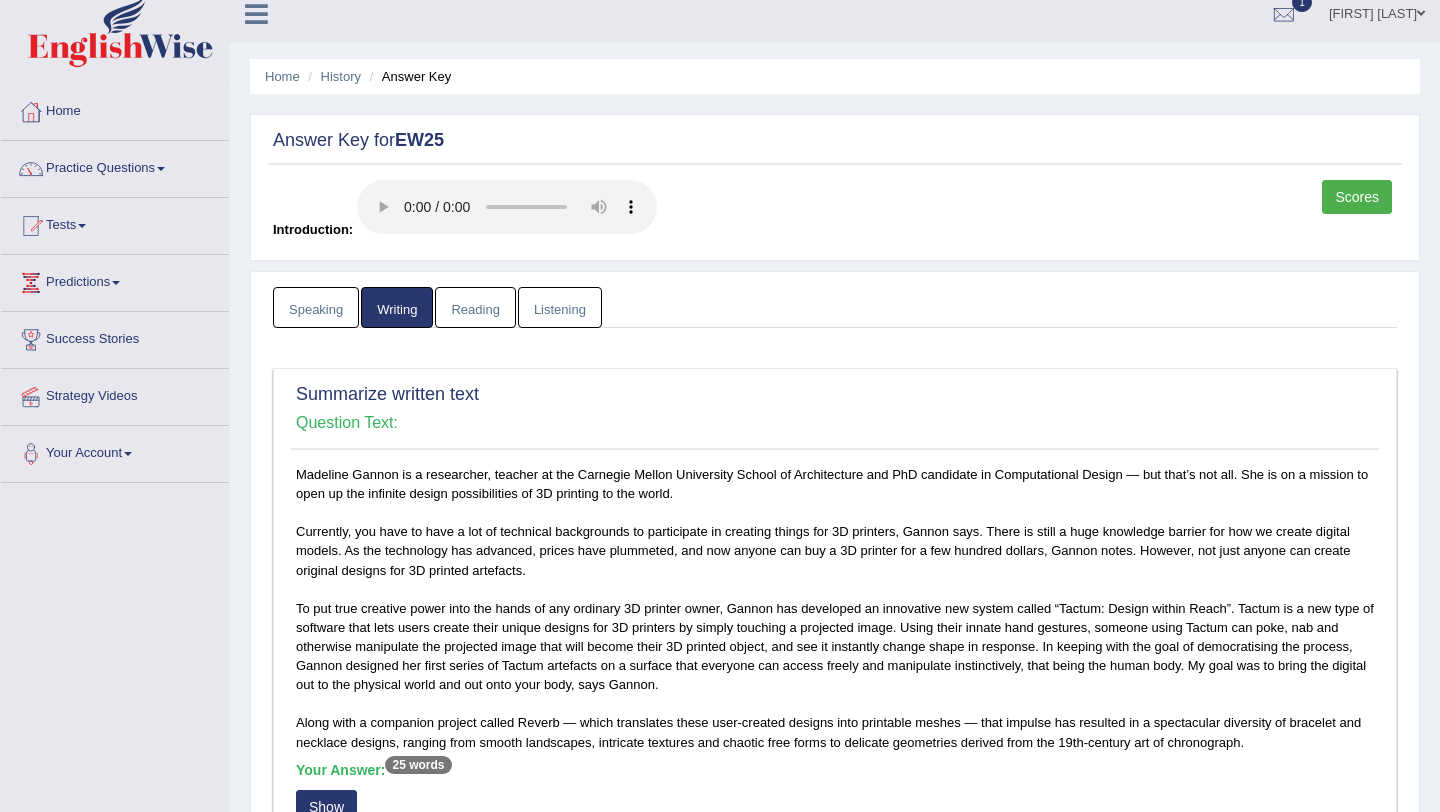 scroll, scrollTop: 1, scrollLeft: 0, axis: vertical 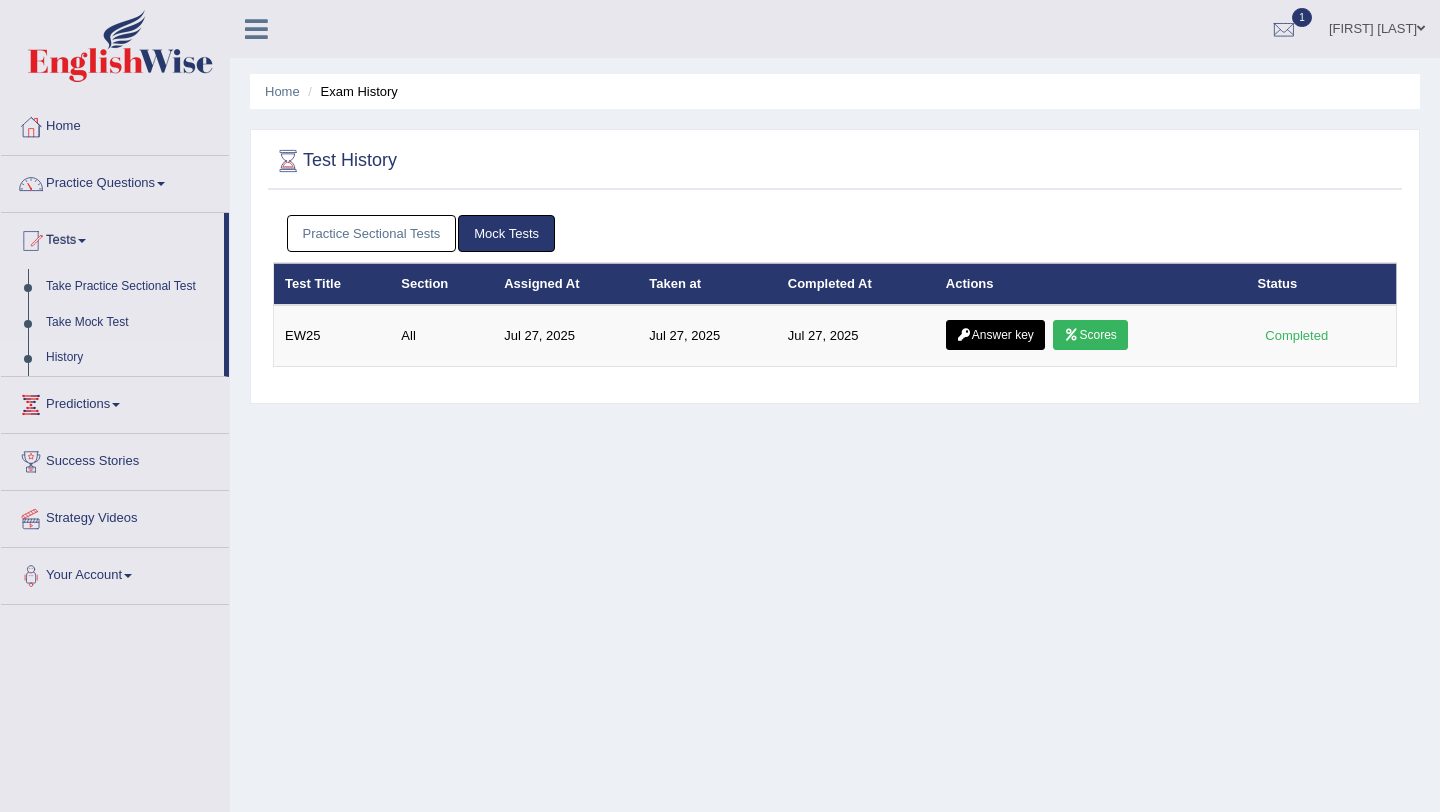 click on "Practice Sectional Tests" at bounding box center [372, 233] 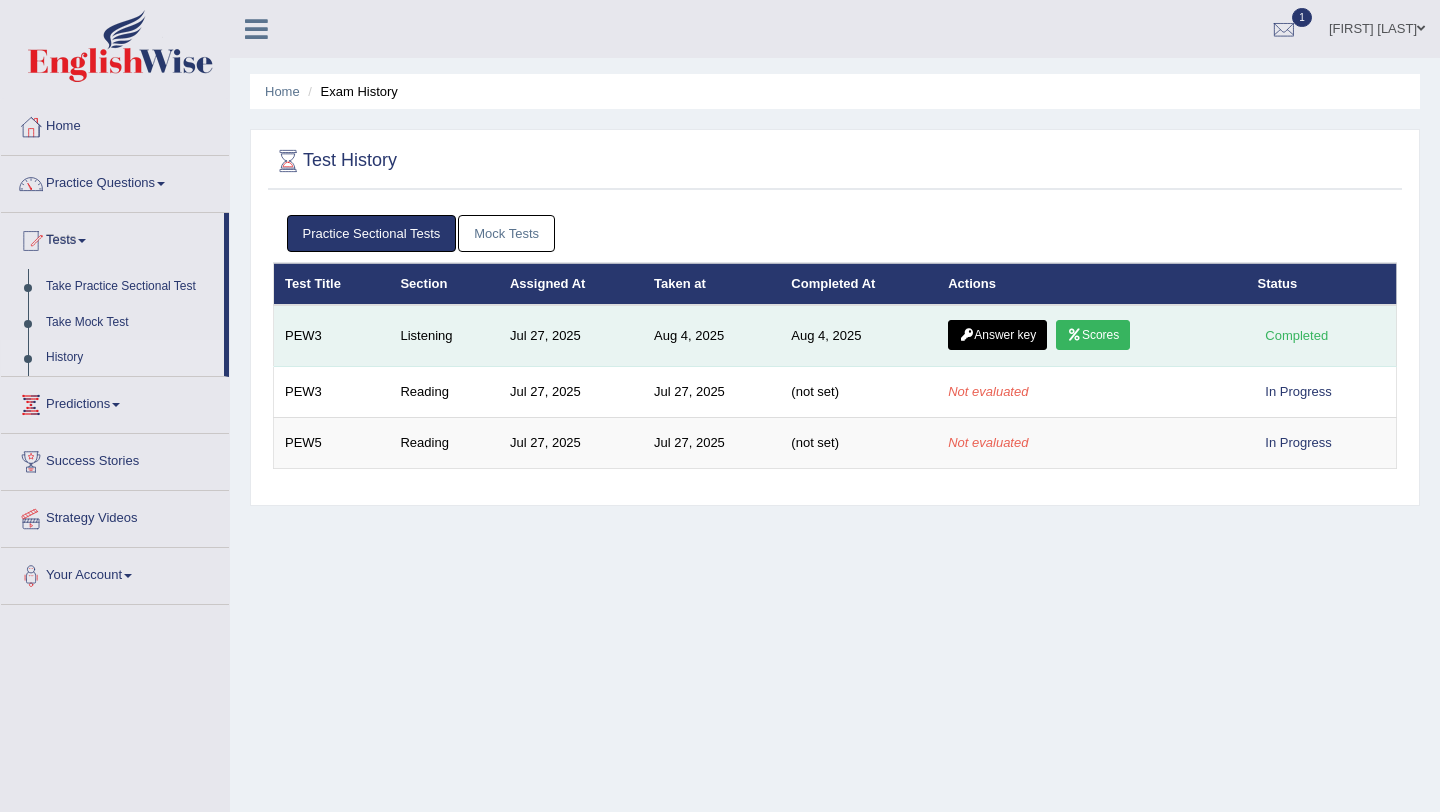 click on "Answer key" at bounding box center [997, 335] 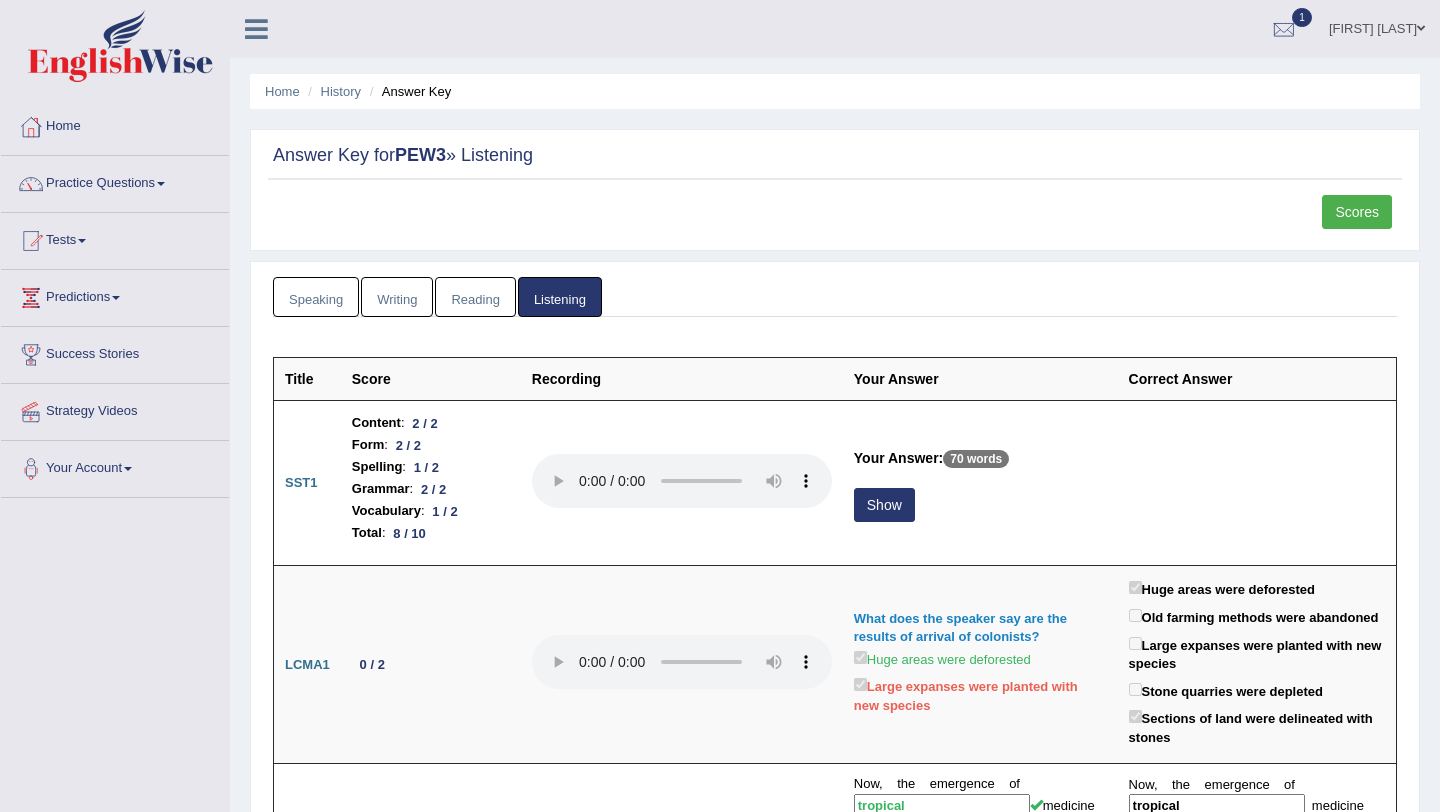 scroll, scrollTop: 0, scrollLeft: 0, axis: both 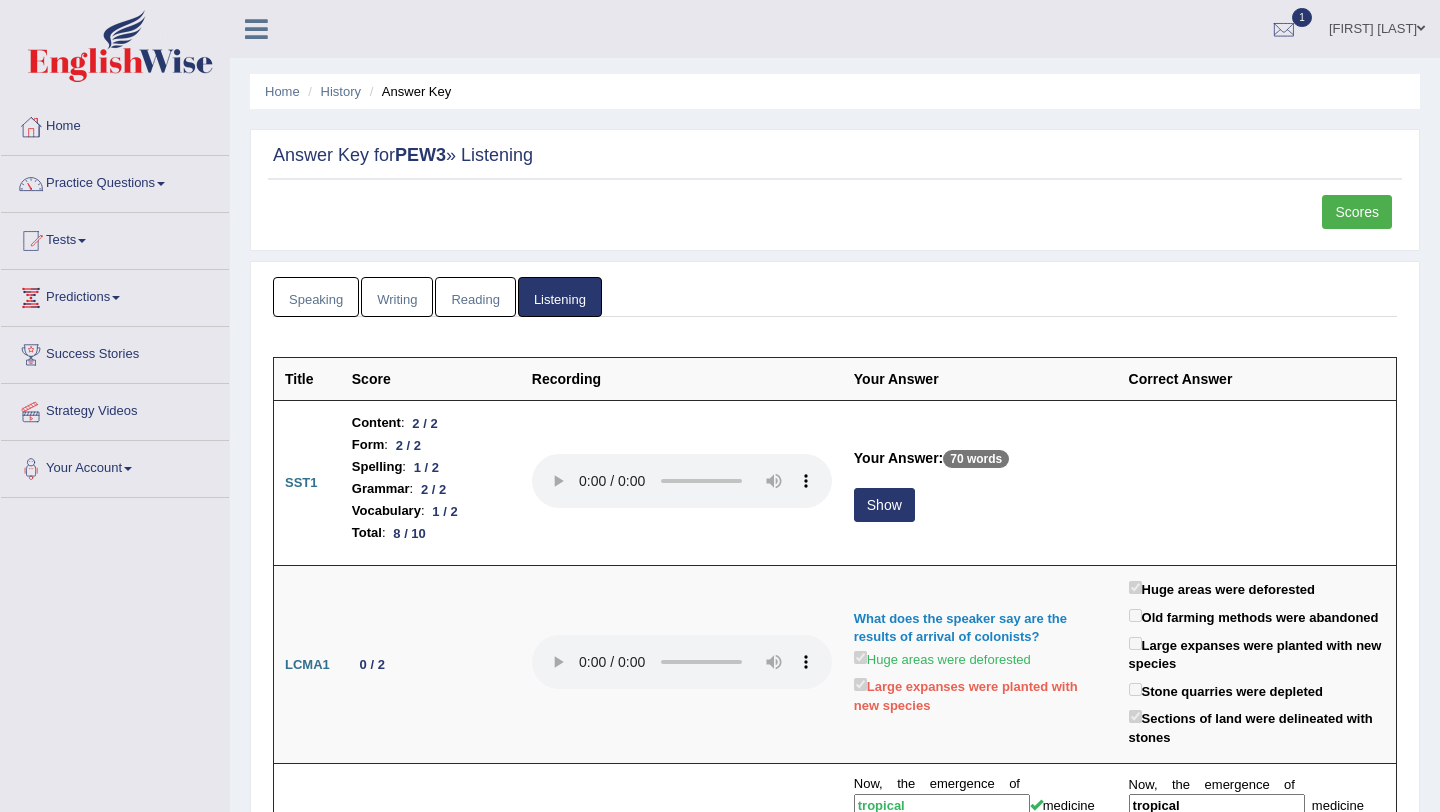 click on "Writing" at bounding box center (397, 297) 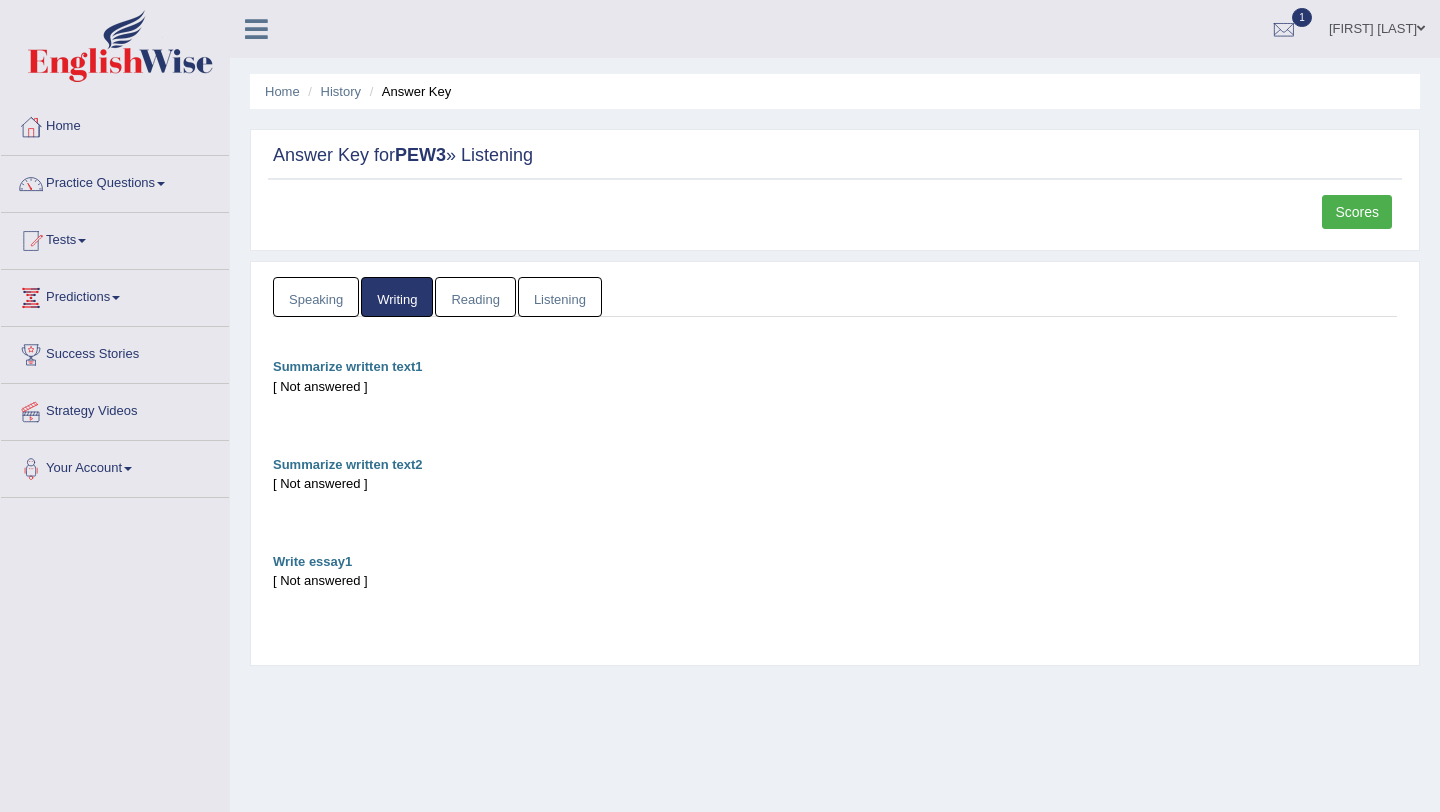 click on "Speaking" at bounding box center [316, 297] 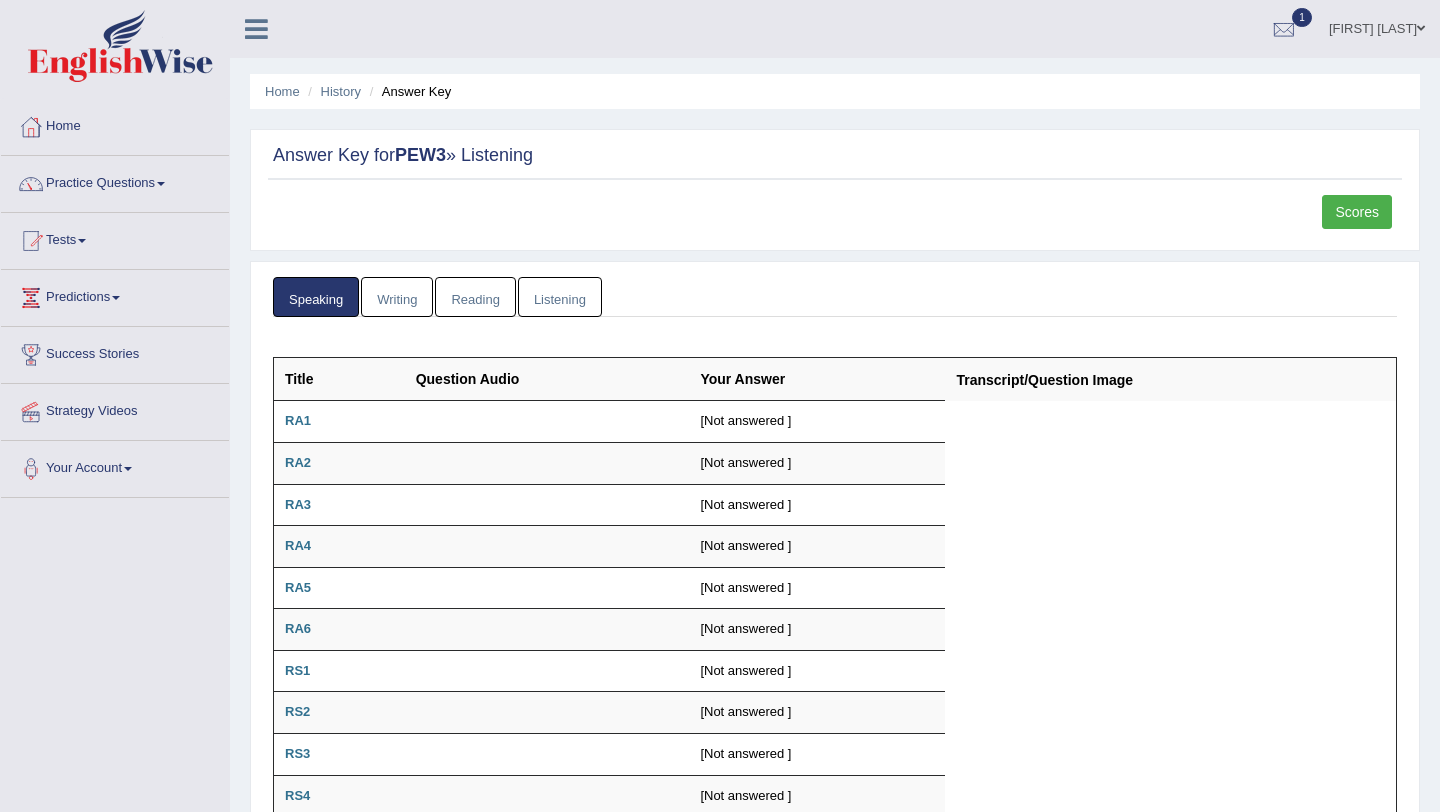 click on "Reading" at bounding box center [475, 297] 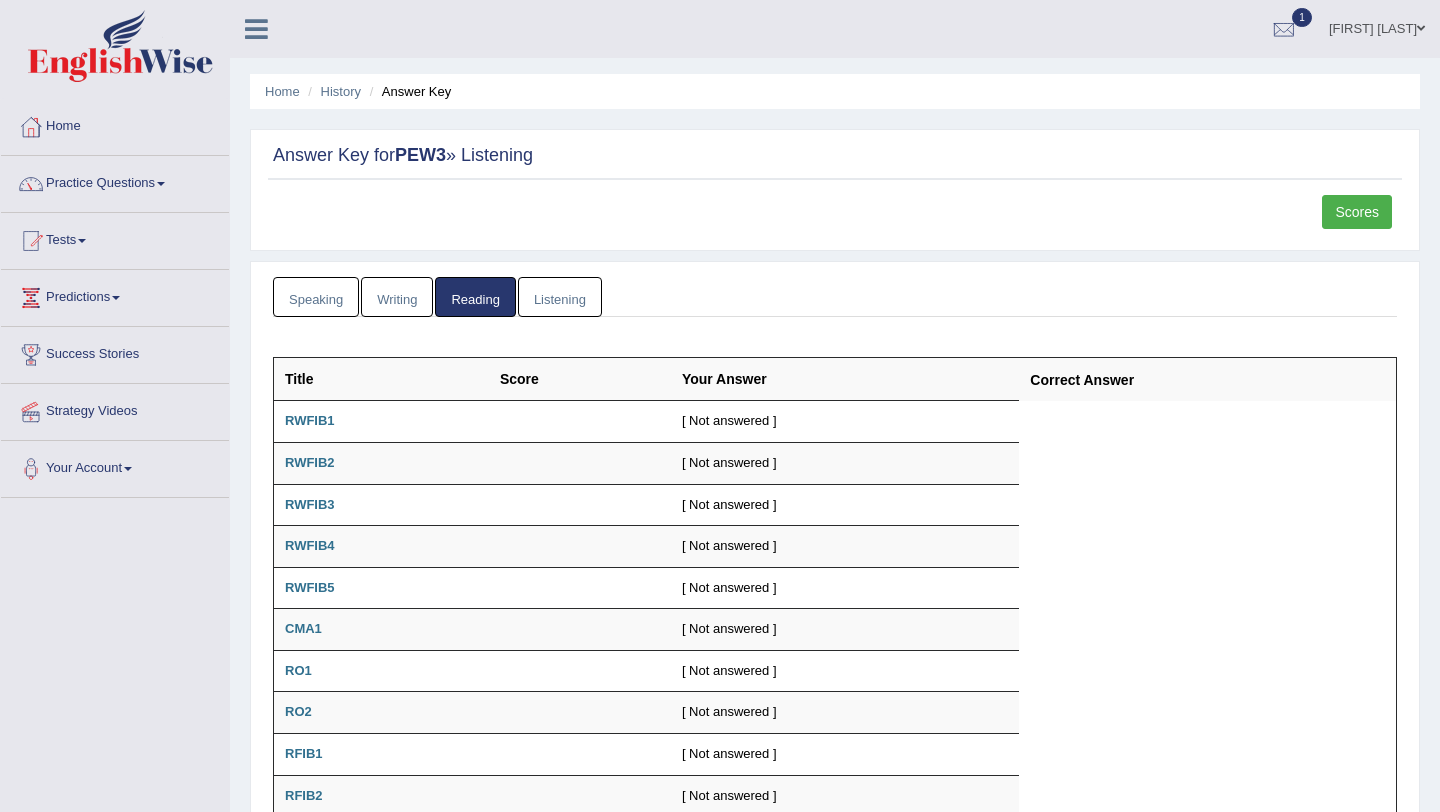 click on "Listening" at bounding box center (560, 297) 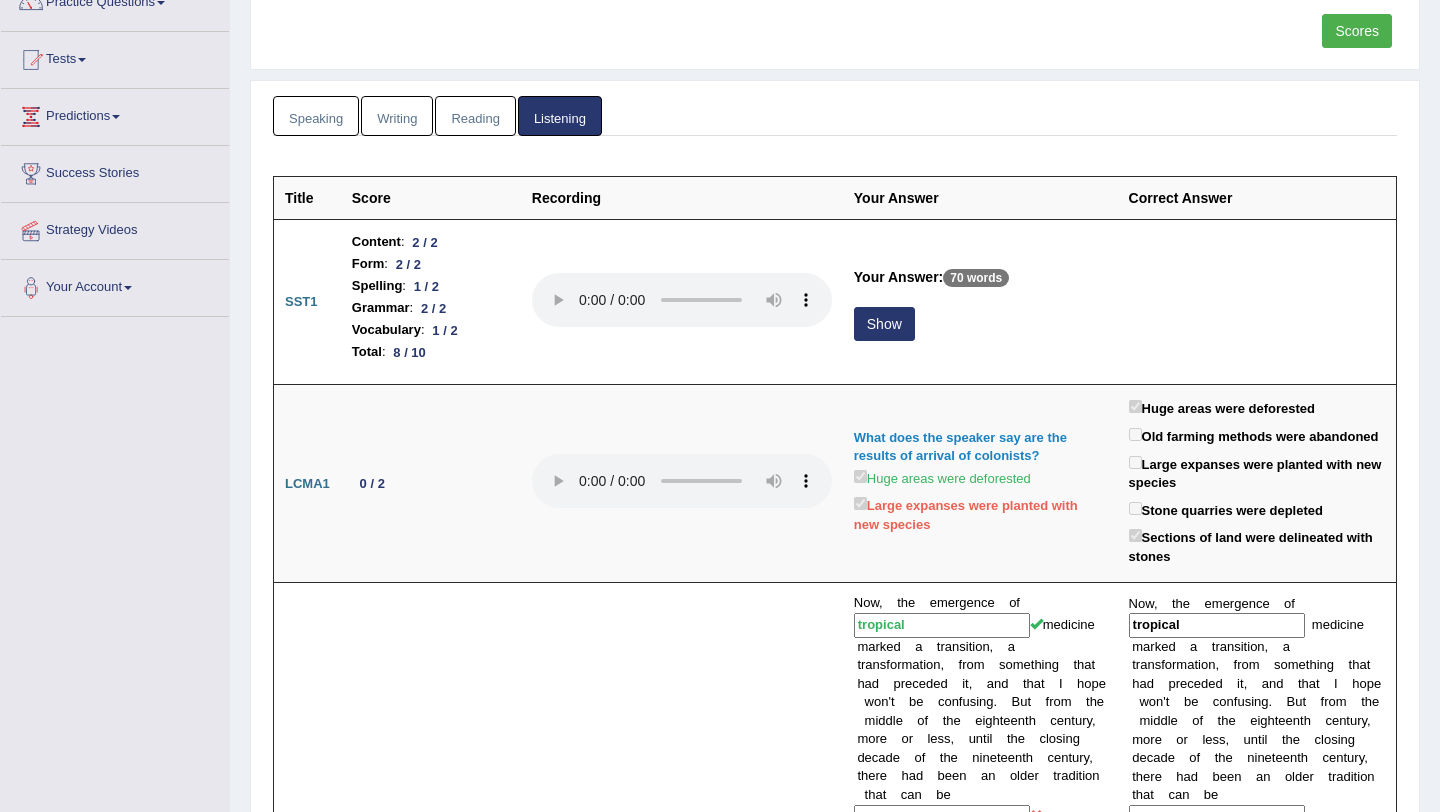 scroll, scrollTop: 255, scrollLeft: 0, axis: vertical 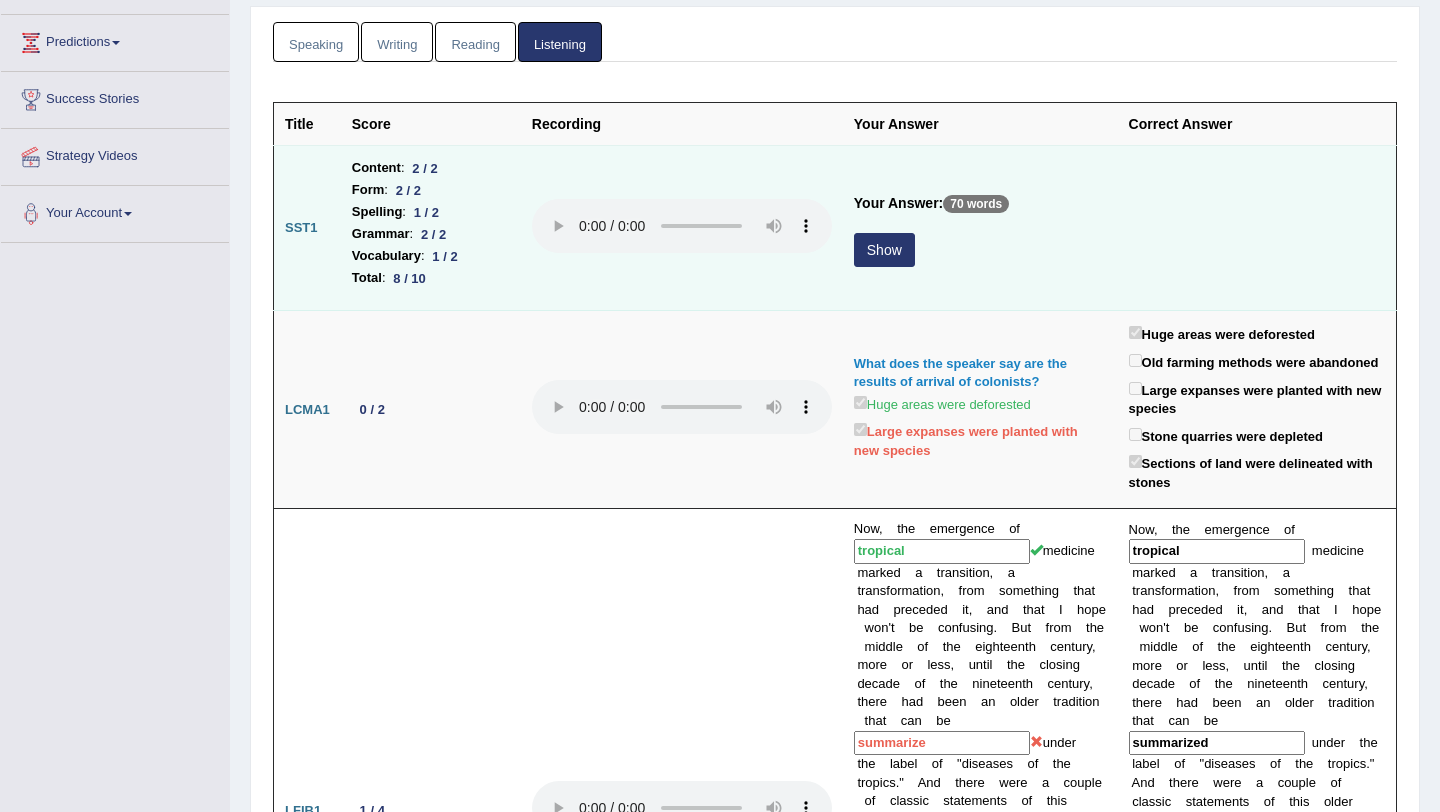 click on "Show" at bounding box center [884, 250] 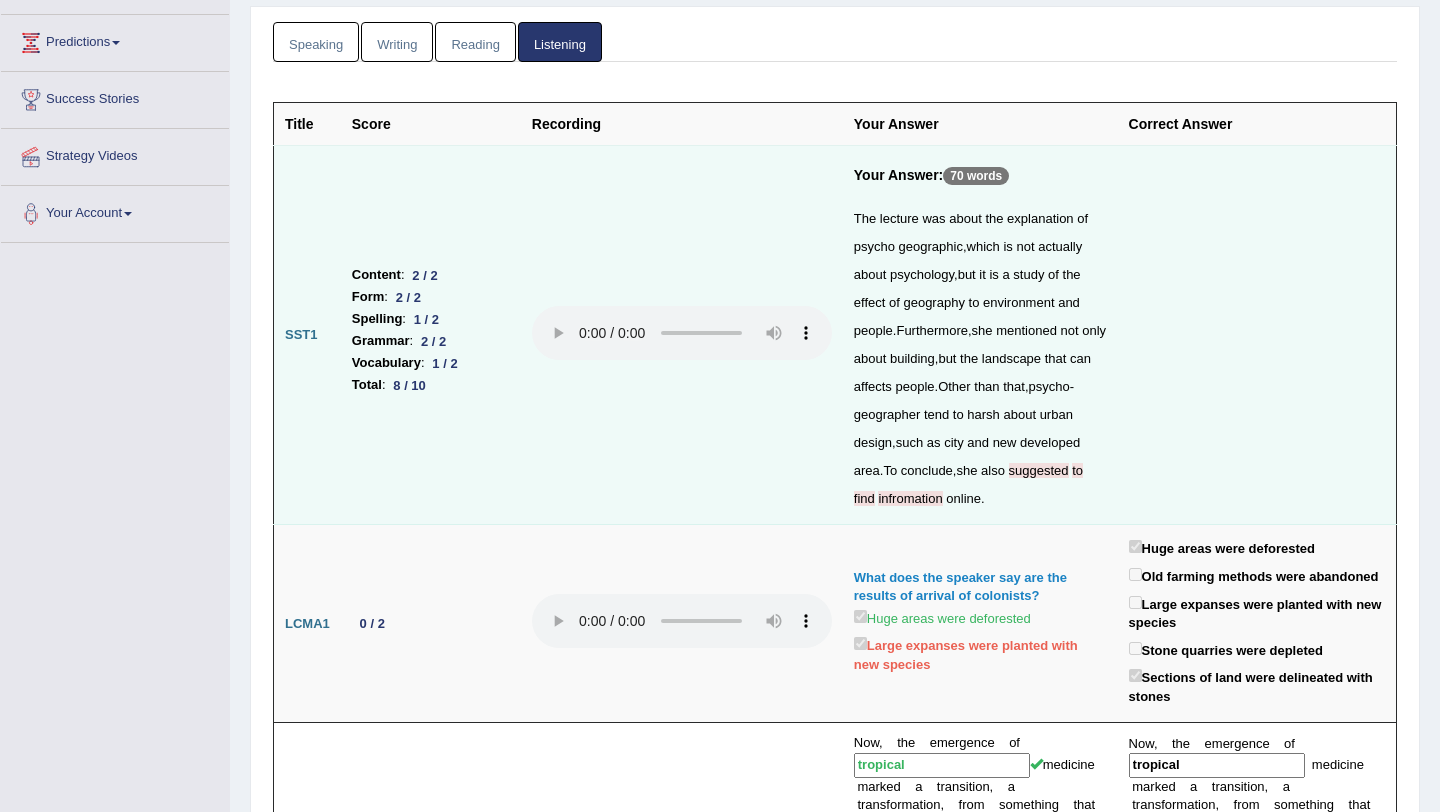 click on "suggested" at bounding box center [1039, 470] 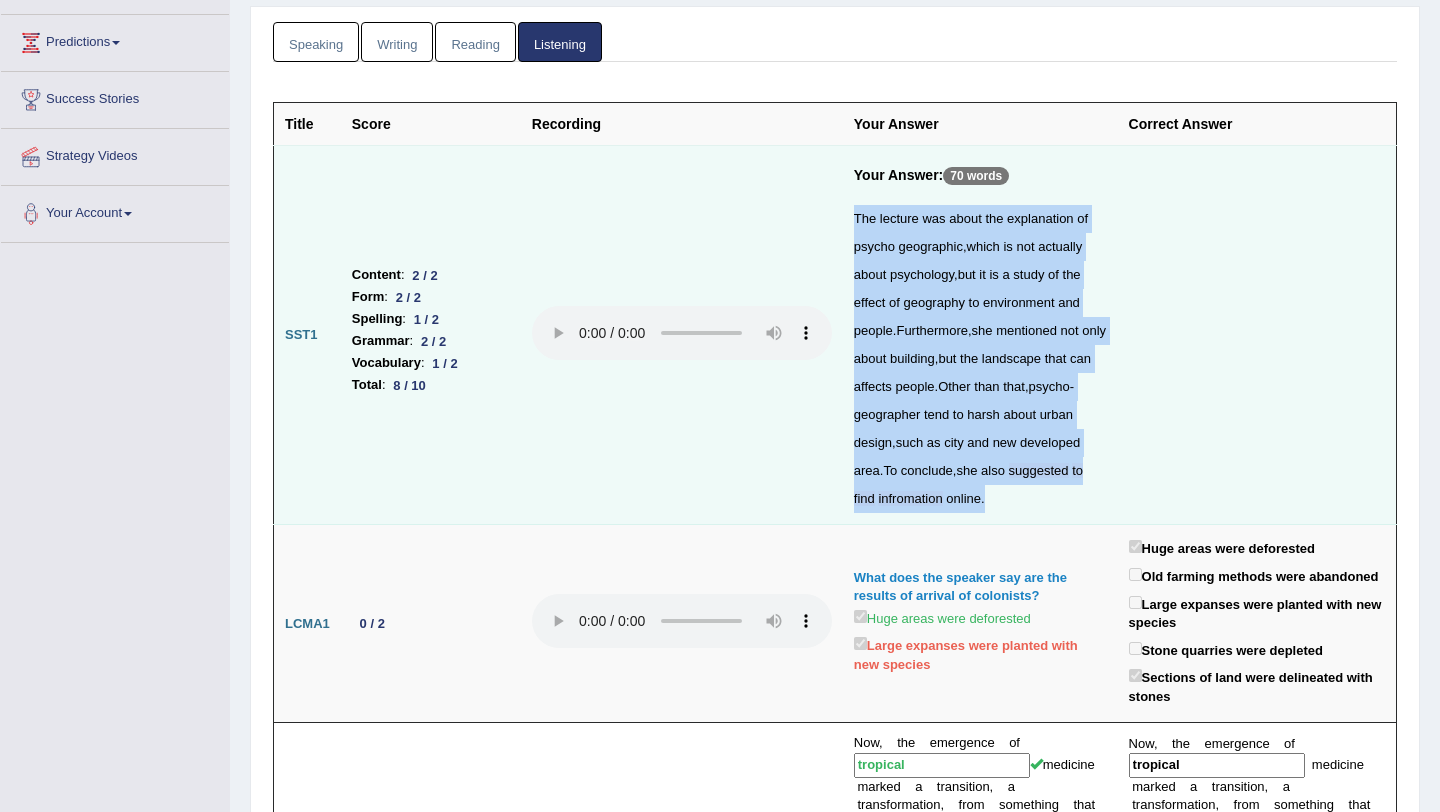 drag, startPoint x: 852, startPoint y: 217, endPoint x: 1076, endPoint y: 491, distance: 353.9096 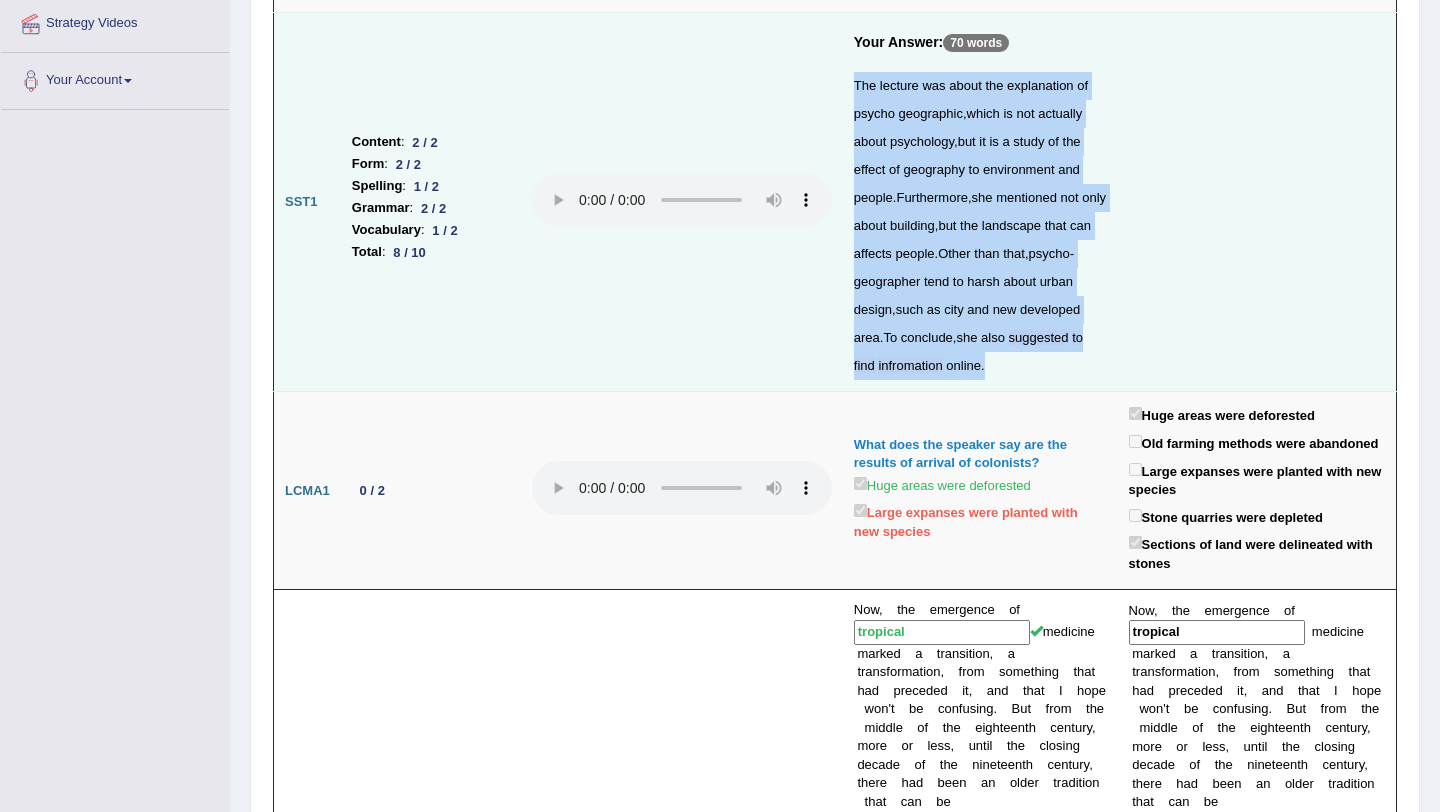 scroll, scrollTop: 0, scrollLeft: 0, axis: both 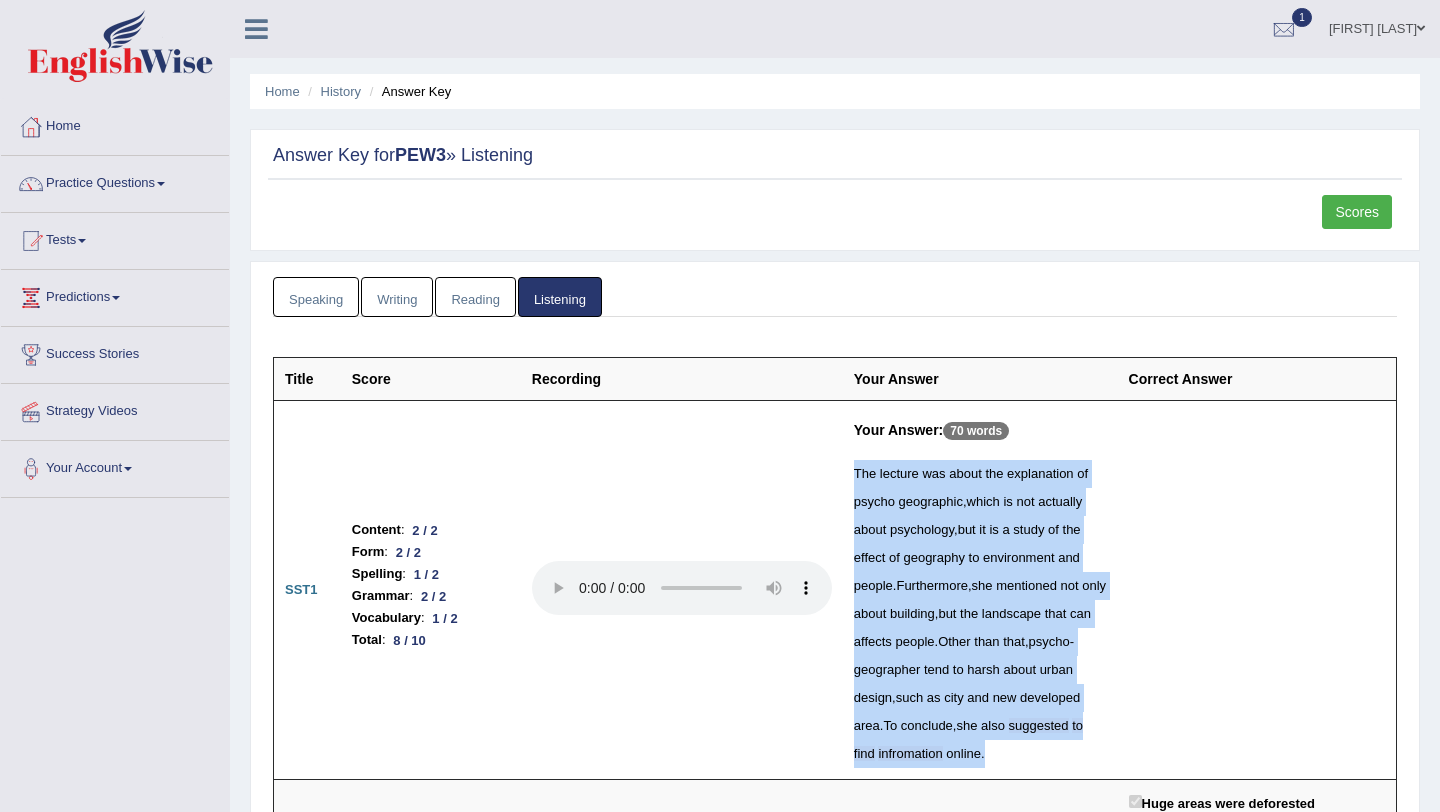 click on "Reading" at bounding box center [475, 297] 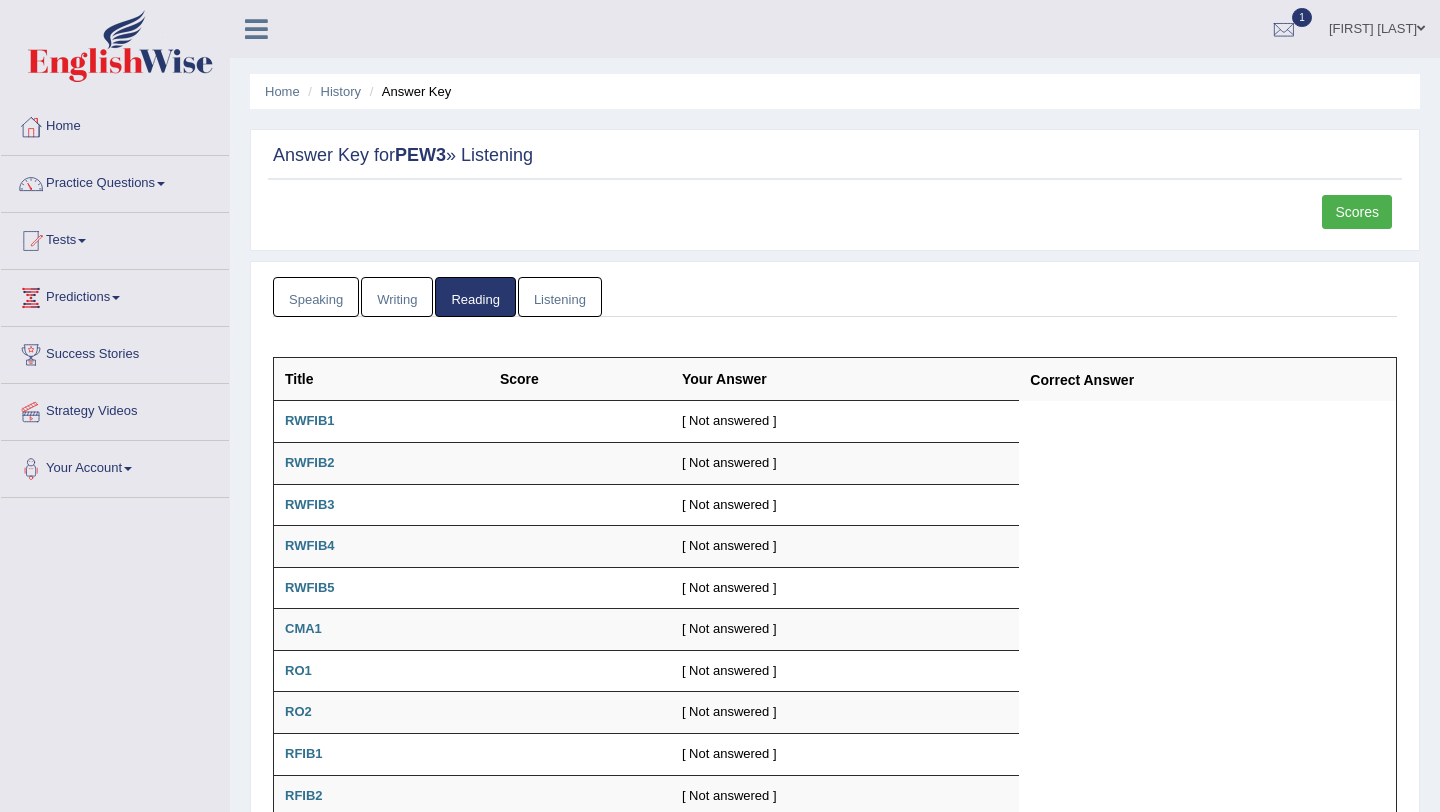 click on "Listening" at bounding box center [560, 297] 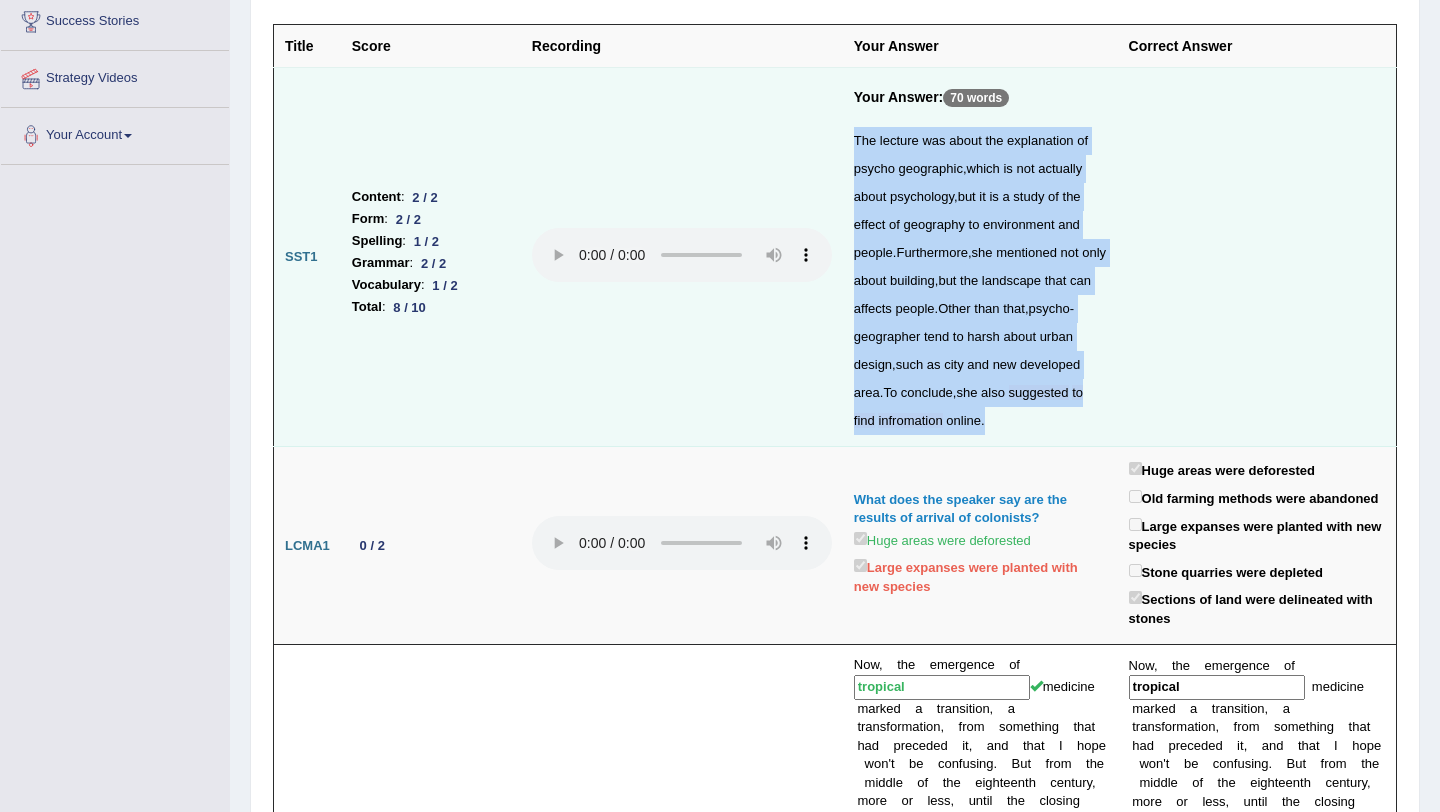 scroll, scrollTop: 329, scrollLeft: 0, axis: vertical 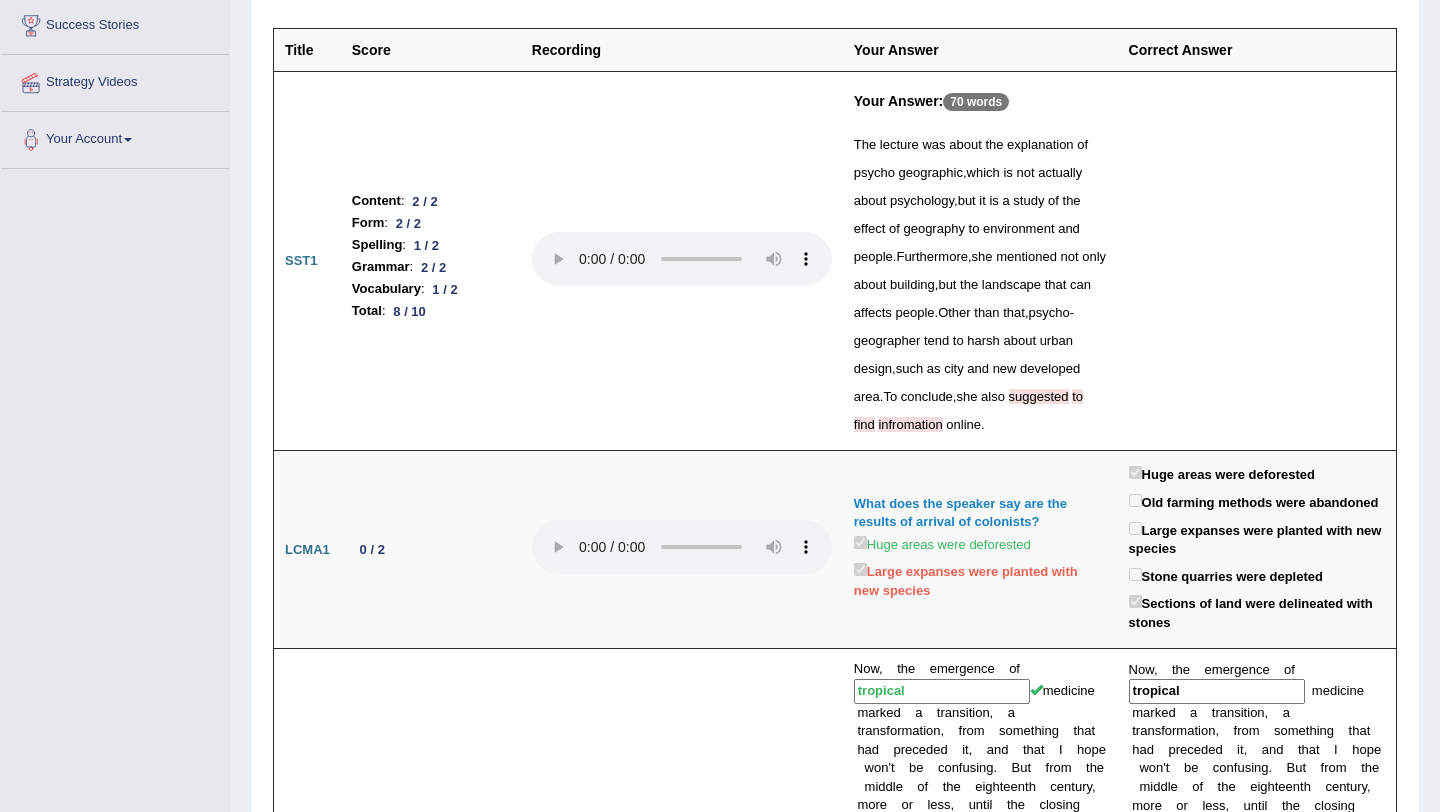 click on "Correct Answer" at bounding box center [1257, 50] 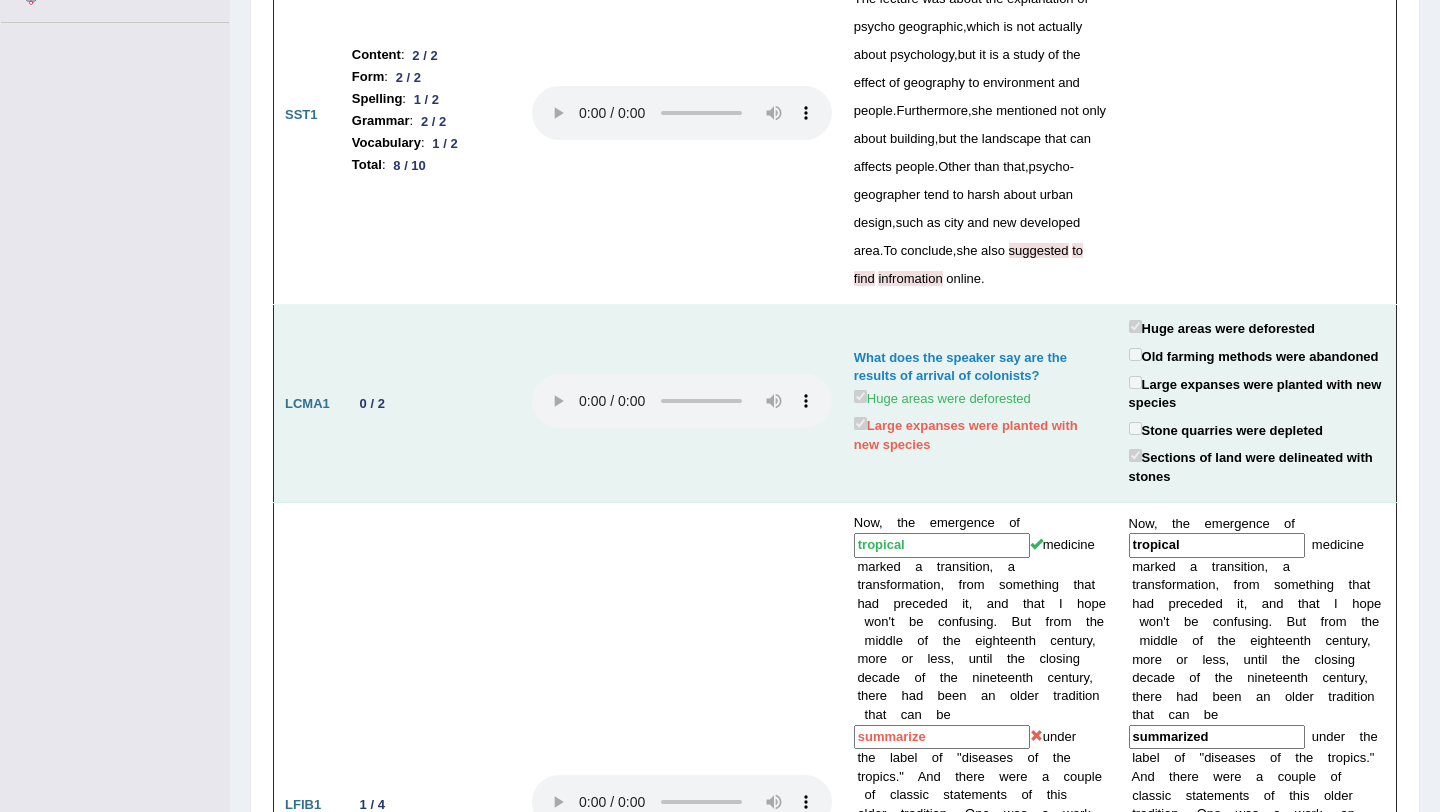 scroll, scrollTop: 0, scrollLeft: 0, axis: both 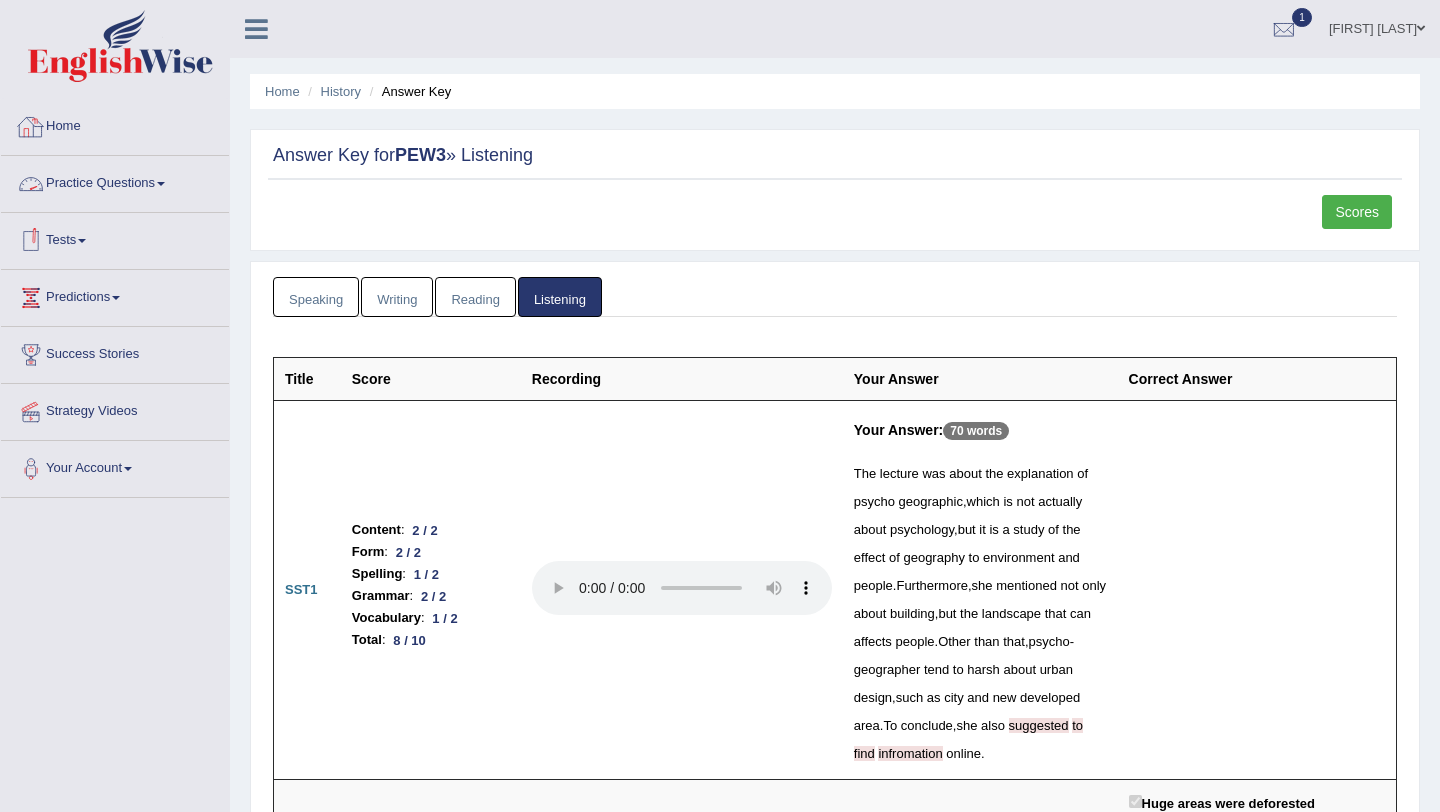 click at bounding box center [82, 241] 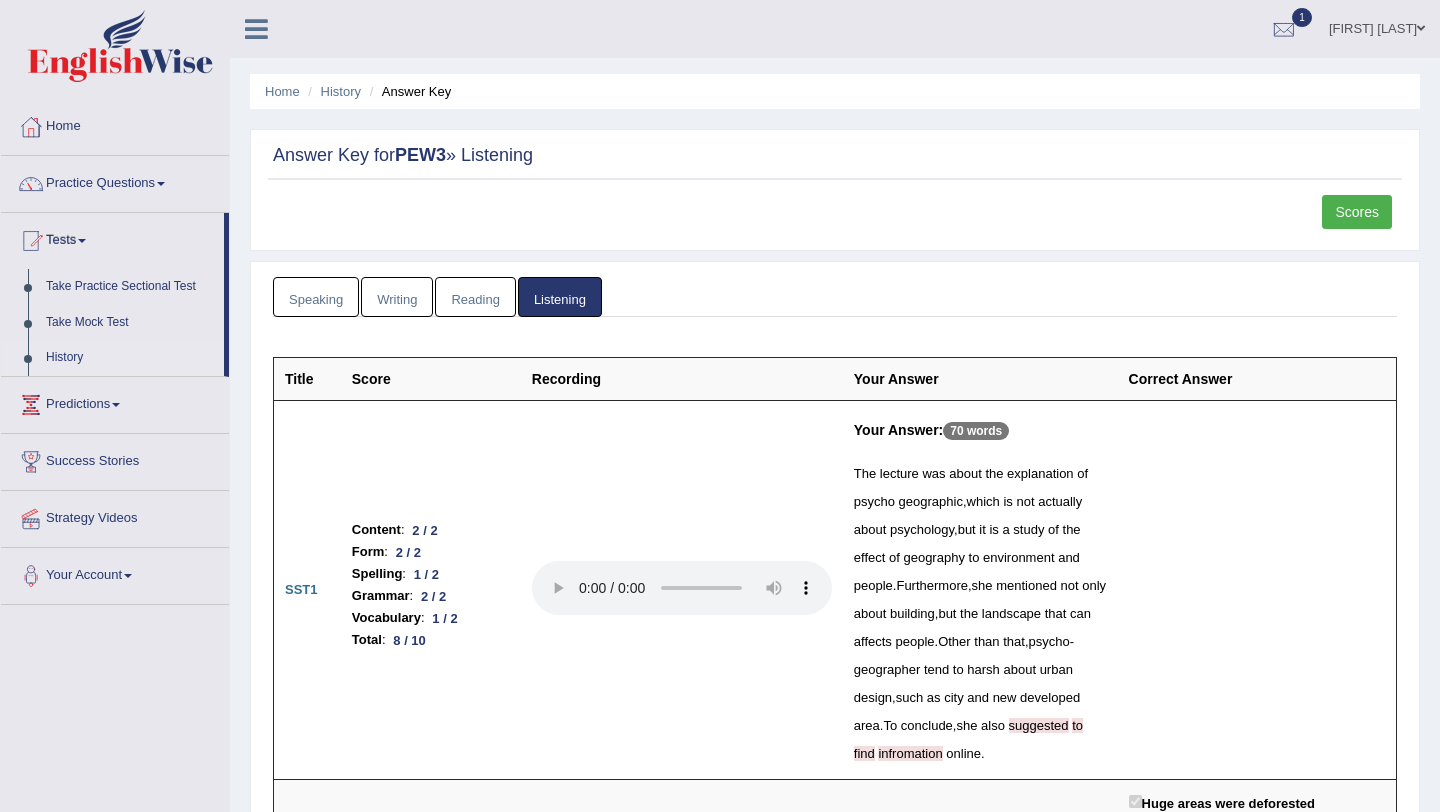 click on "History" at bounding box center [130, 358] 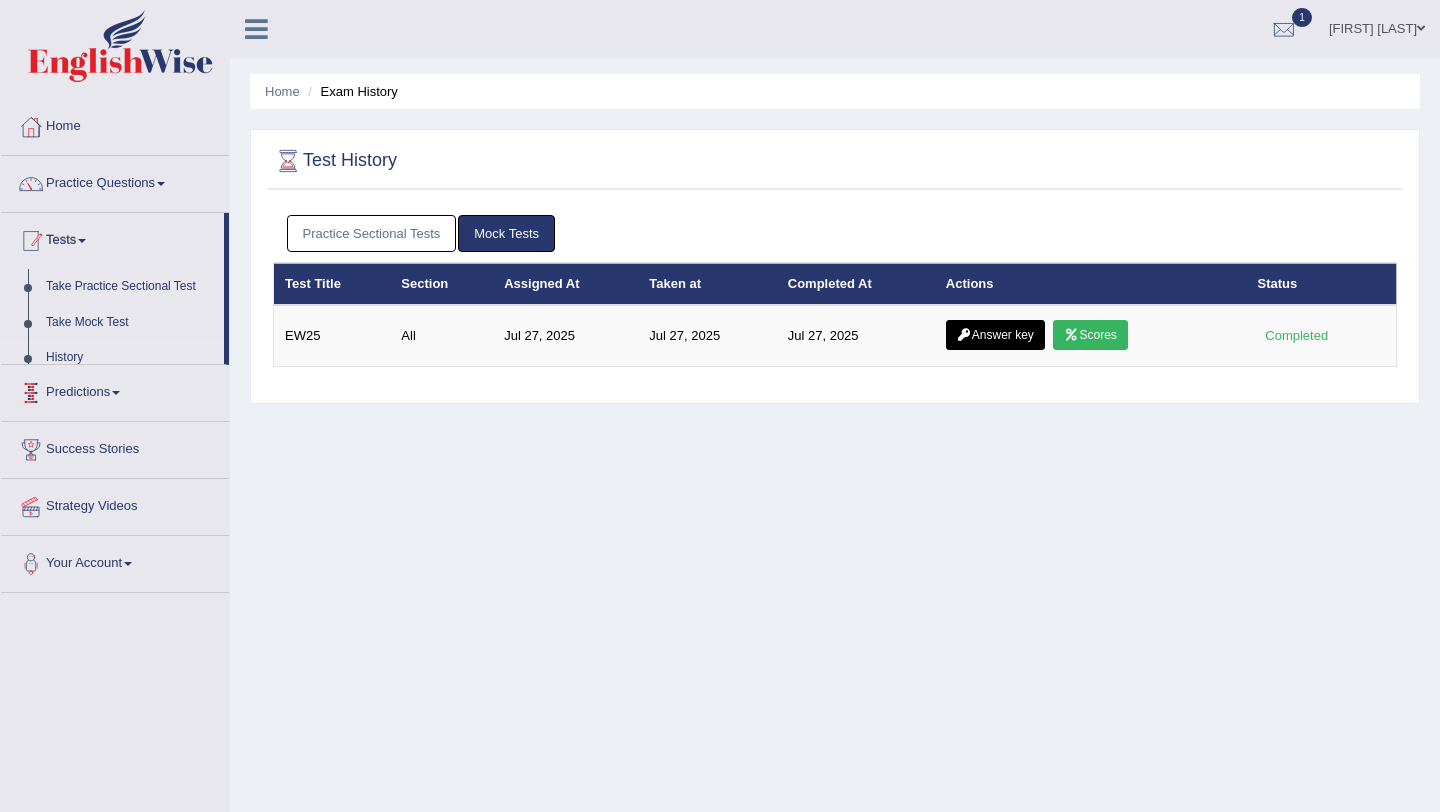 scroll, scrollTop: 0, scrollLeft: 0, axis: both 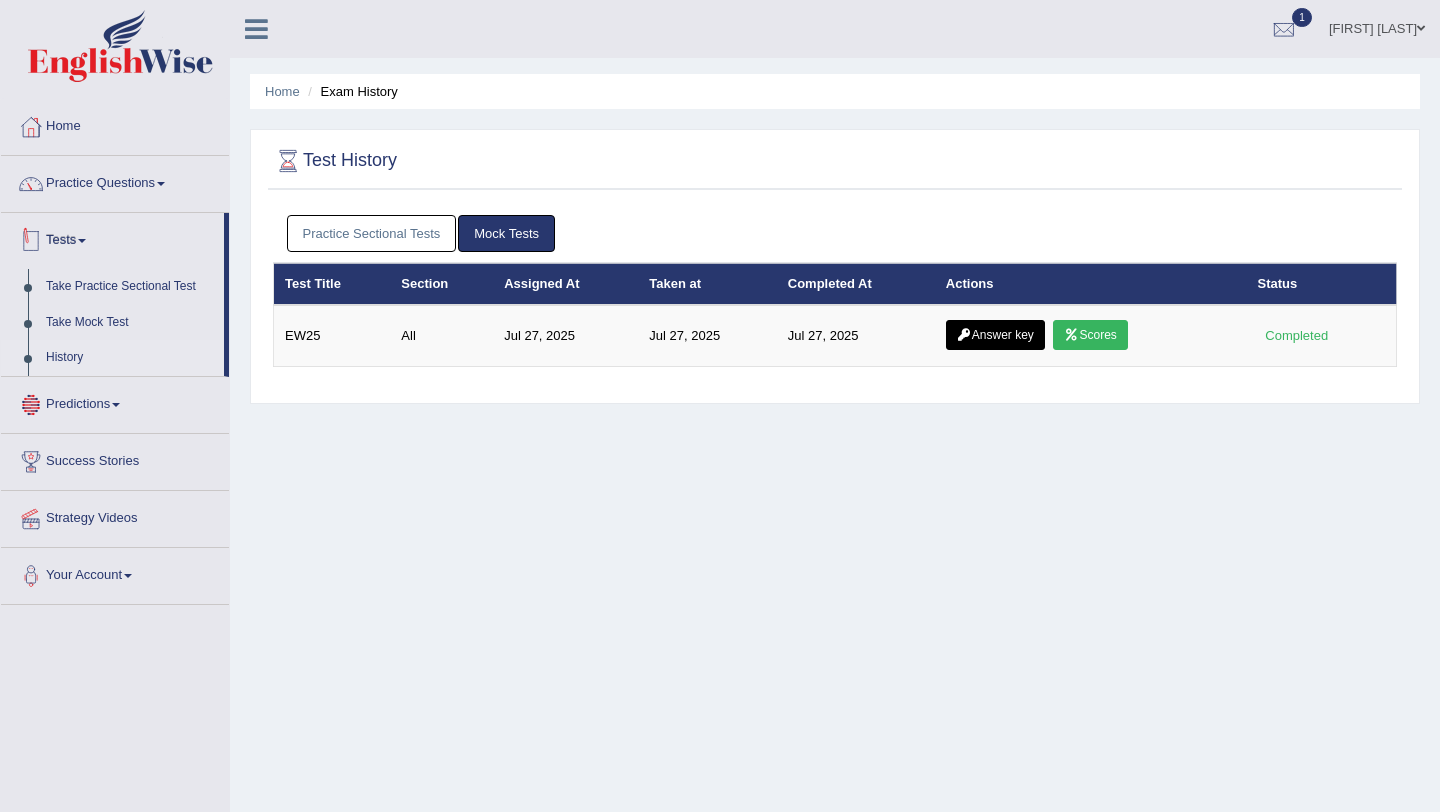 click on "Tests" at bounding box center [112, 238] 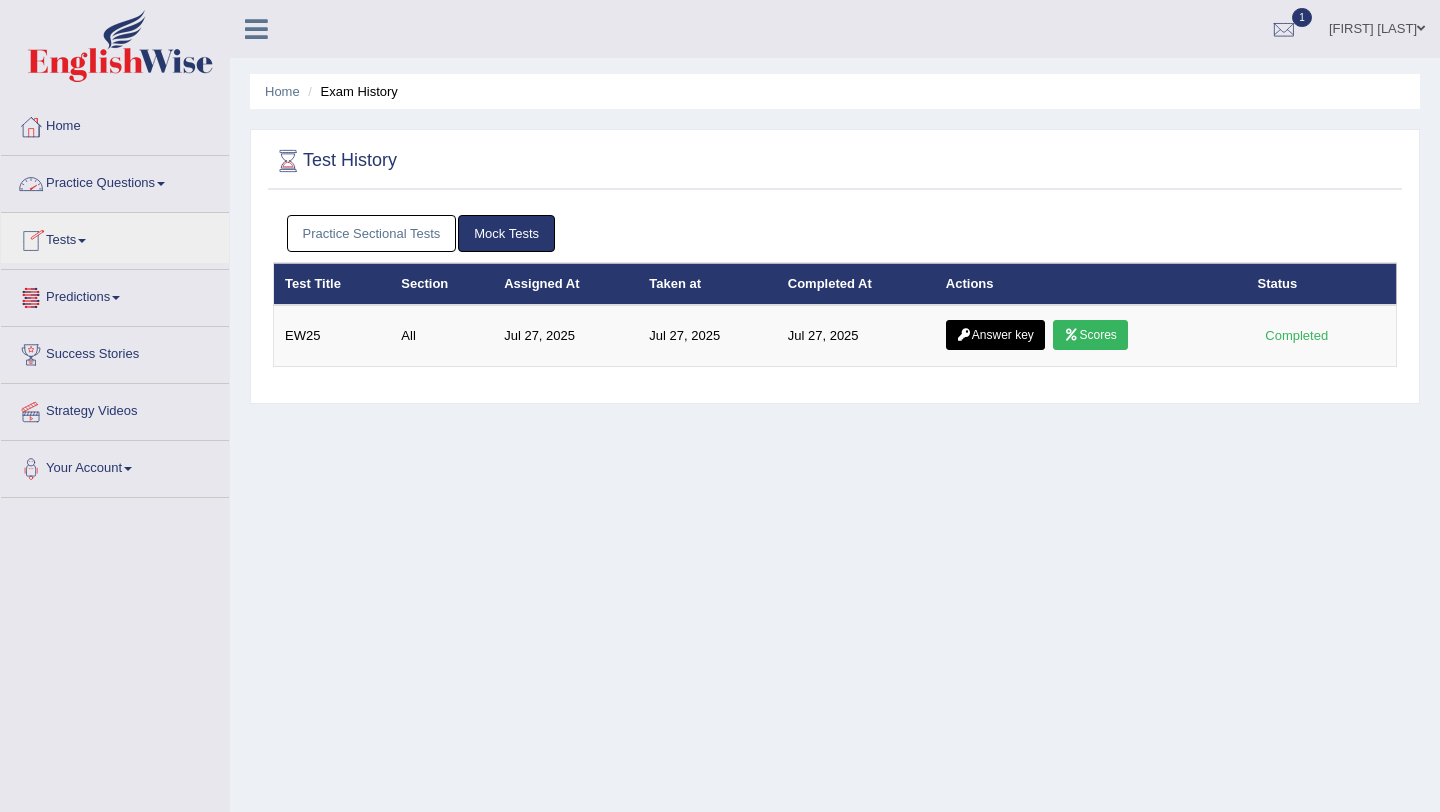 click on "Practice Questions" at bounding box center (115, 181) 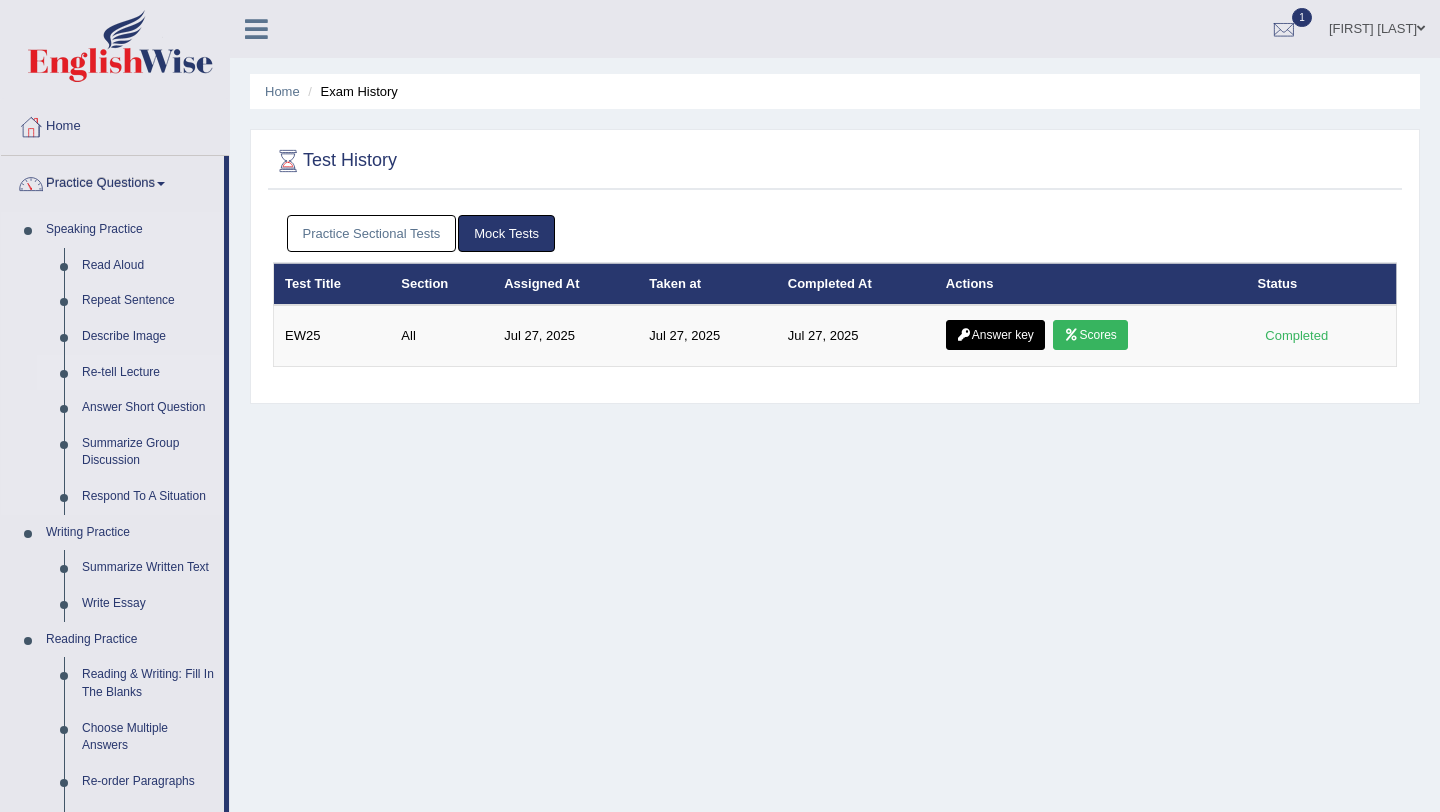 click on "Re-tell Lecture" at bounding box center (148, 373) 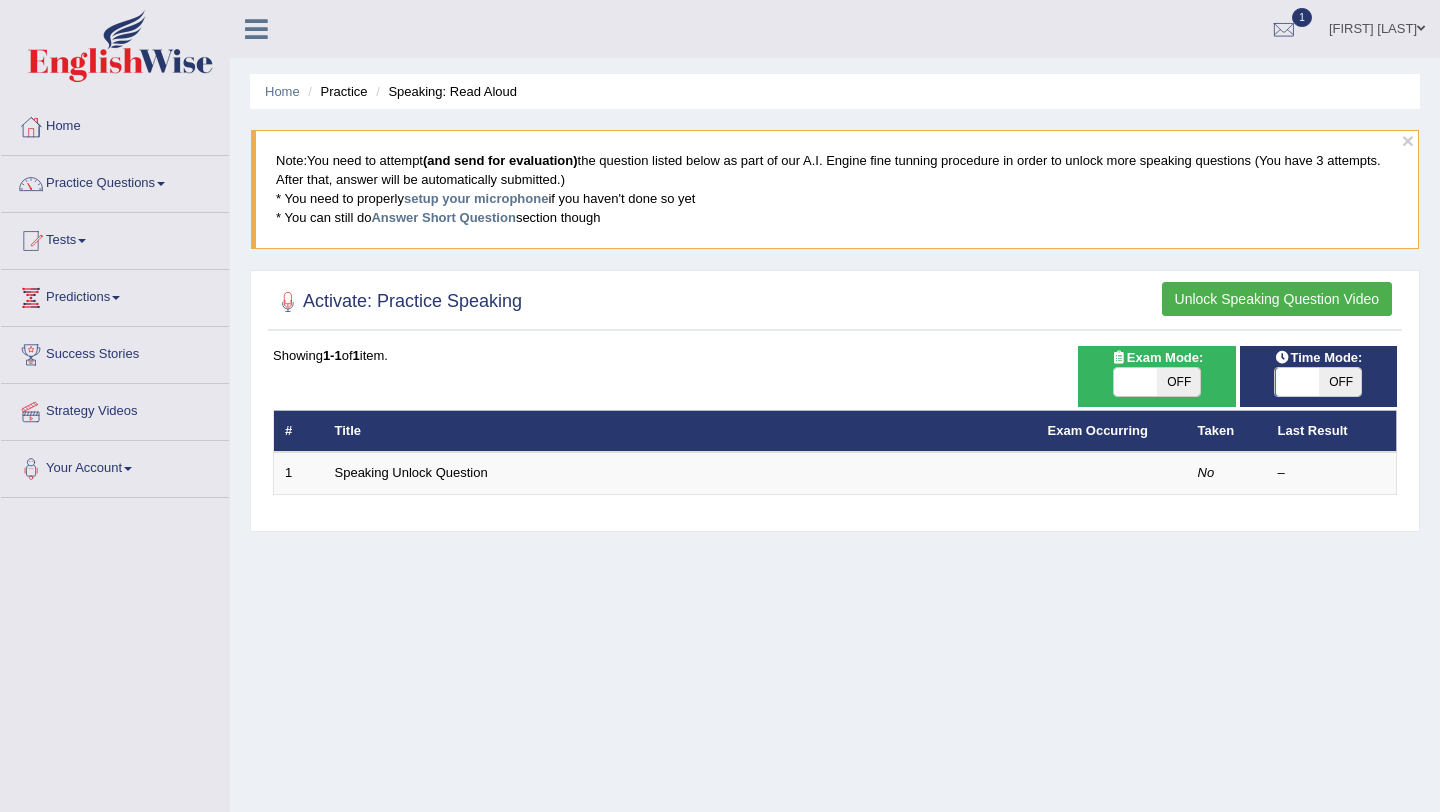 scroll, scrollTop: 0, scrollLeft: 0, axis: both 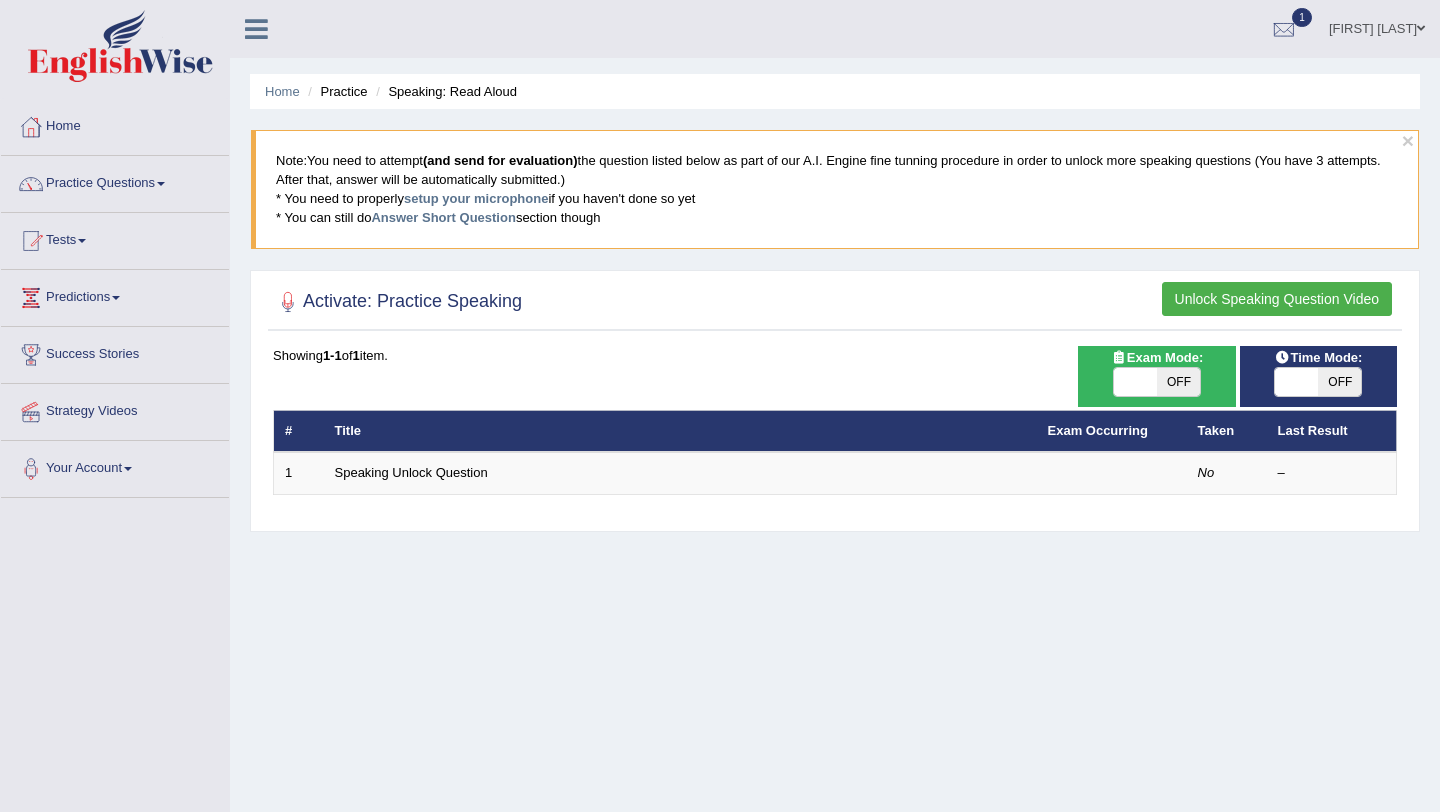 click on "Unlock Speaking Question Video" at bounding box center (1277, 299) 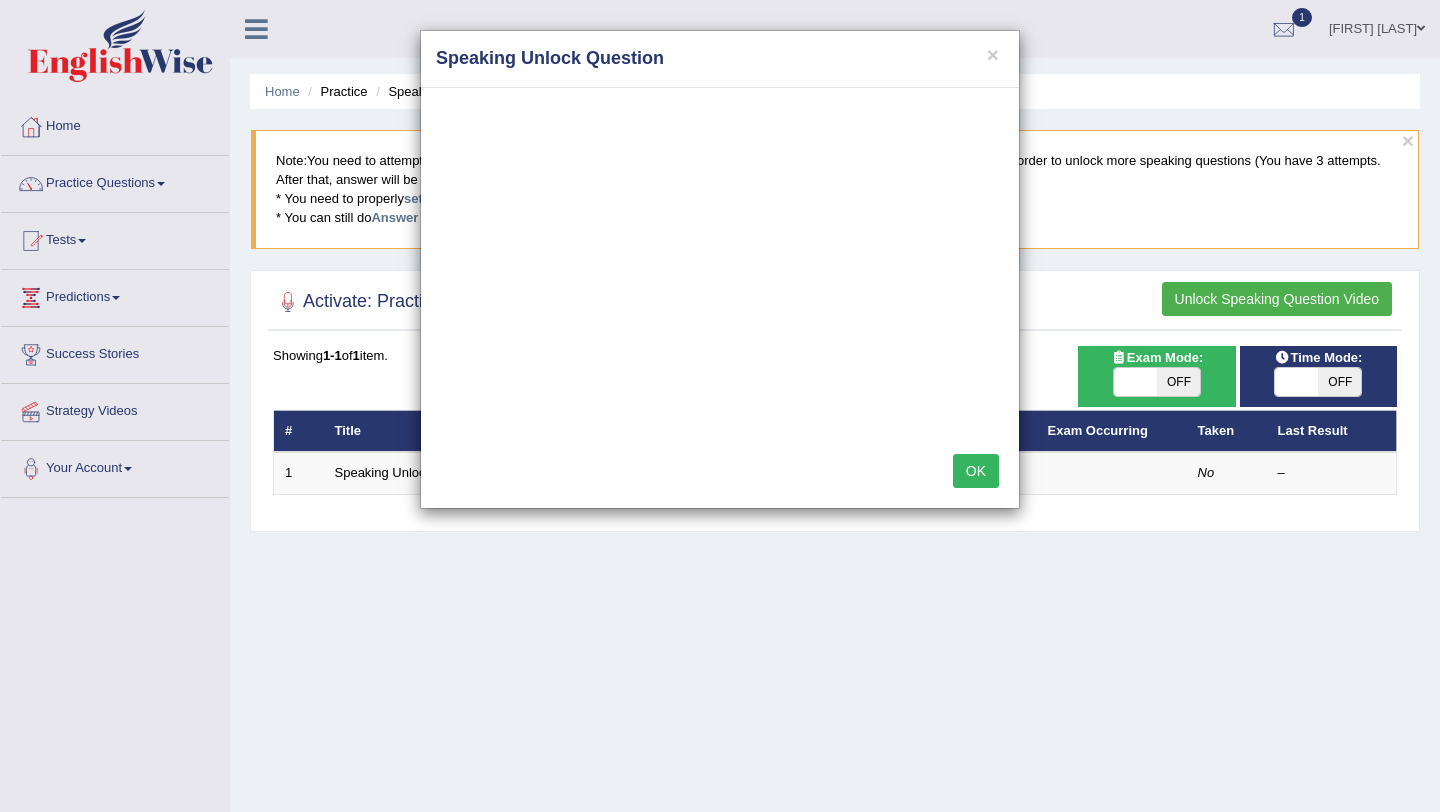 click on "OK" at bounding box center (976, 471) 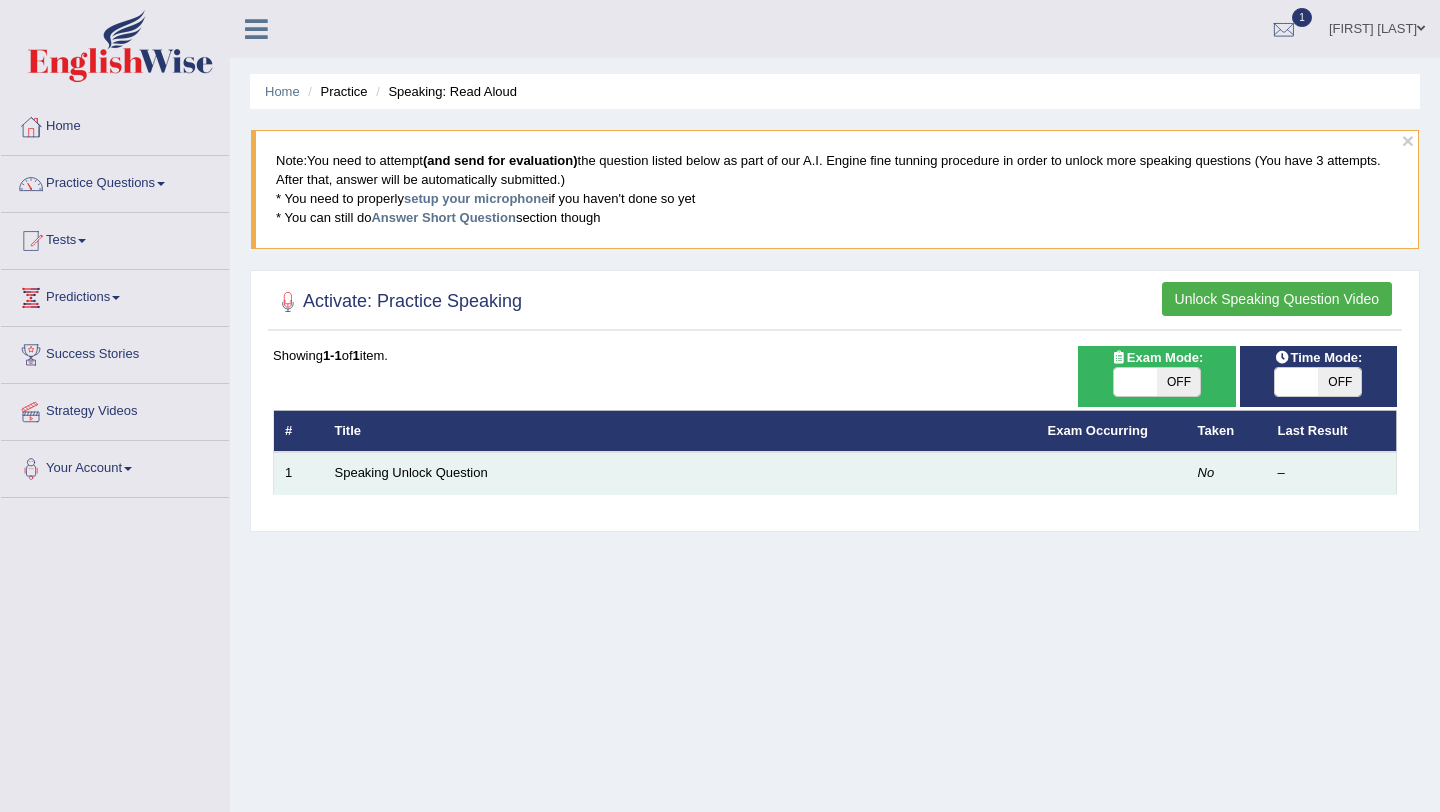 click at bounding box center (1112, 473) 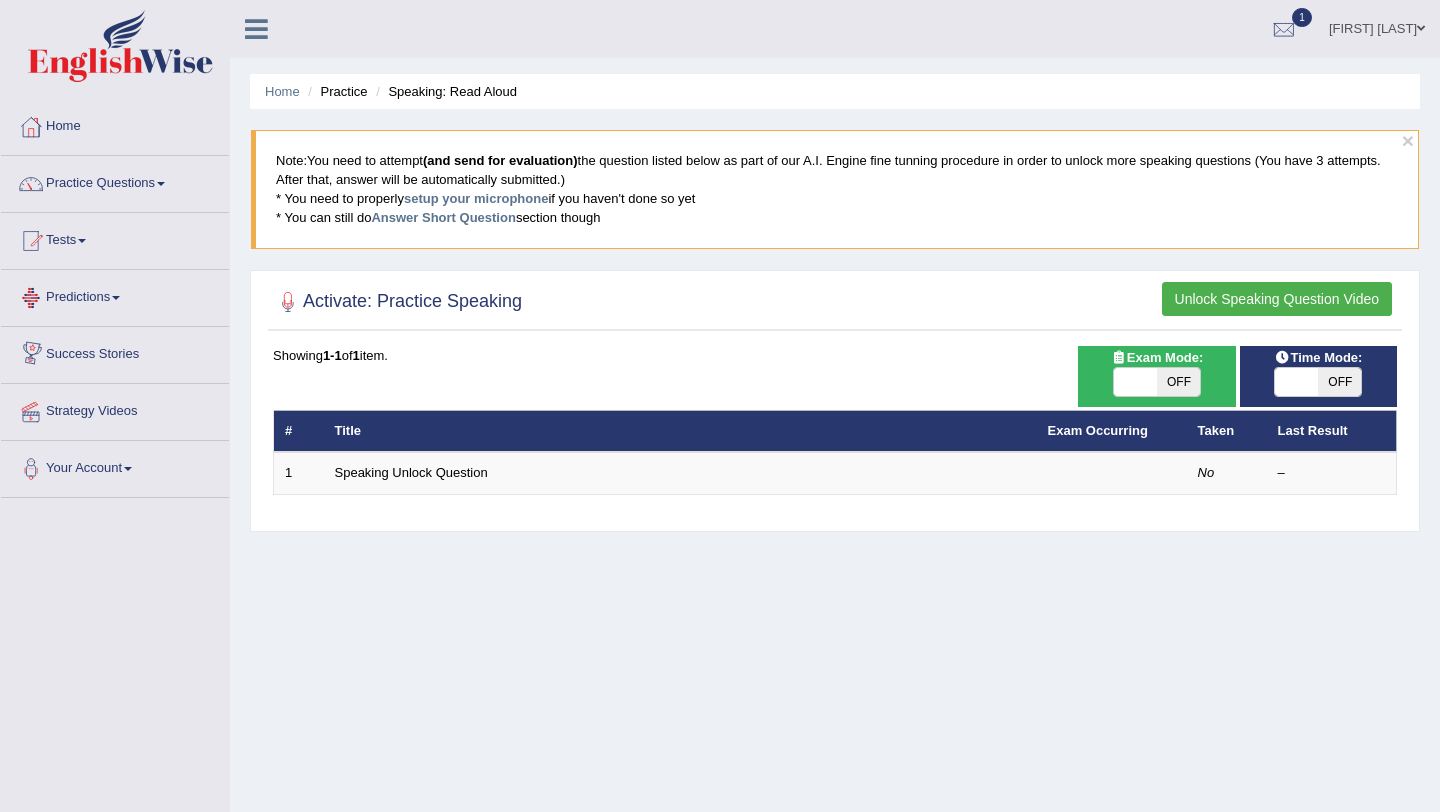 click on "Predictions" at bounding box center (115, 295) 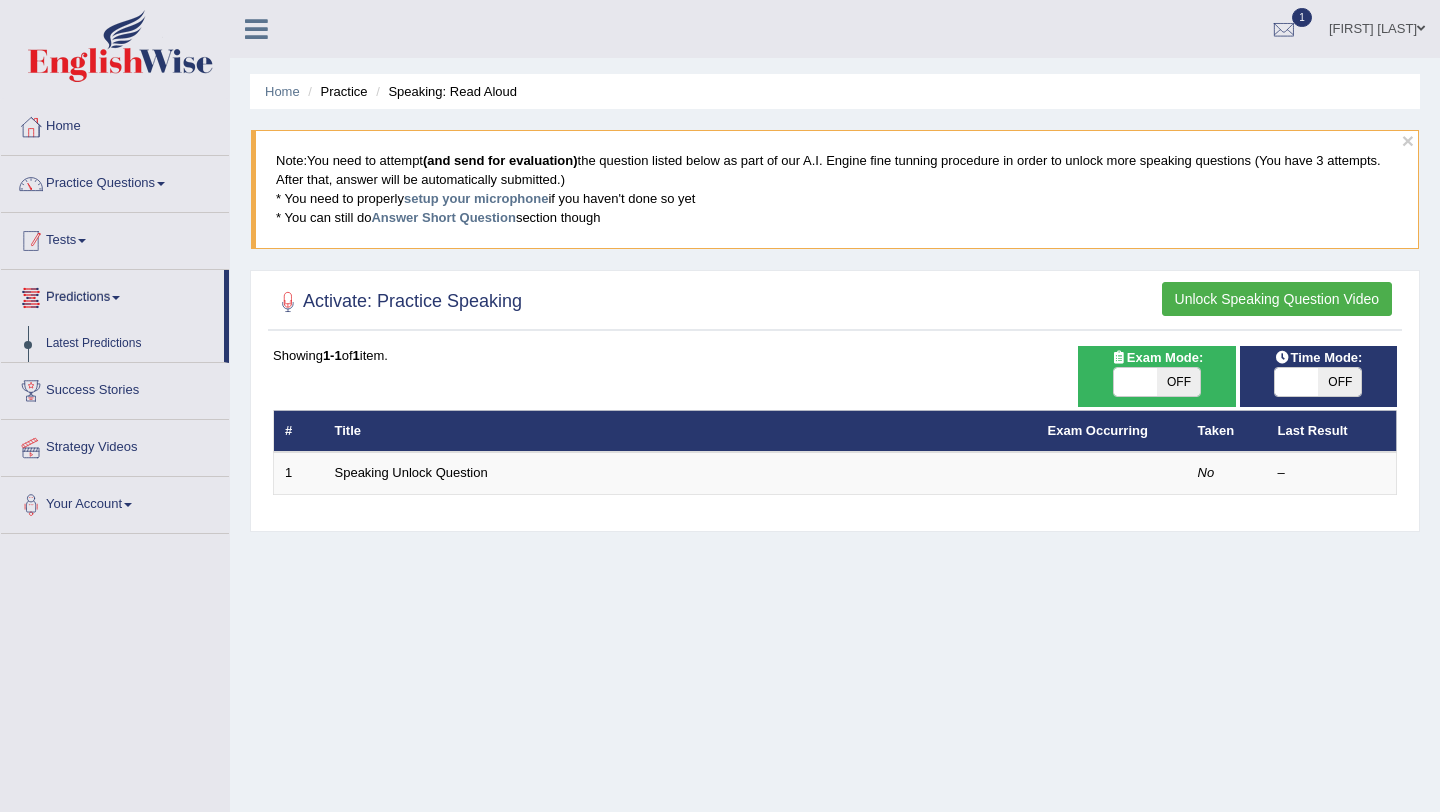 click on "Tests" at bounding box center (115, 238) 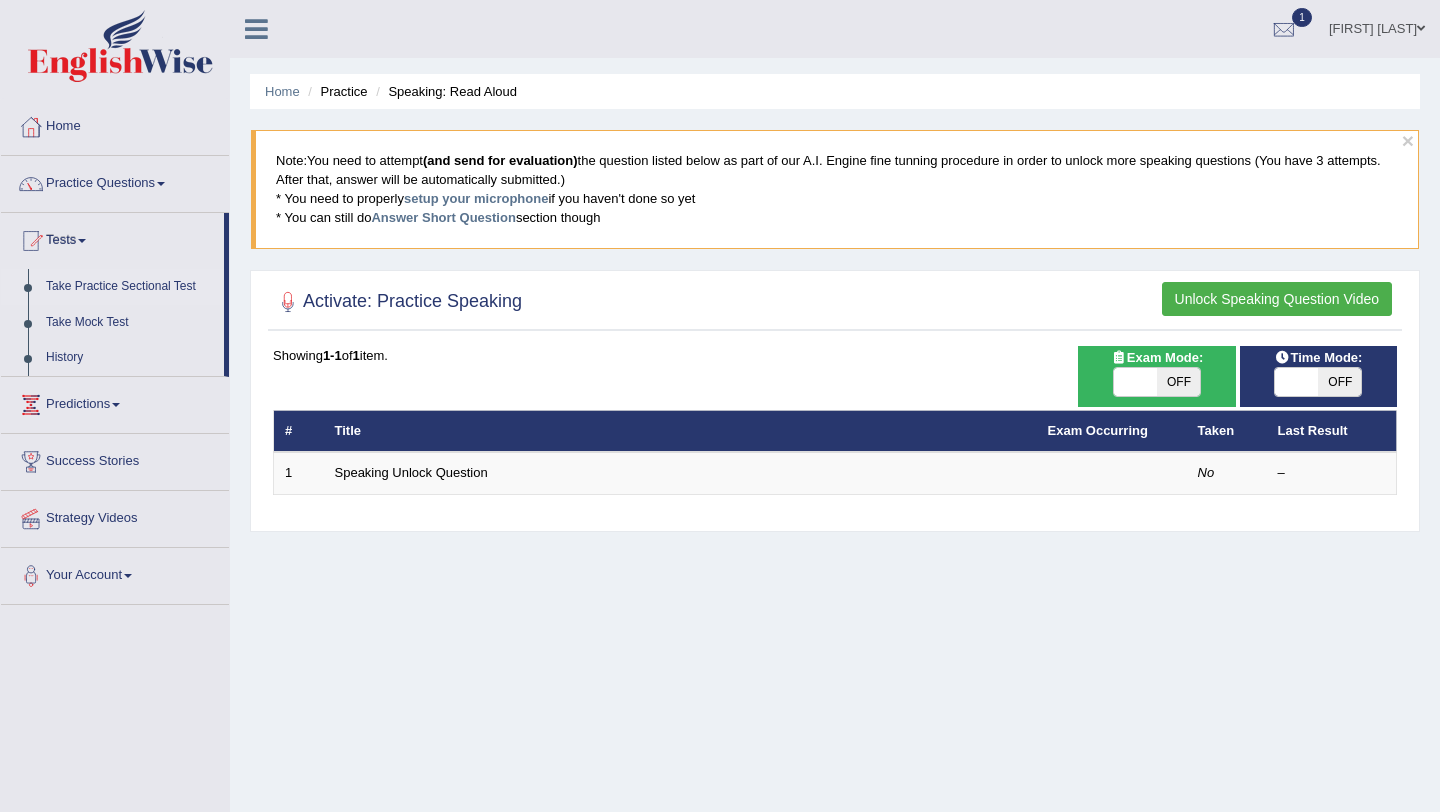 click on "Take Practice Sectional Test" at bounding box center [130, 287] 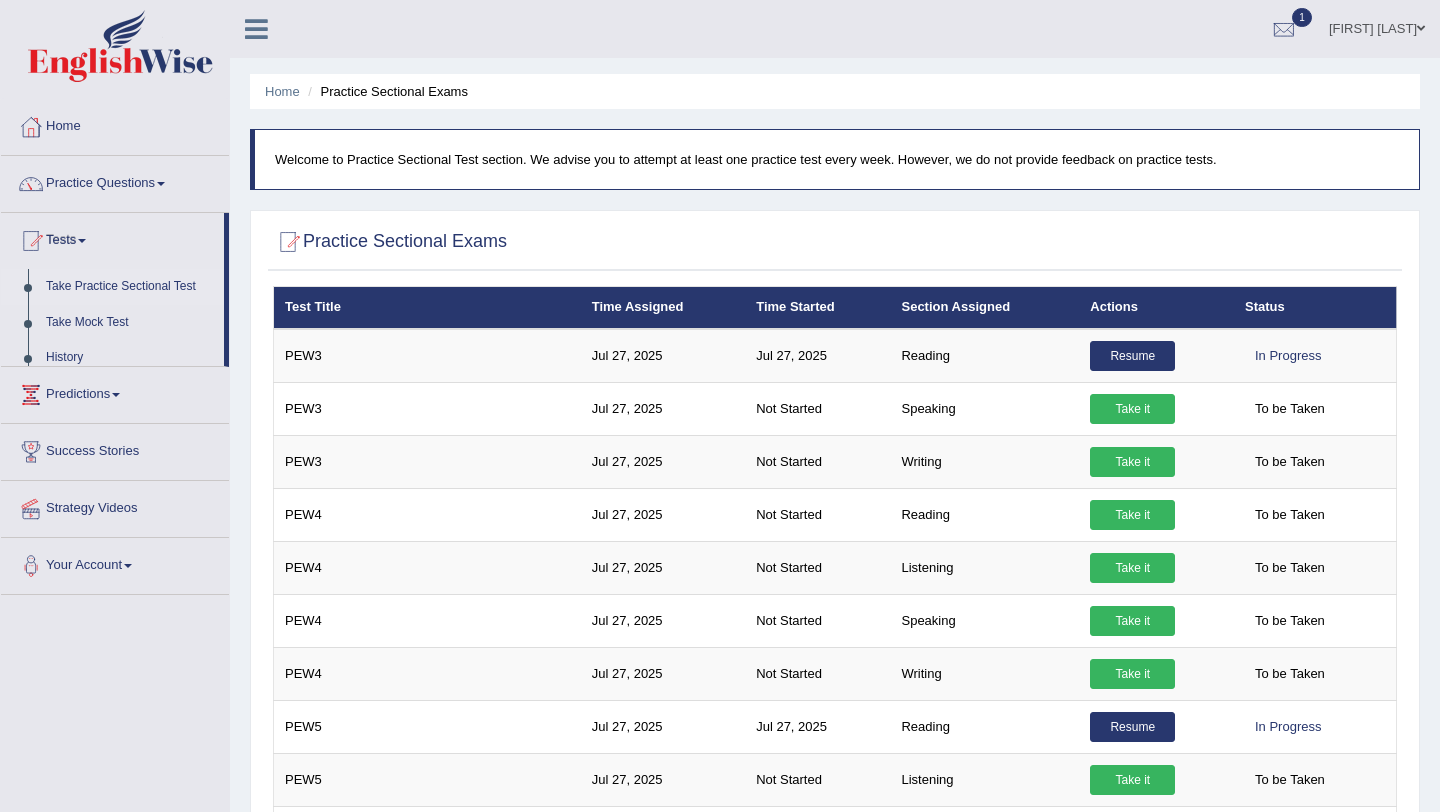 scroll, scrollTop: 0, scrollLeft: 0, axis: both 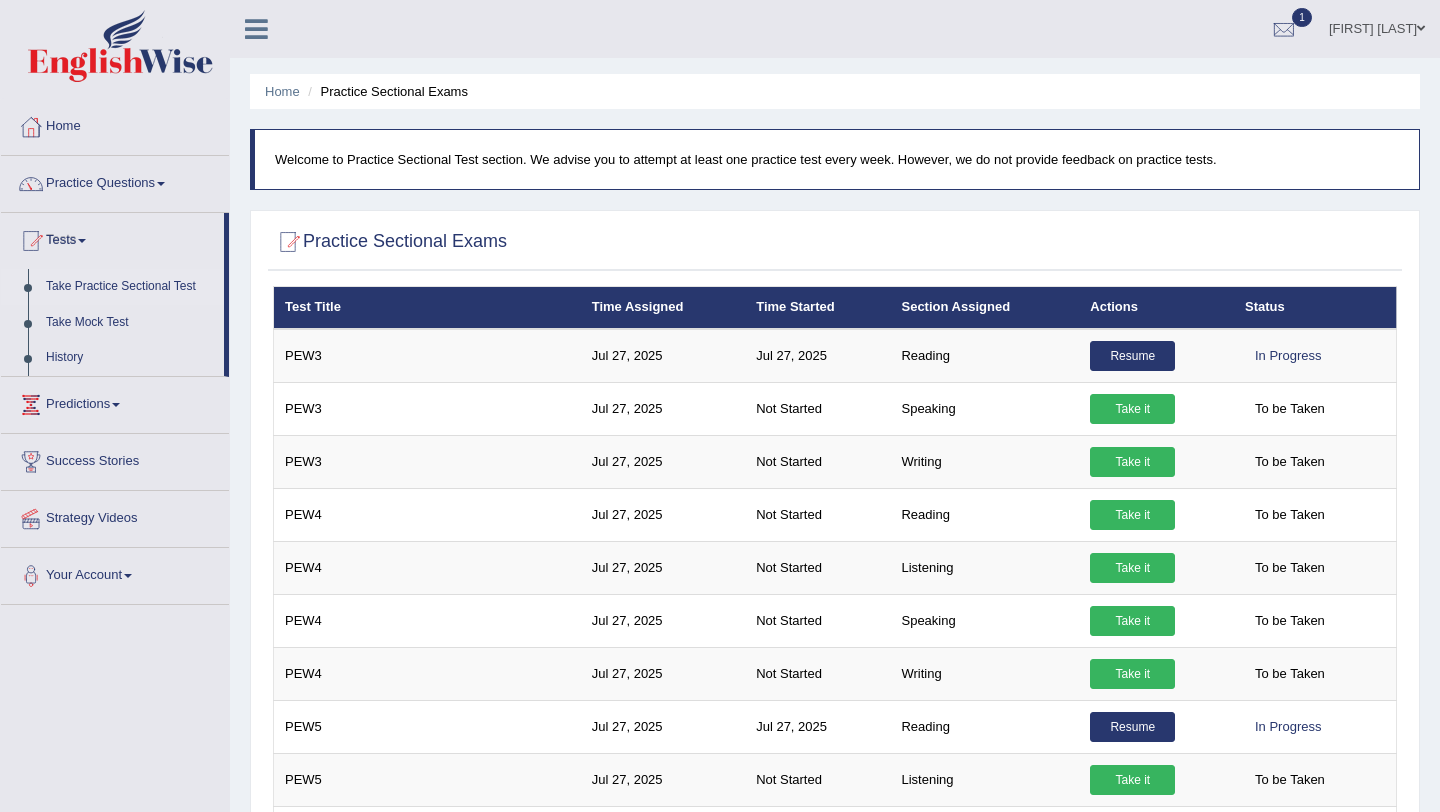 click on "Take Practice Sectional Test" at bounding box center [130, 287] 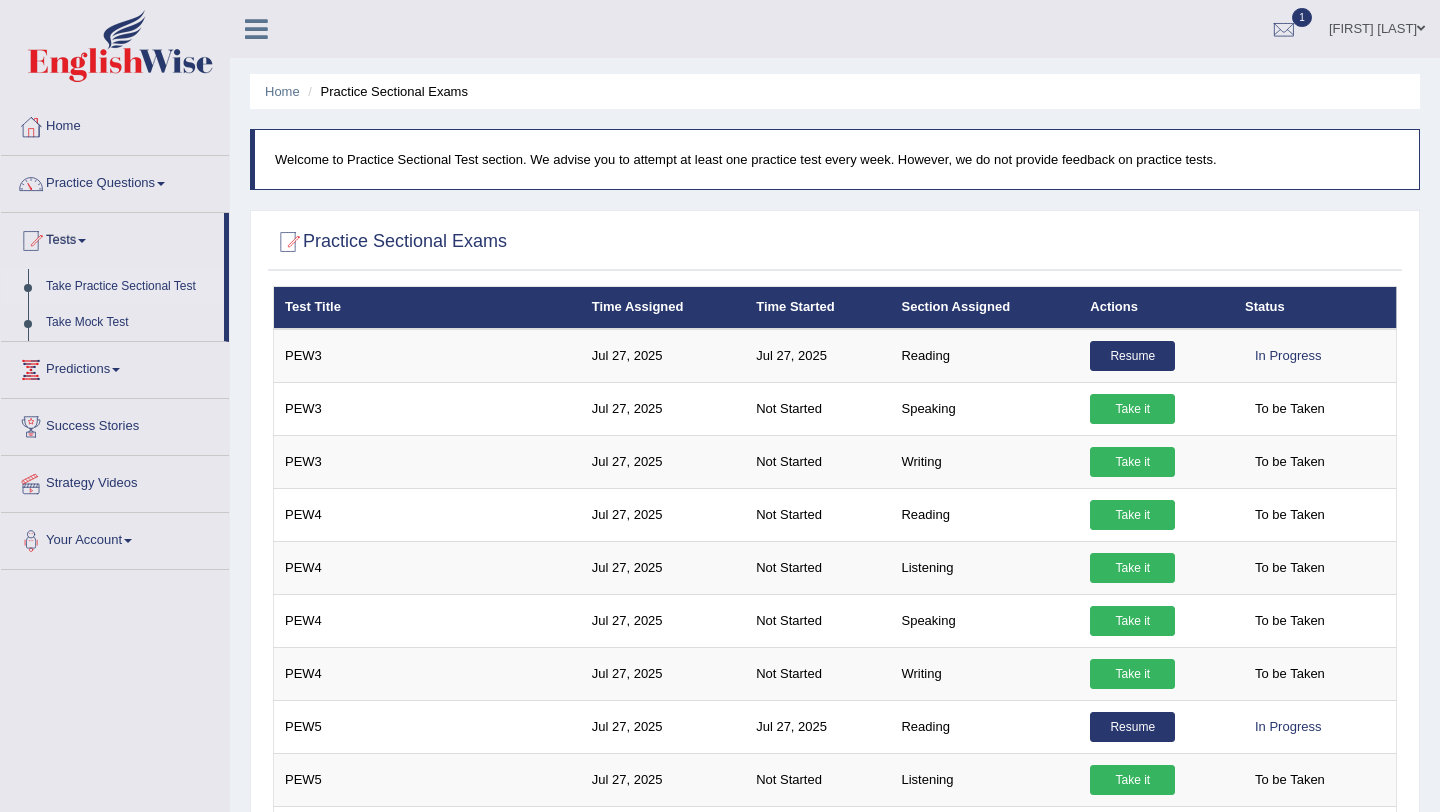 scroll, scrollTop: 0, scrollLeft: 0, axis: both 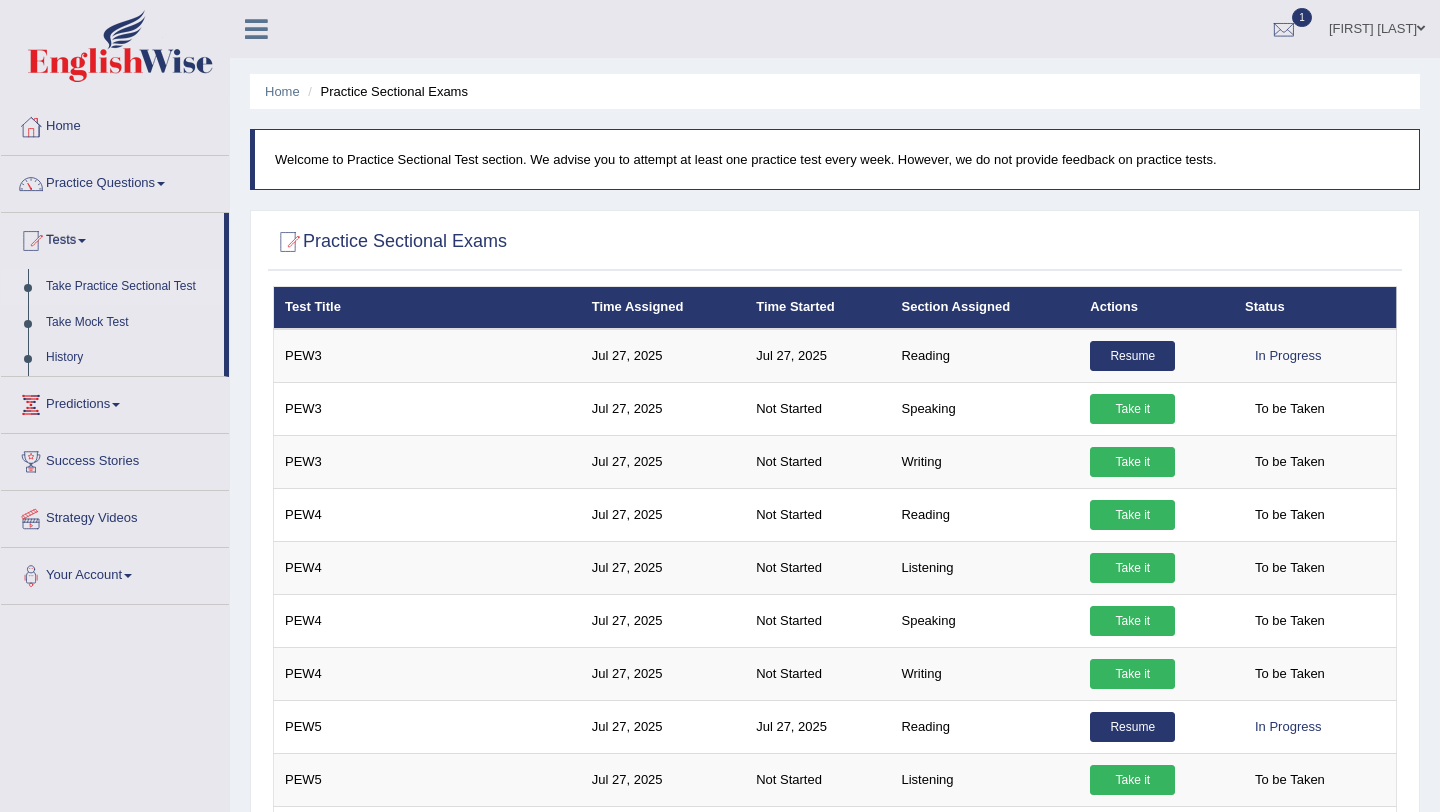click on "Take Practice Sectional Test" at bounding box center (130, 287) 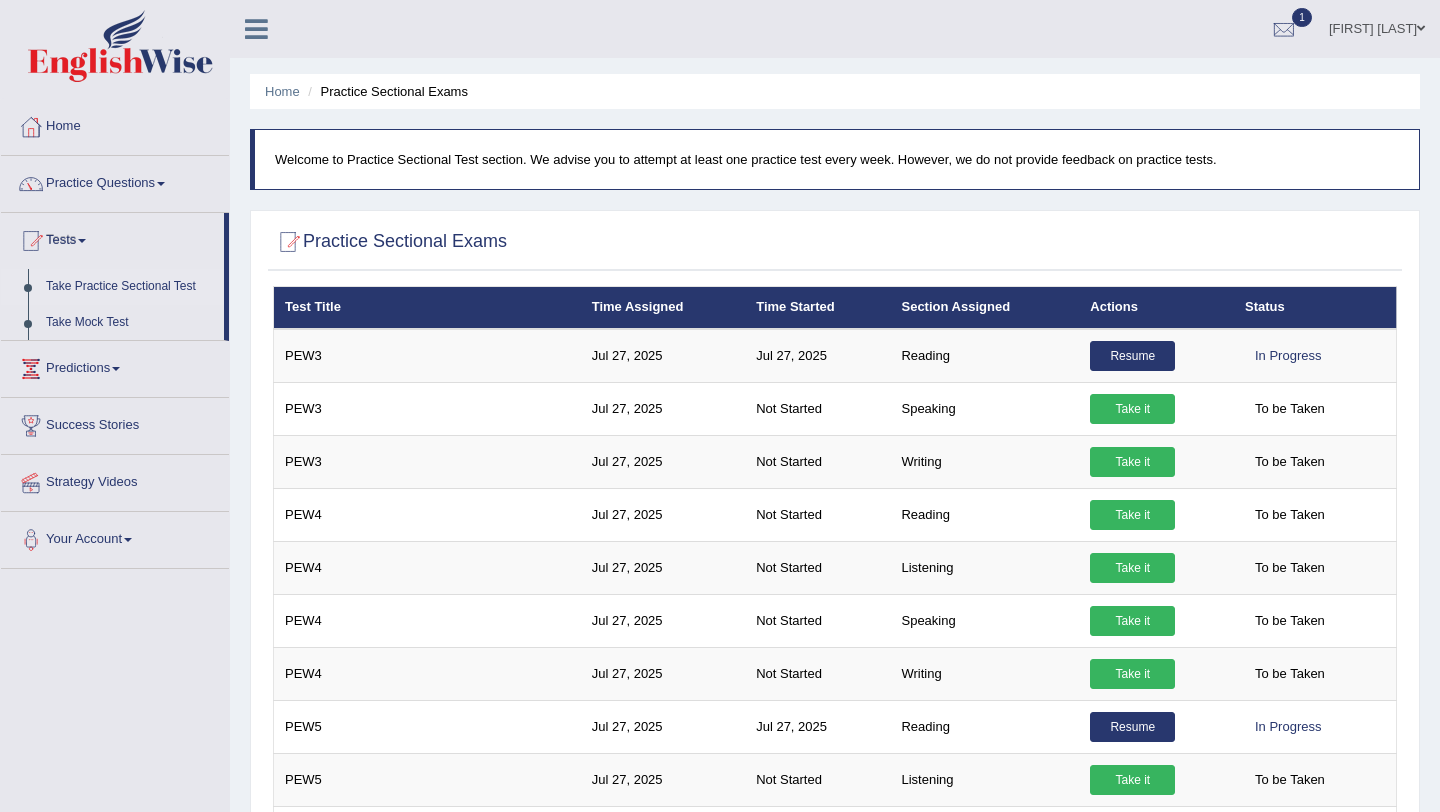 scroll, scrollTop: 0, scrollLeft: 0, axis: both 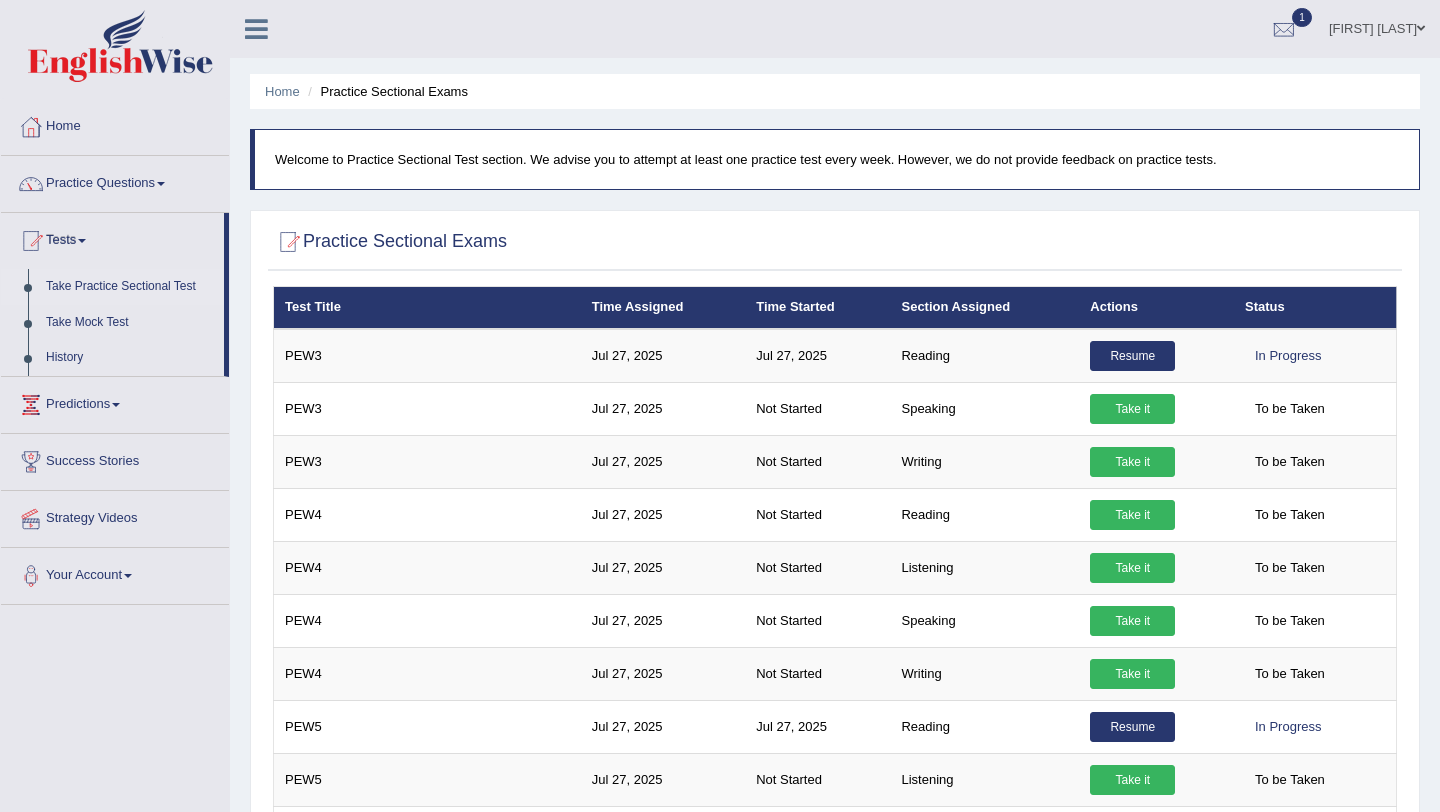 click on "Take Practice Sectional Test" at bounding box center [130, 287] 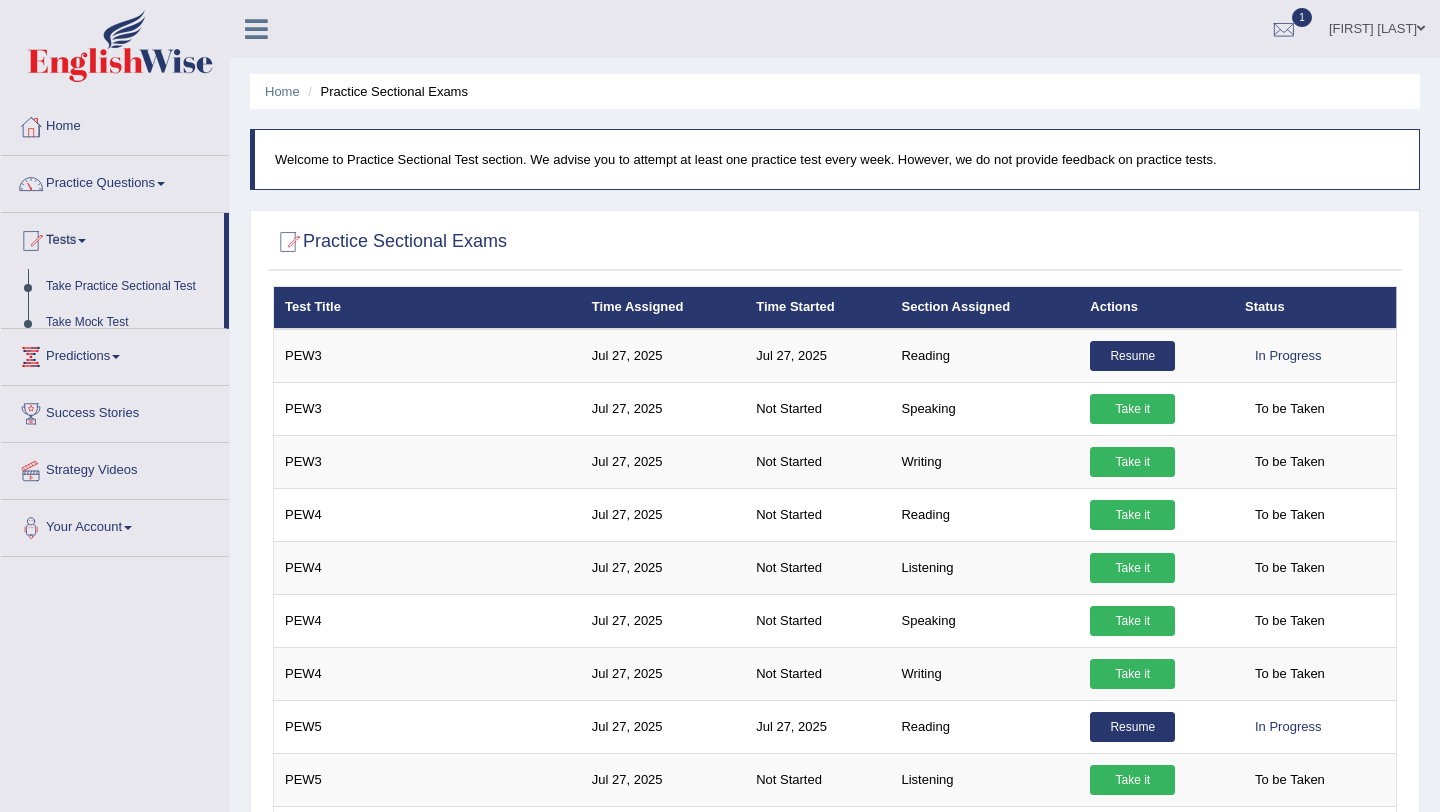 scroll, scrollTop: 0, scrollLeft: 0, axis: both 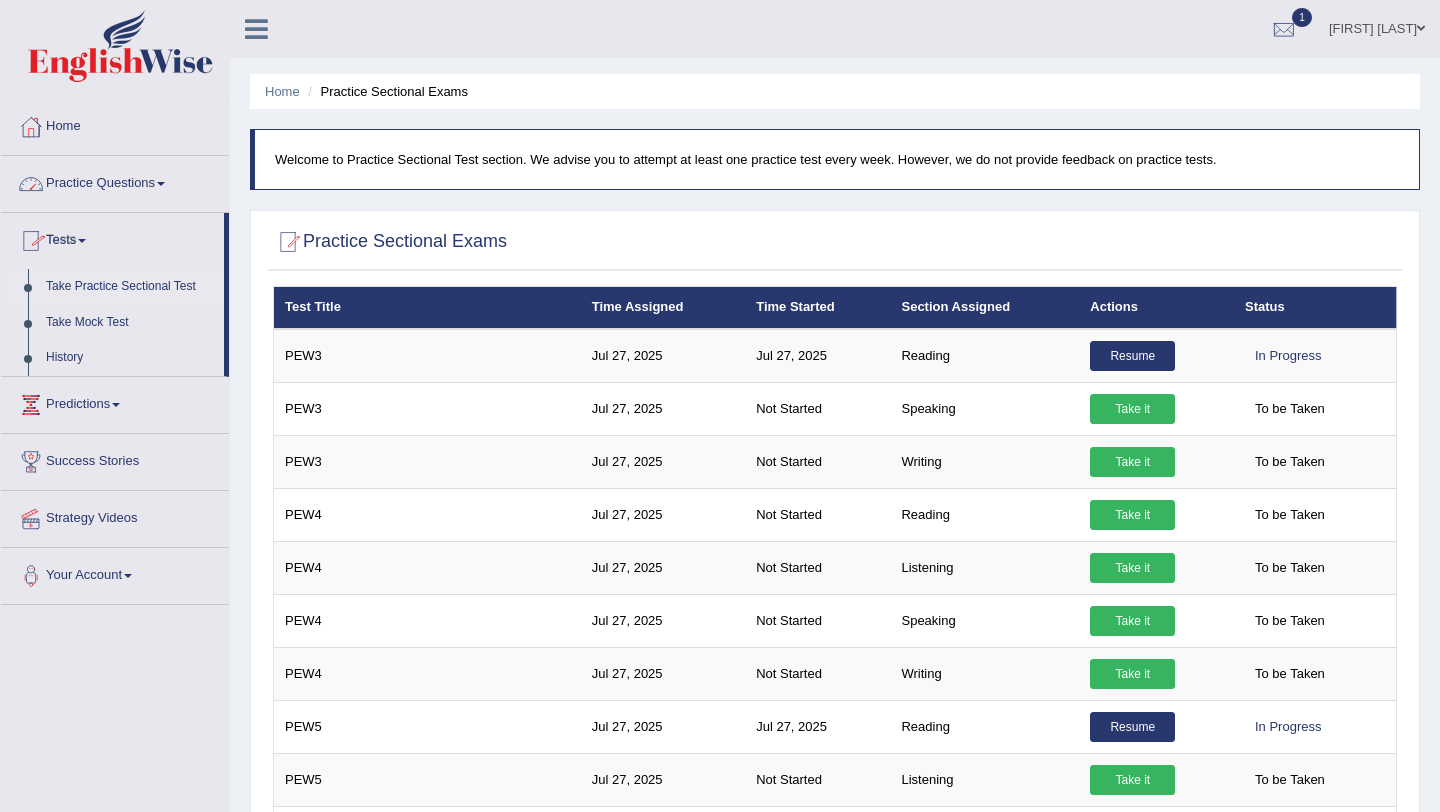click on "Practice Questions" at bounding box center [115, 181] 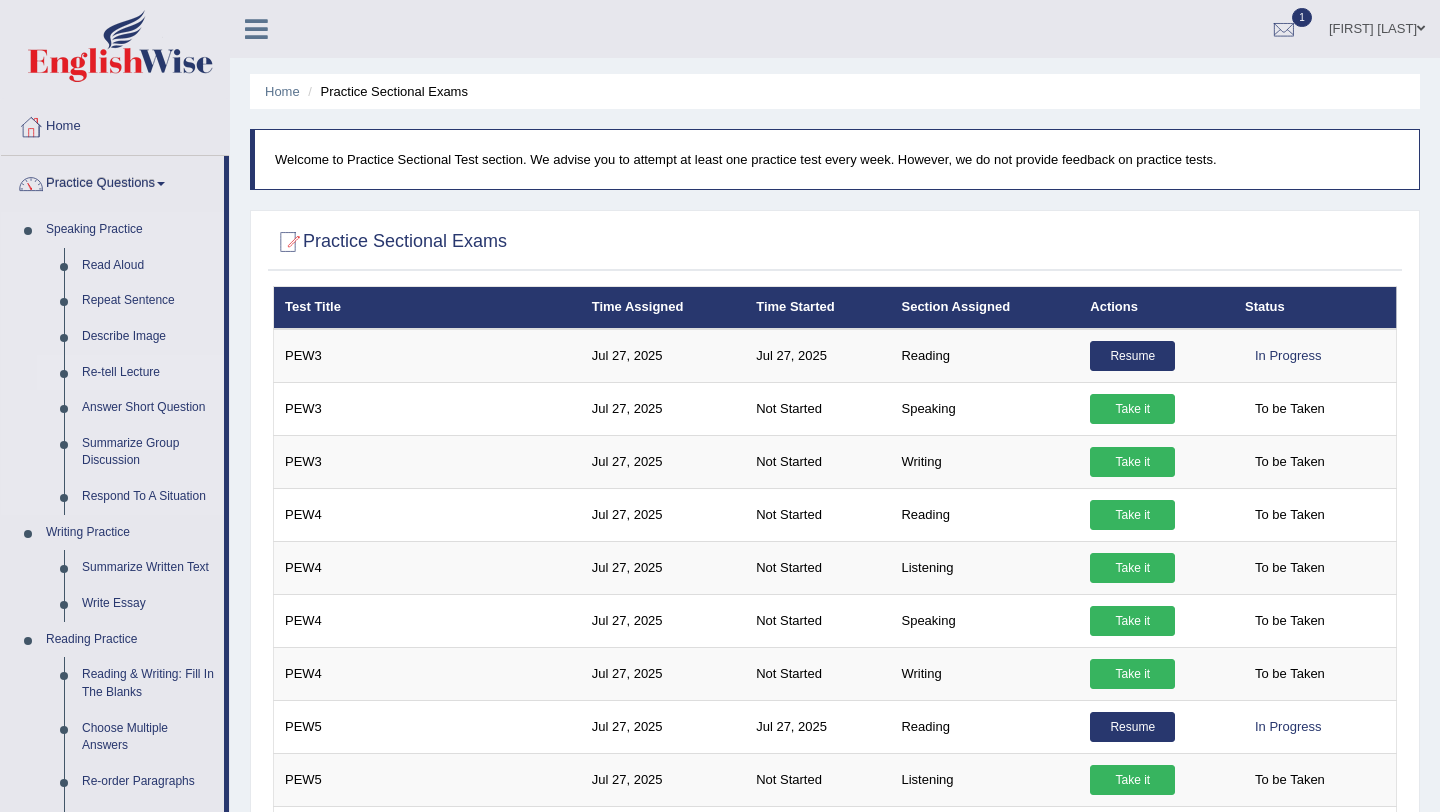 click on "Re-tell Lecture" at bounding box center [148, 373] 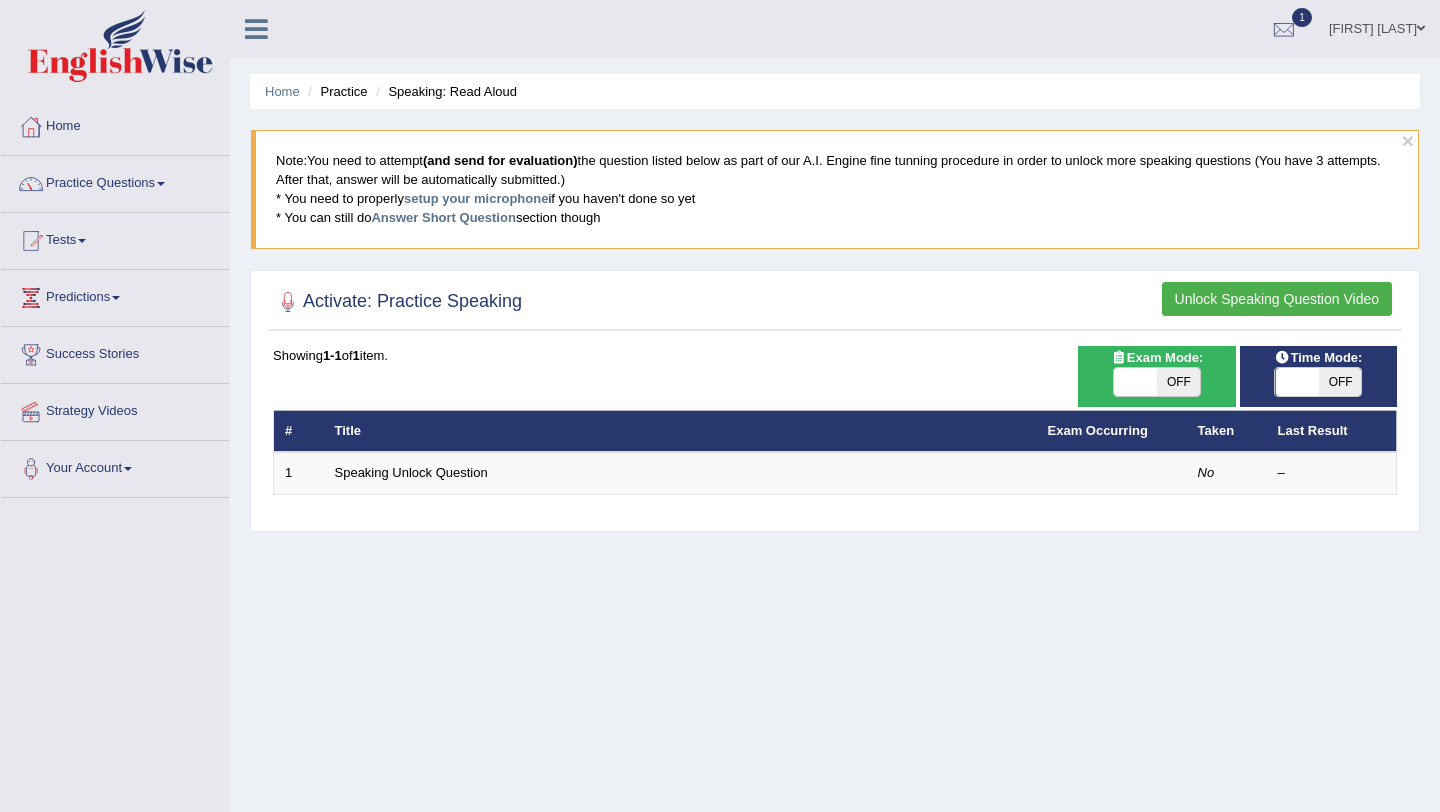 scroll, scrollTop: 0, scrollLeft: 0, axis: both 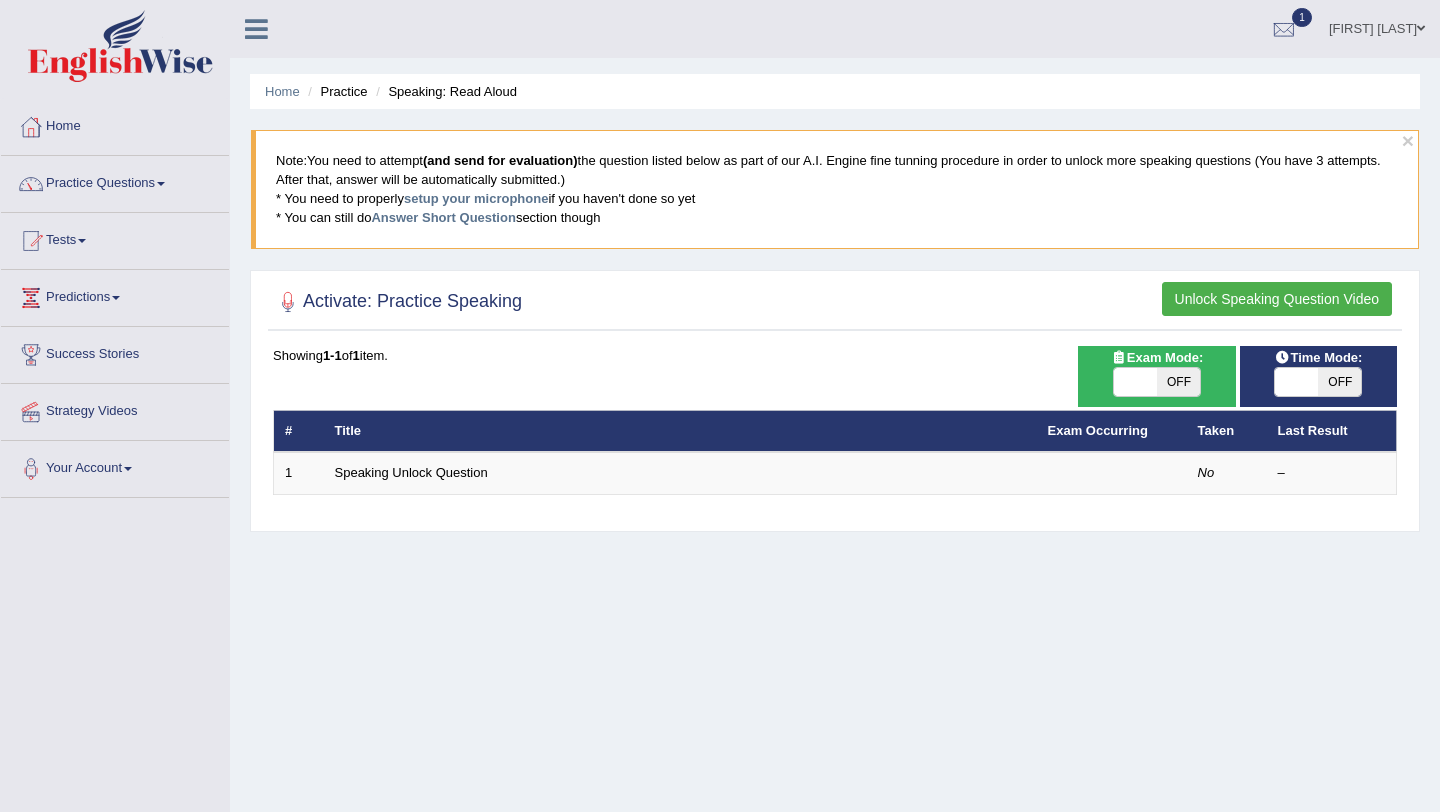 click on "OFF" at bounding box center (1178, 382) 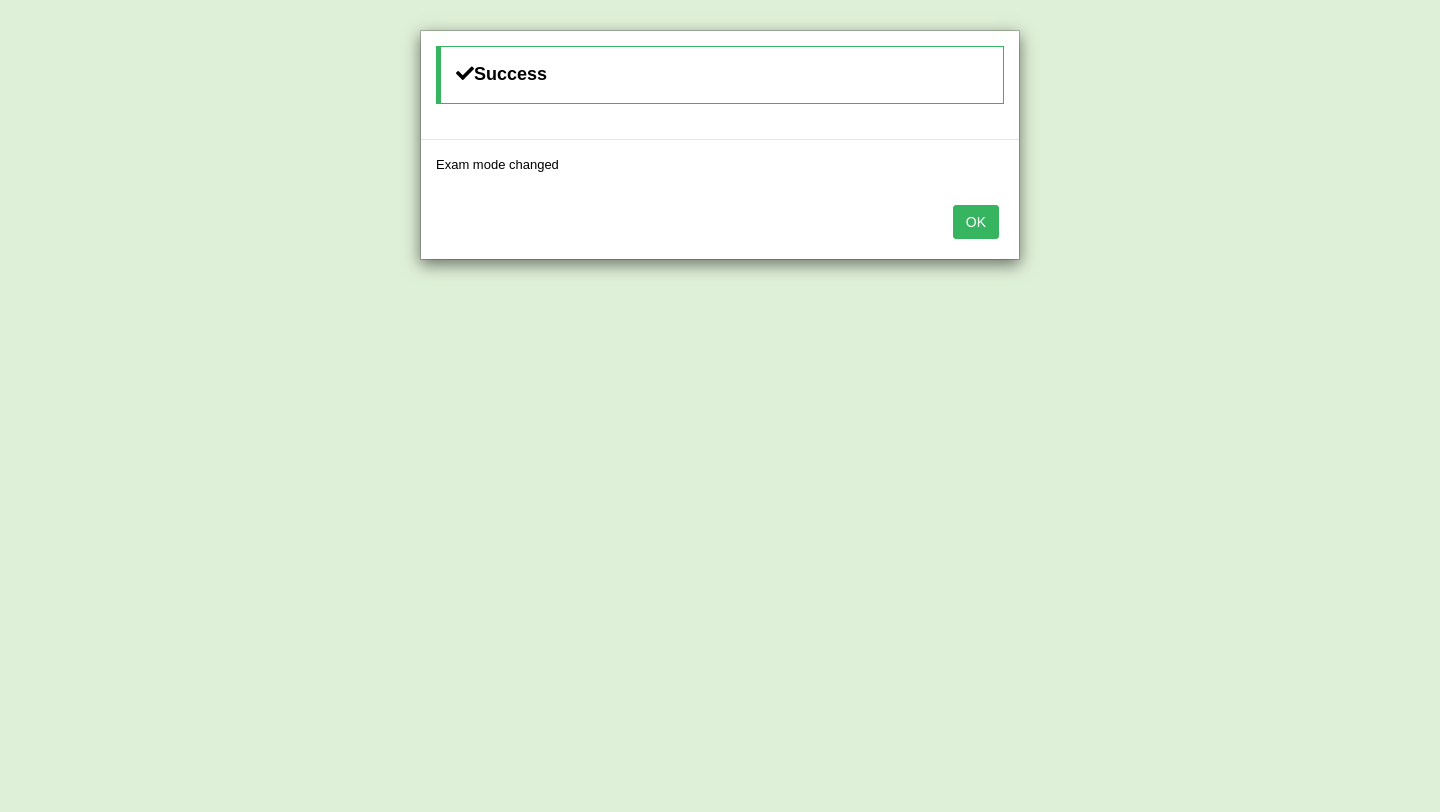 click on "OK" at bounding box center (976, 222) 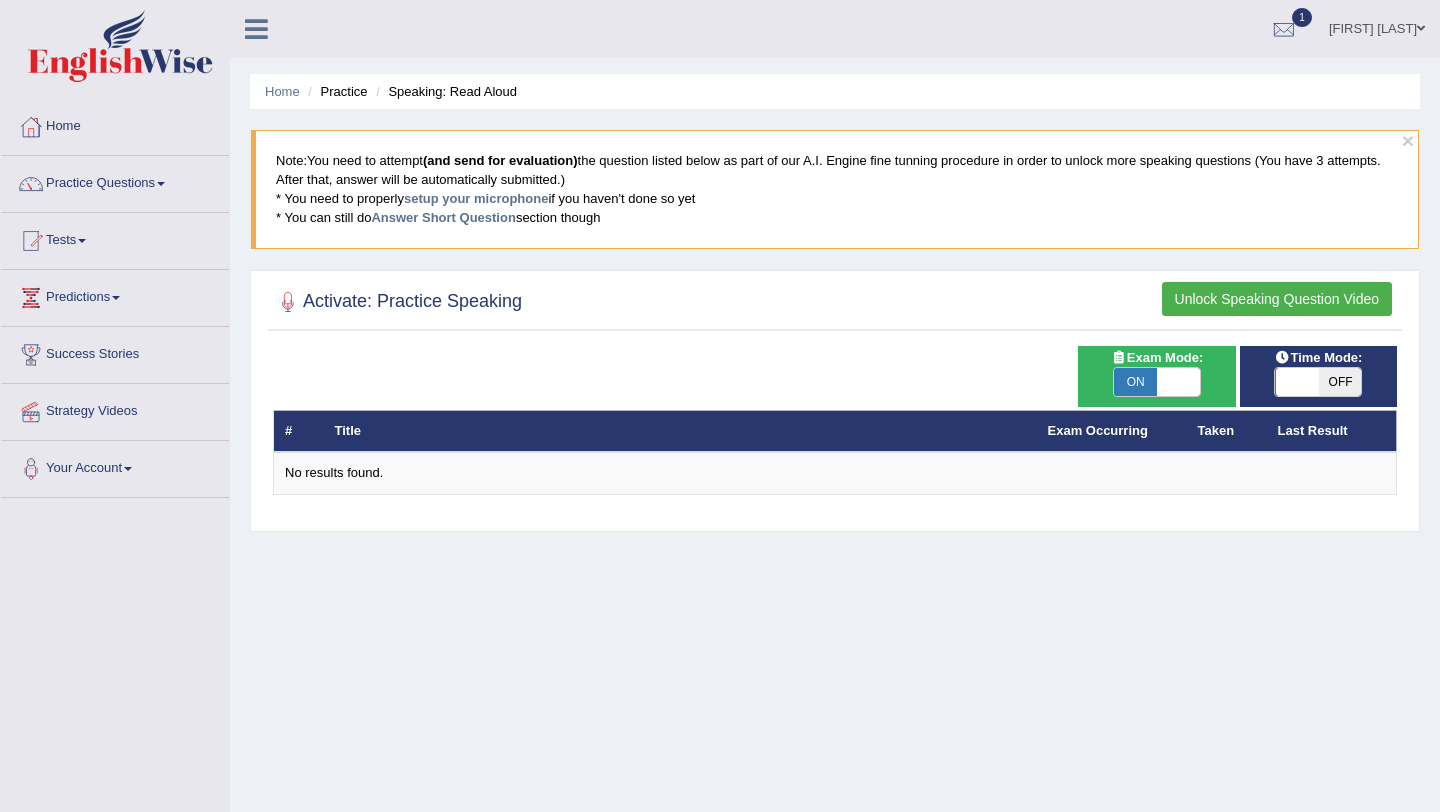 scroll, scrollTop: 0, scrollLeft: 0, axis: both 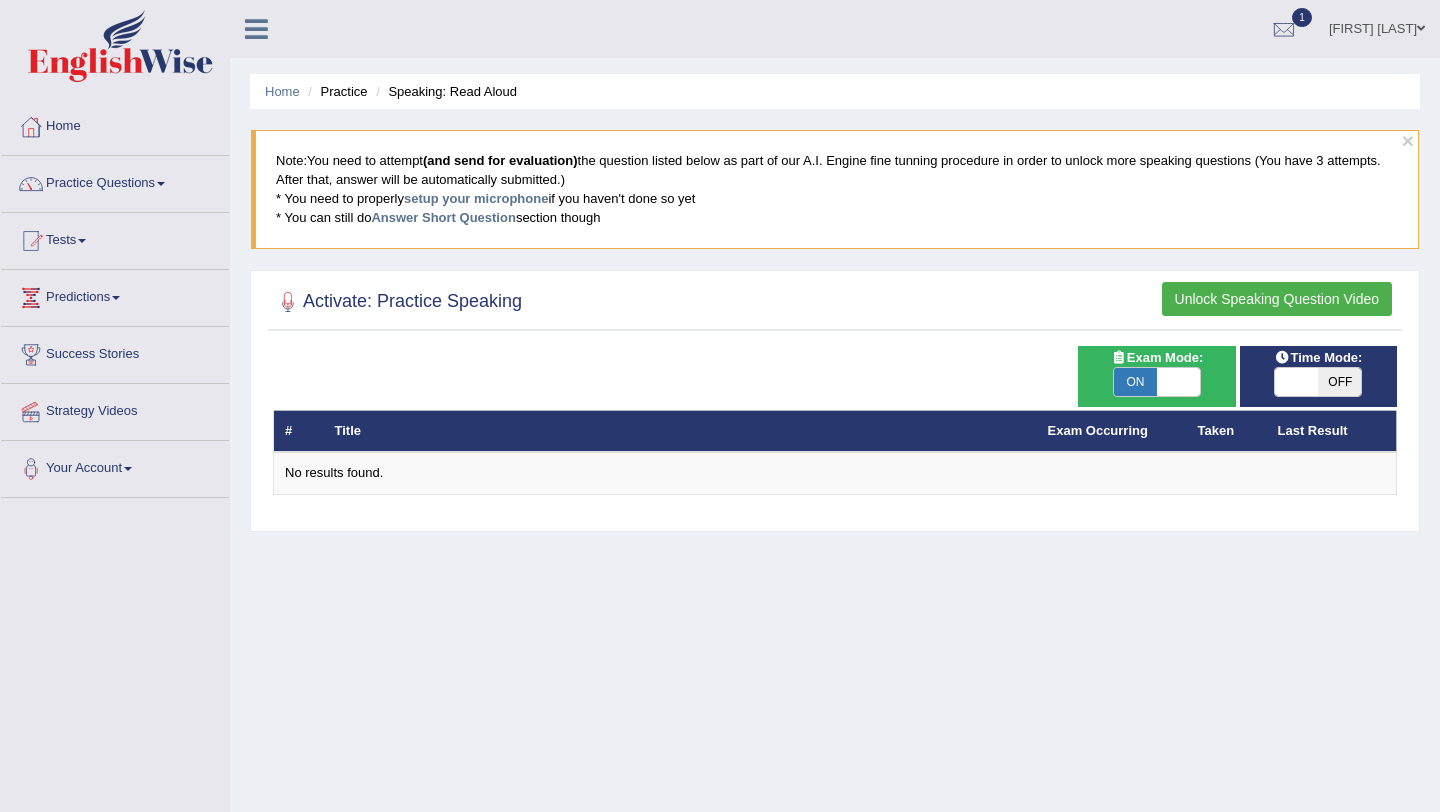 click on "OFF" at bounding box center (1339, 382) 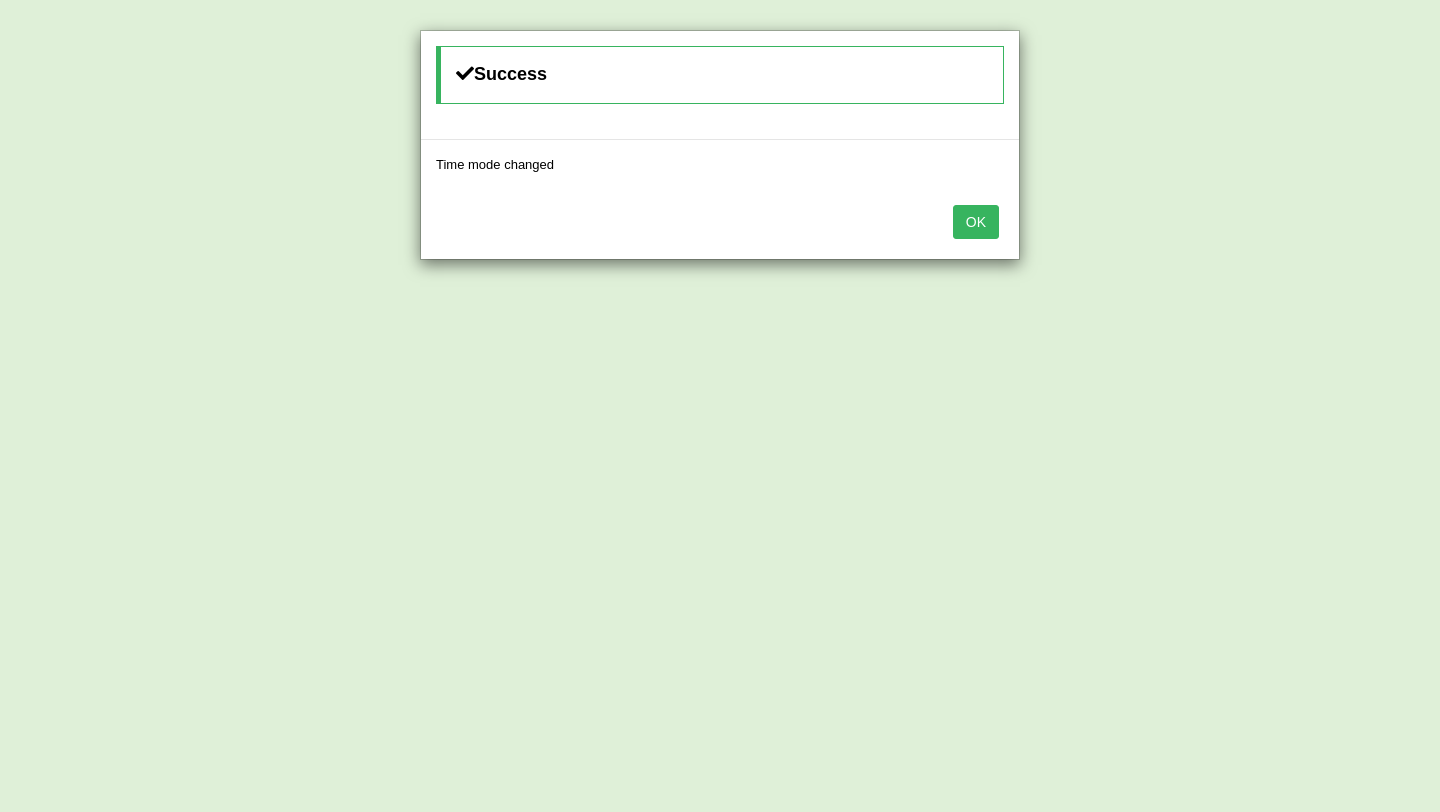 click on "OK" at bounding box center [976, 222] 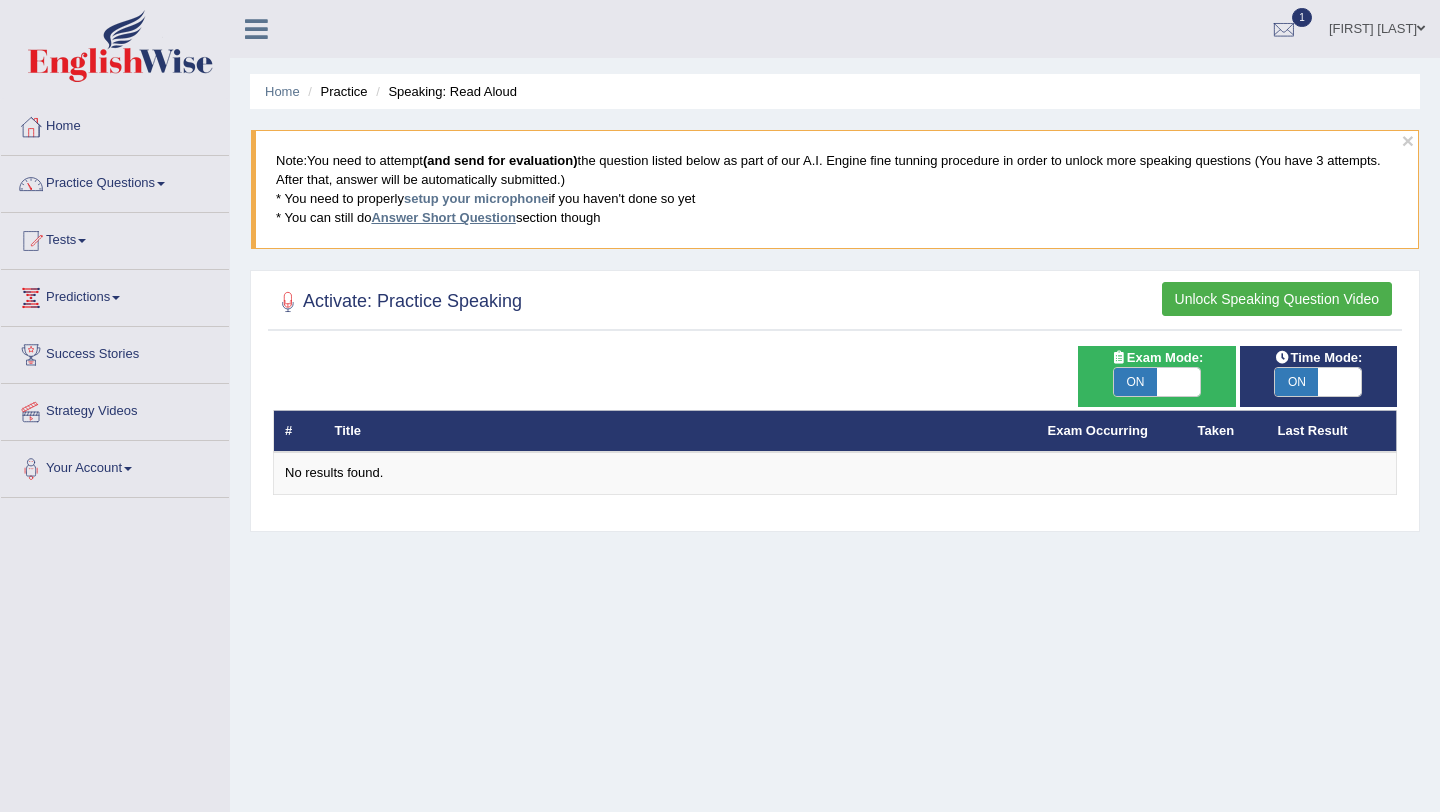 click on "Answer Short Question" at bounding box center (443, 217) 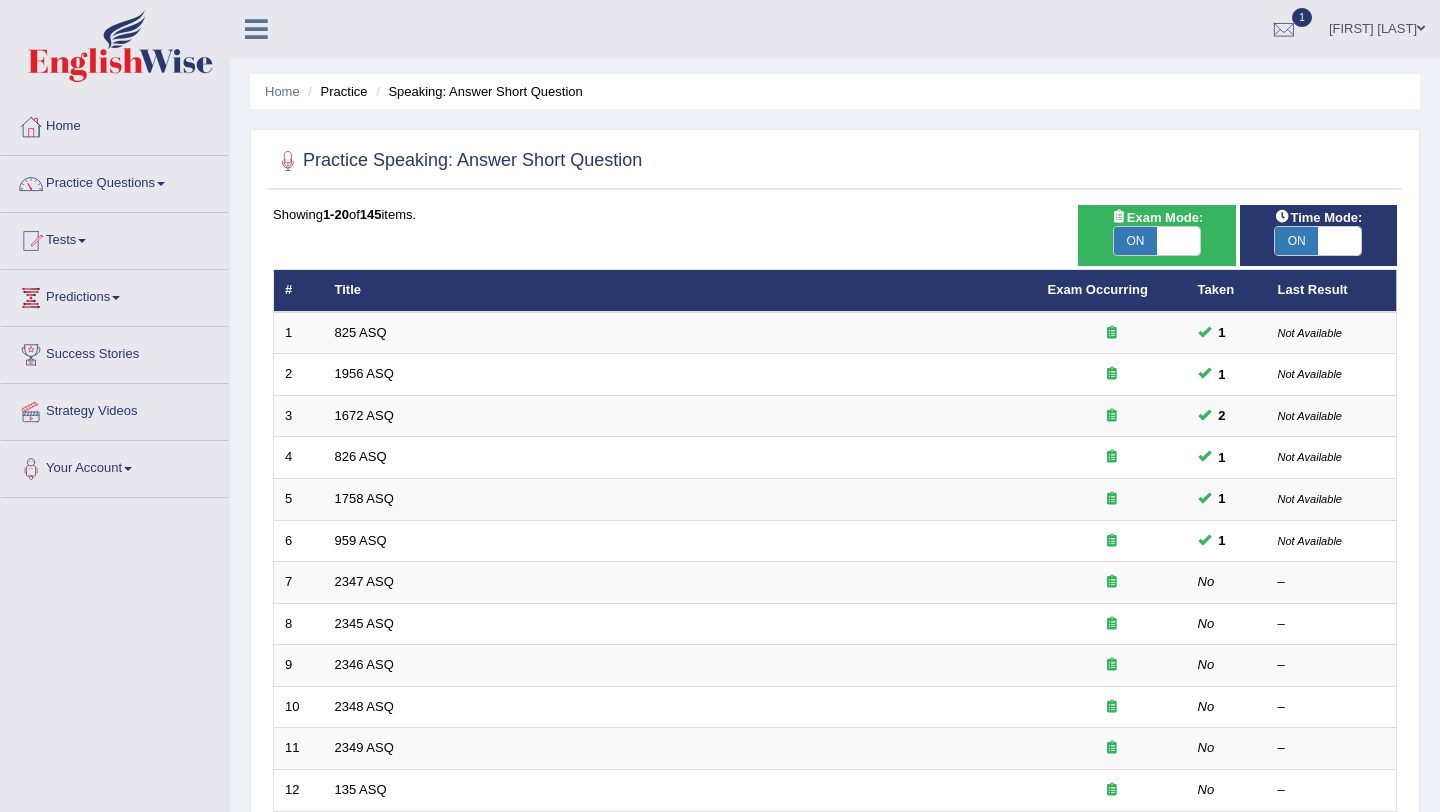 scroll, scrollTop: 0, scrollLeft: 0, axis: both 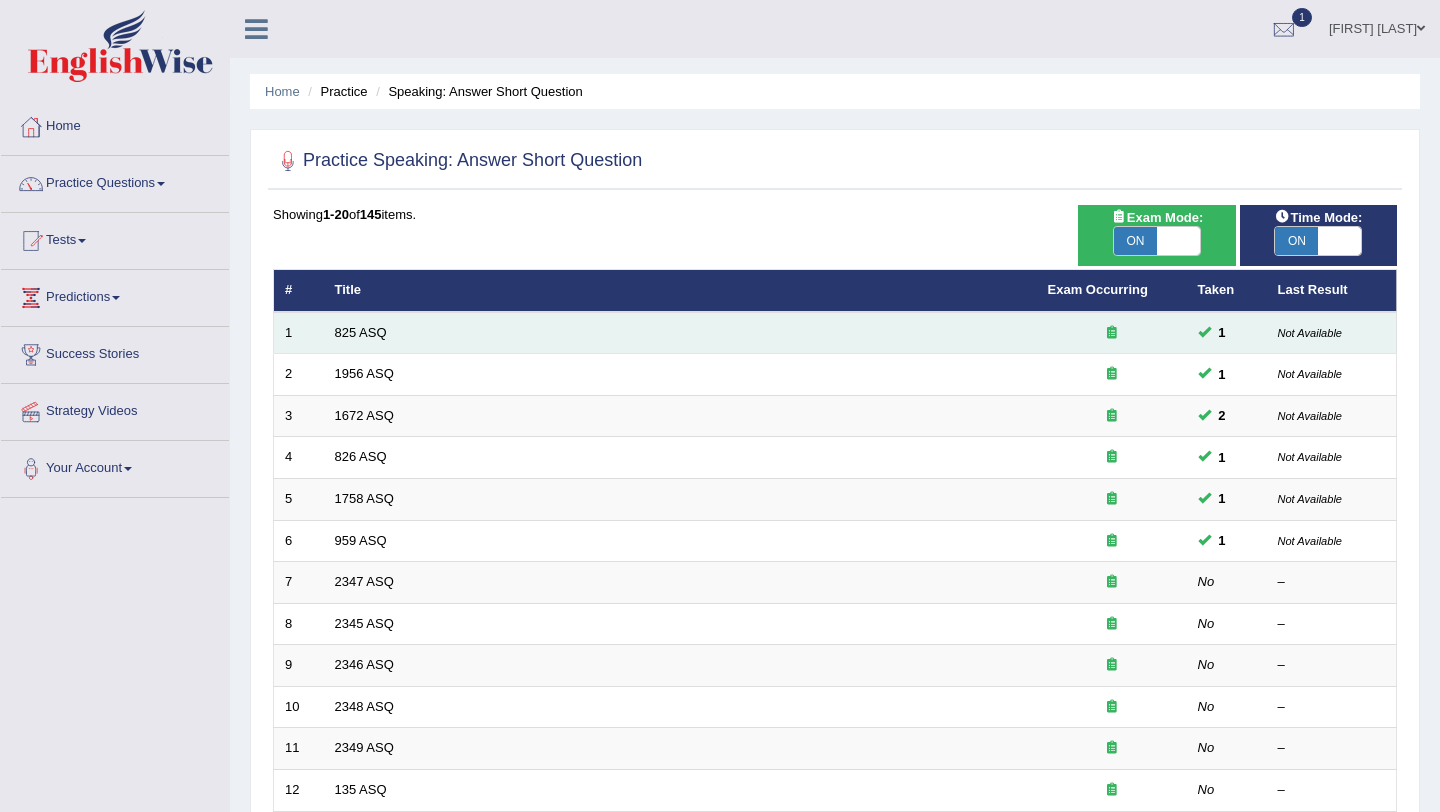 click at bounding box center (1204, 331) 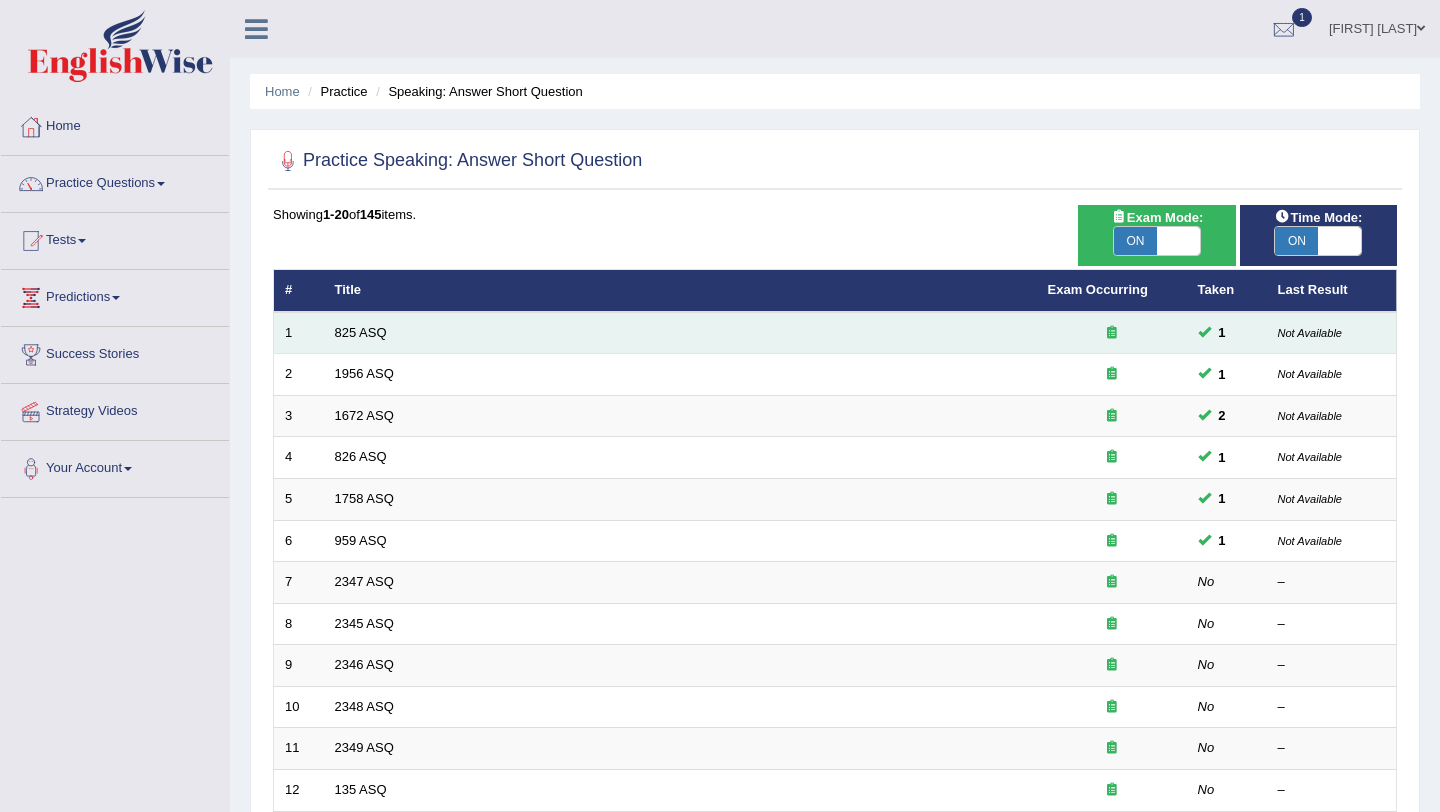 click on "Not Available" at bounding box center [1310, 333] 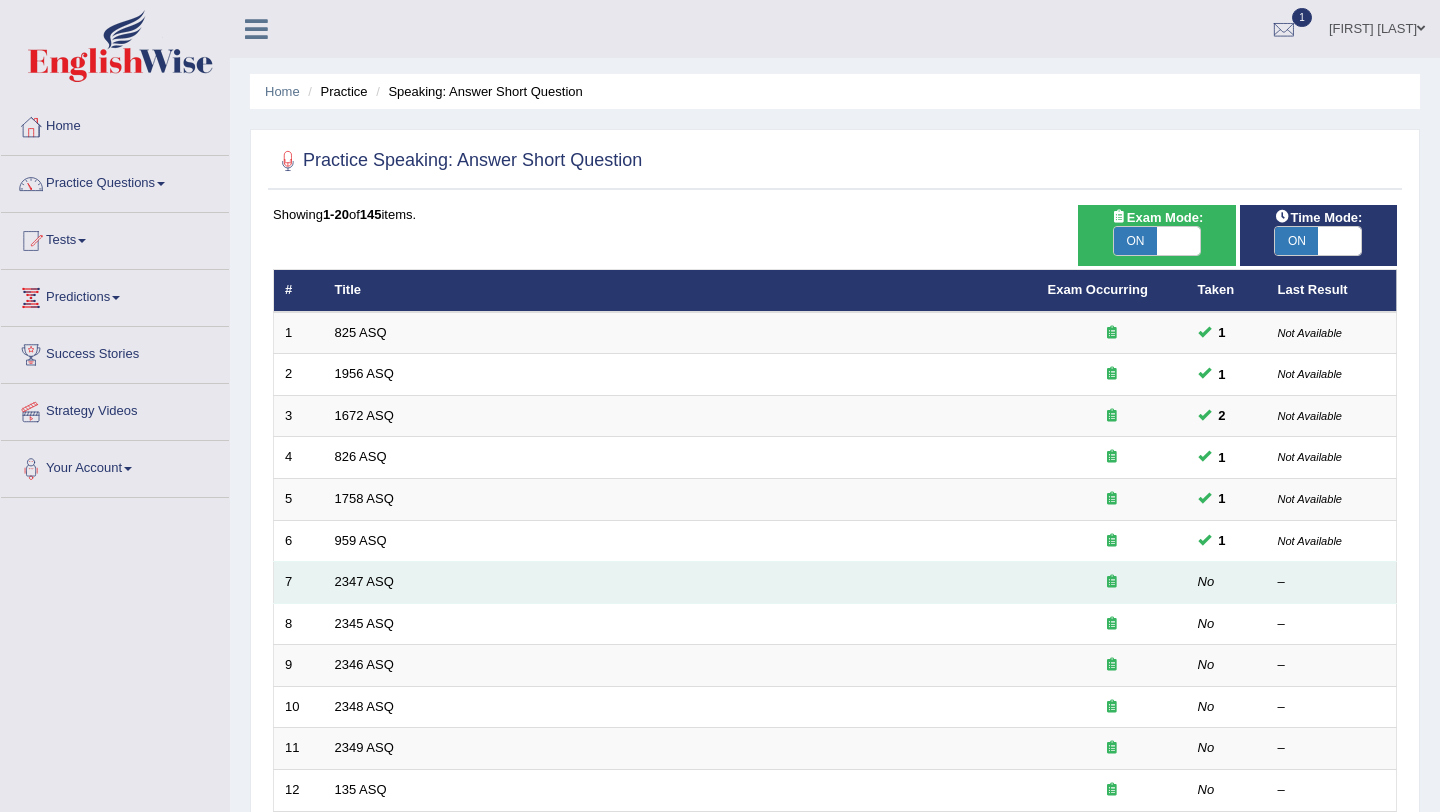 click at bounding box center (1112, 582) 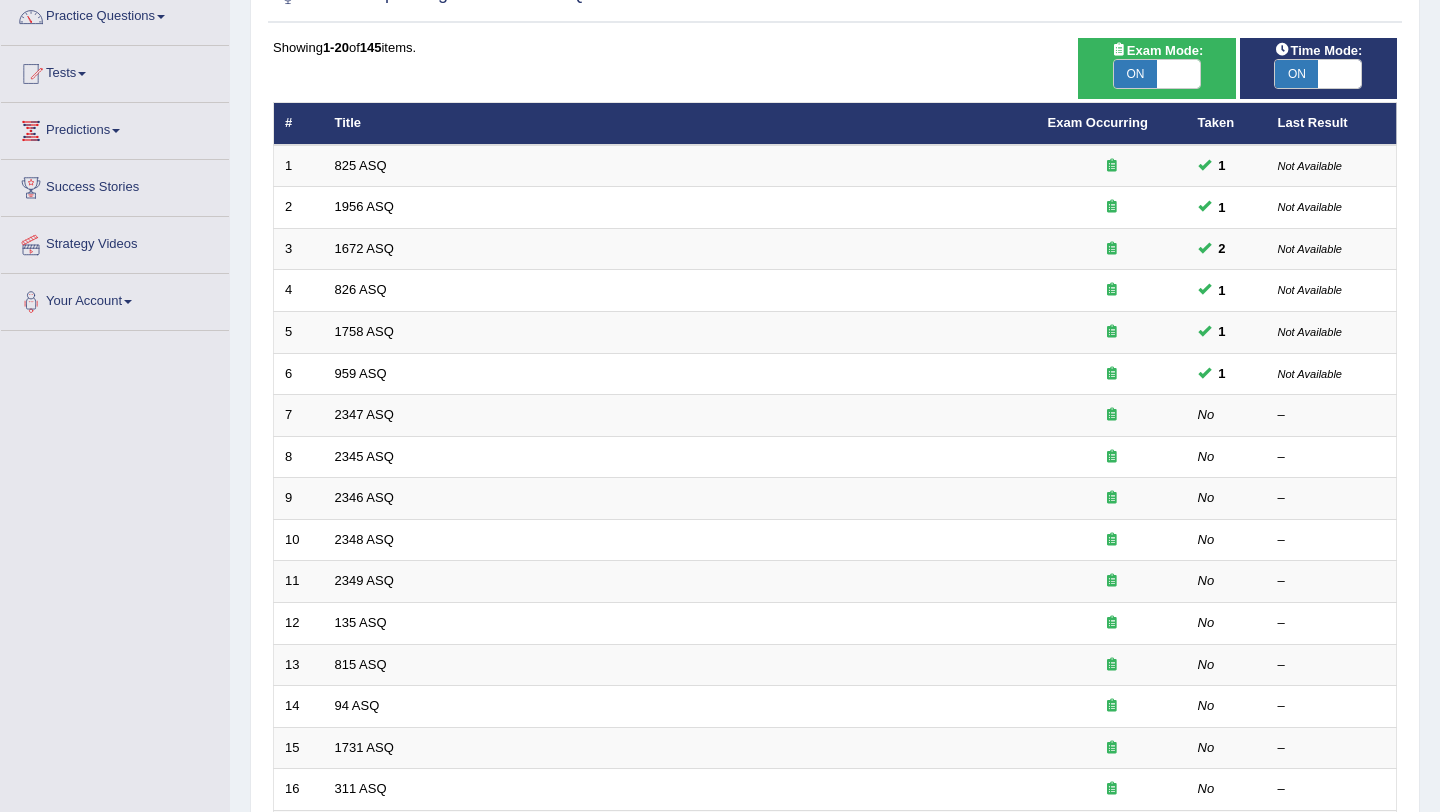 scroll, scrollTop: 0, scrollLeft: 0, axis: both 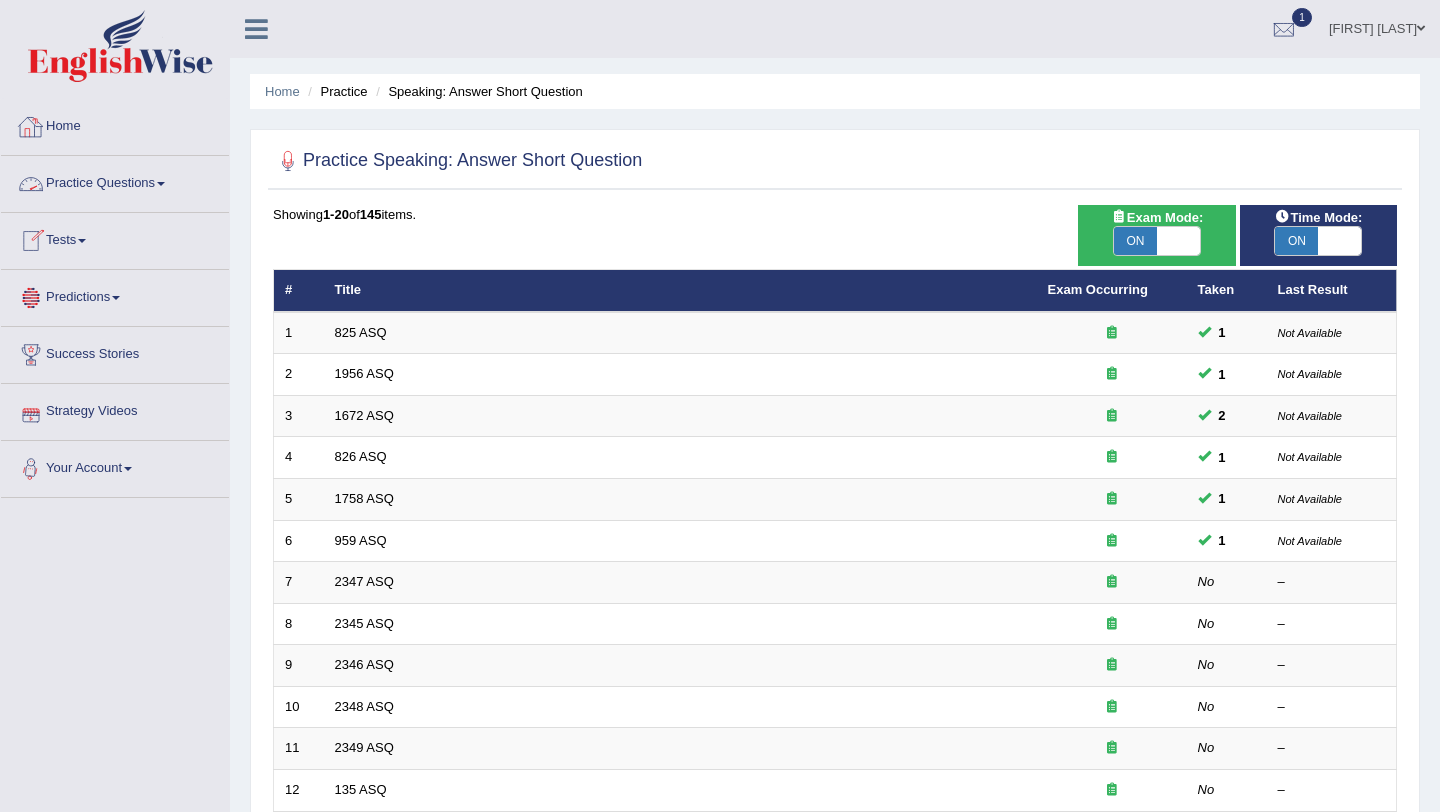 click at bounding box center (256, 29) 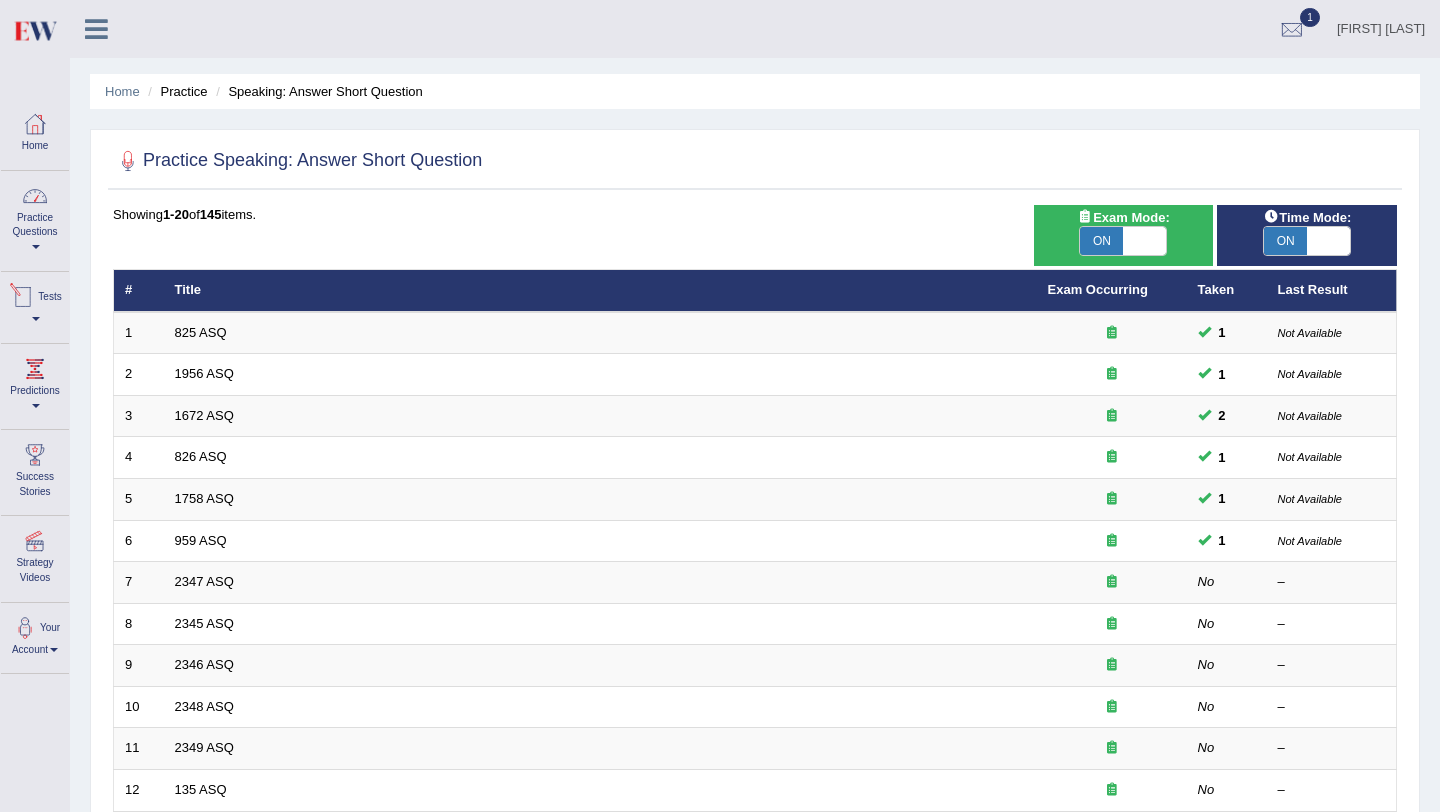 click on "Tests" at bounding box center (35, 304) 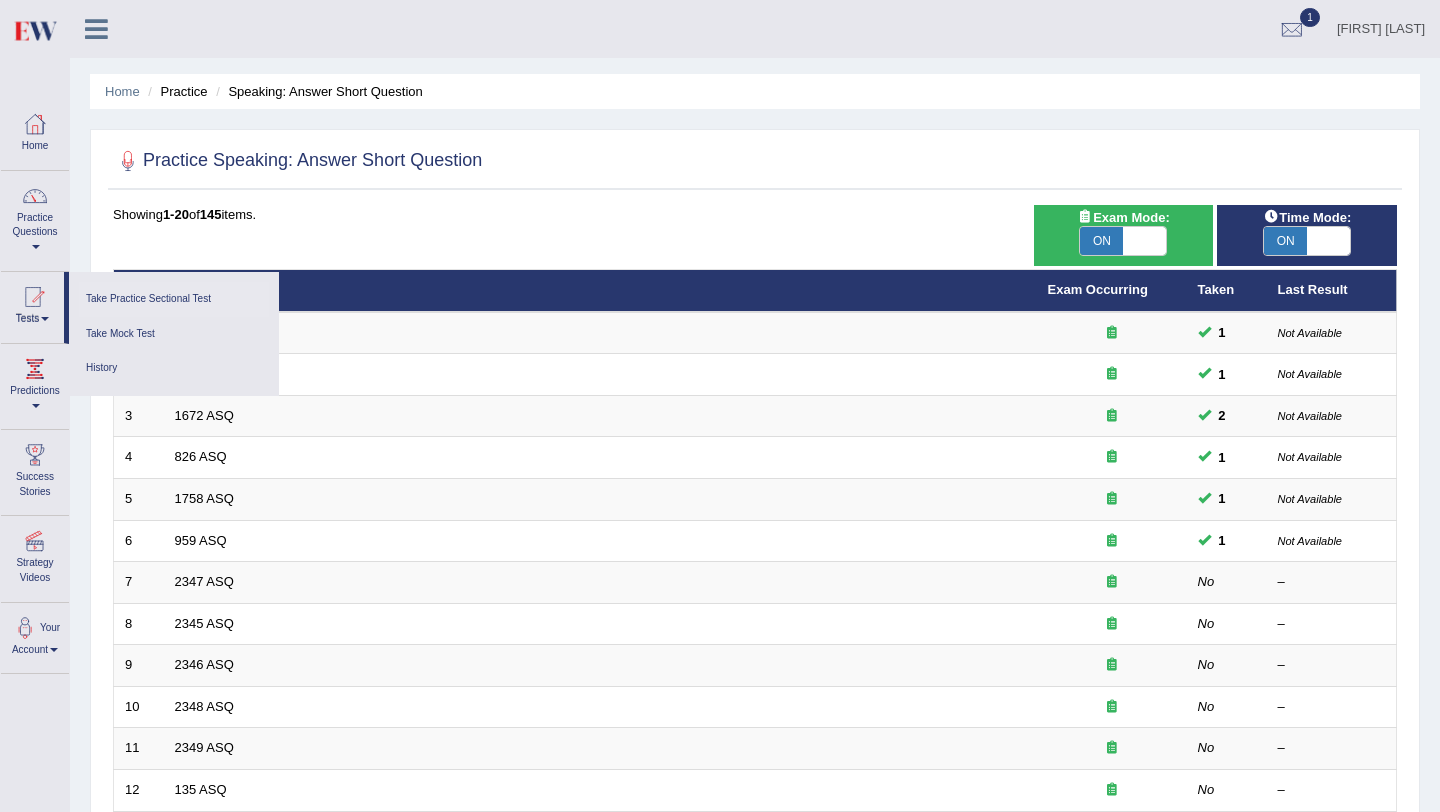 click on "Take Practice Sectional Test" at bounding box center [174, 299] 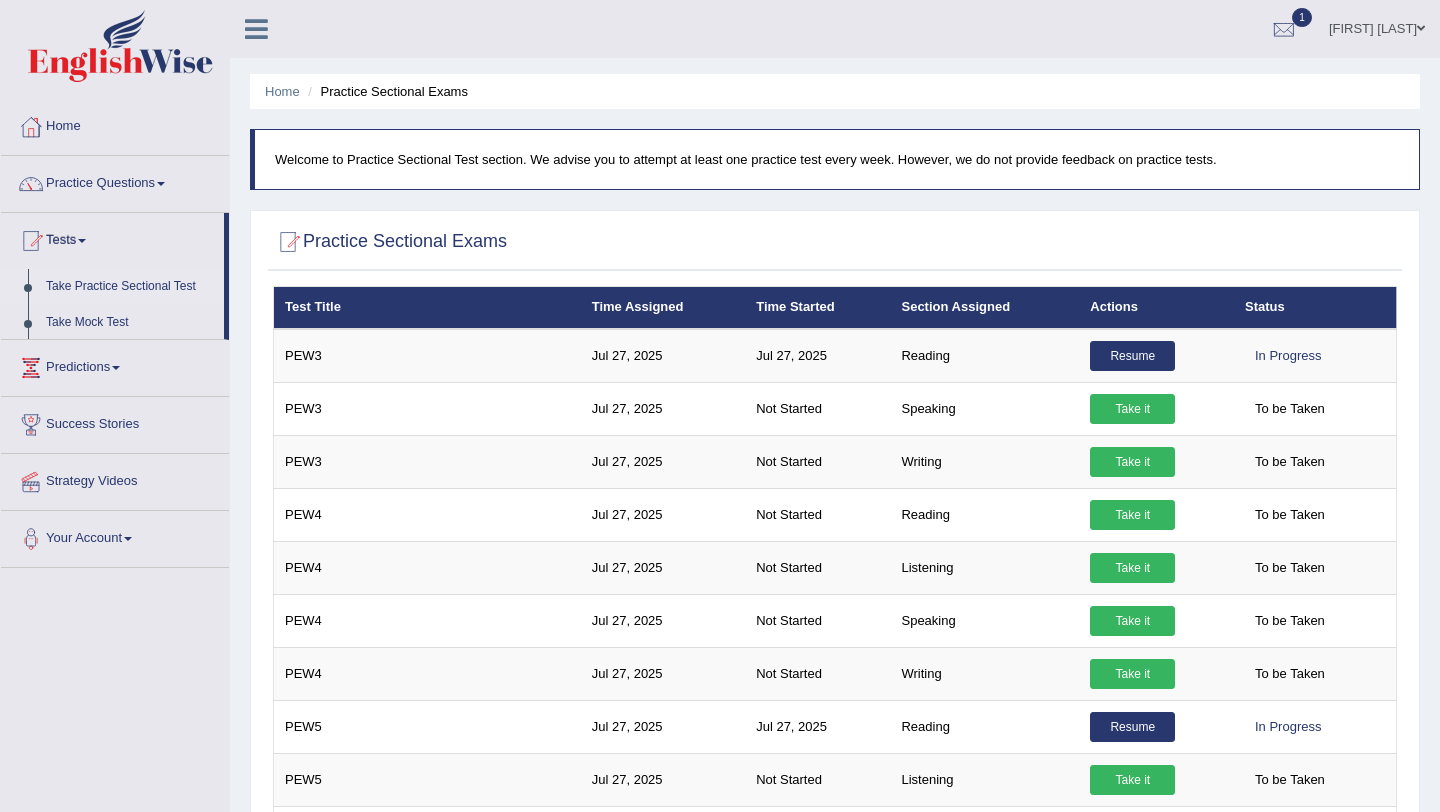 scroll, scrollTop: 0, scrollLeft: 0, axis: both 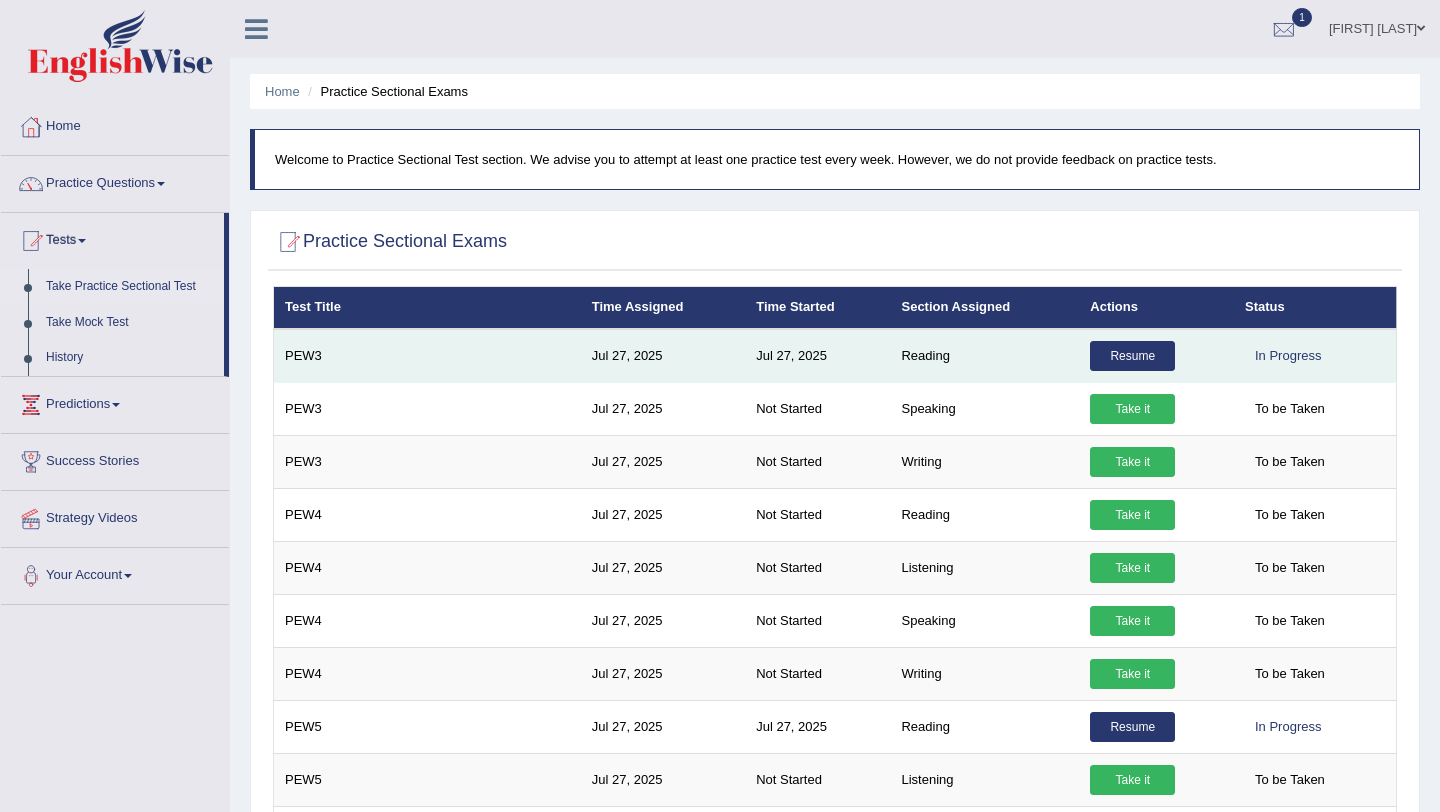 click on "Resume" at bounding box center [1132, 356] 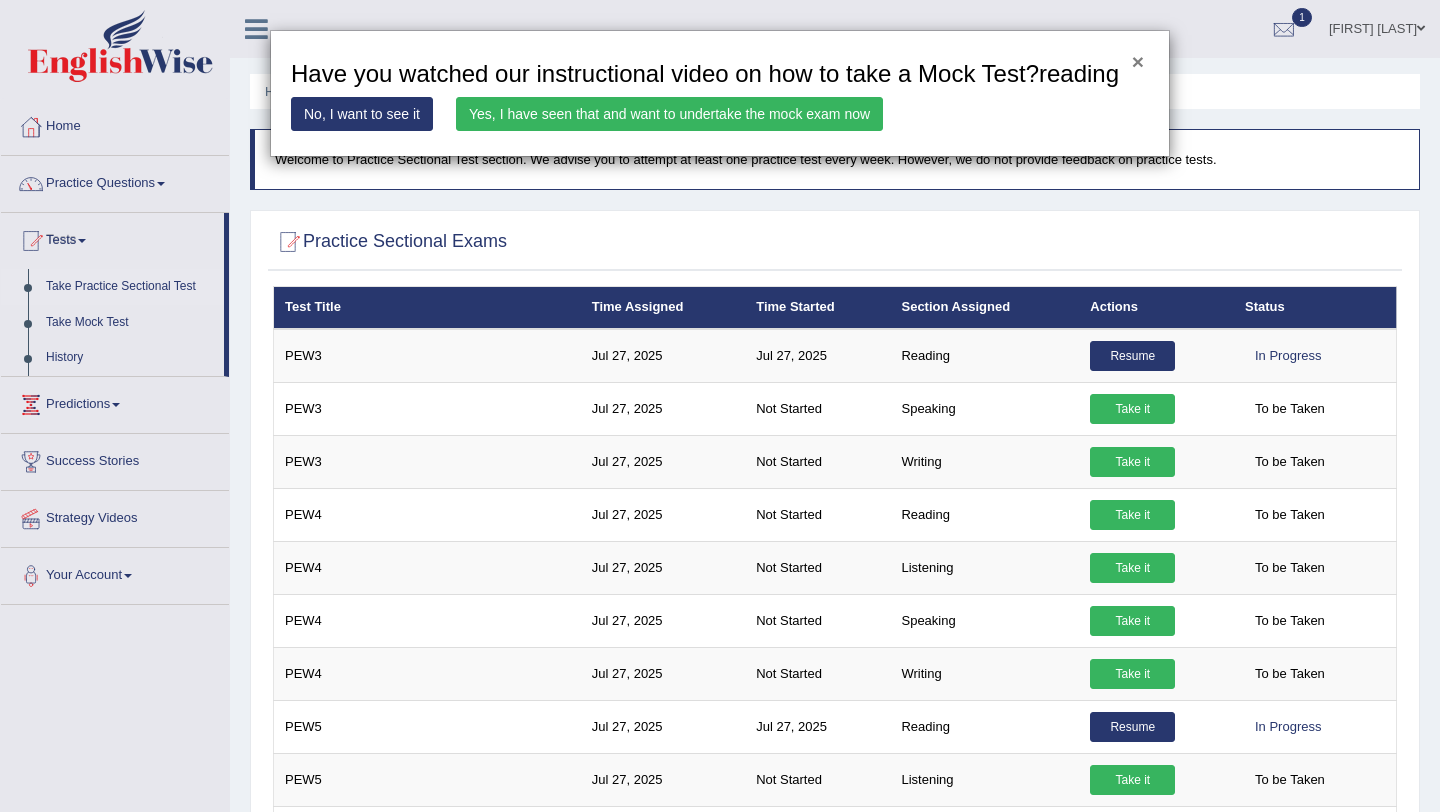 click on "×" at bounding box center [1138, 61] 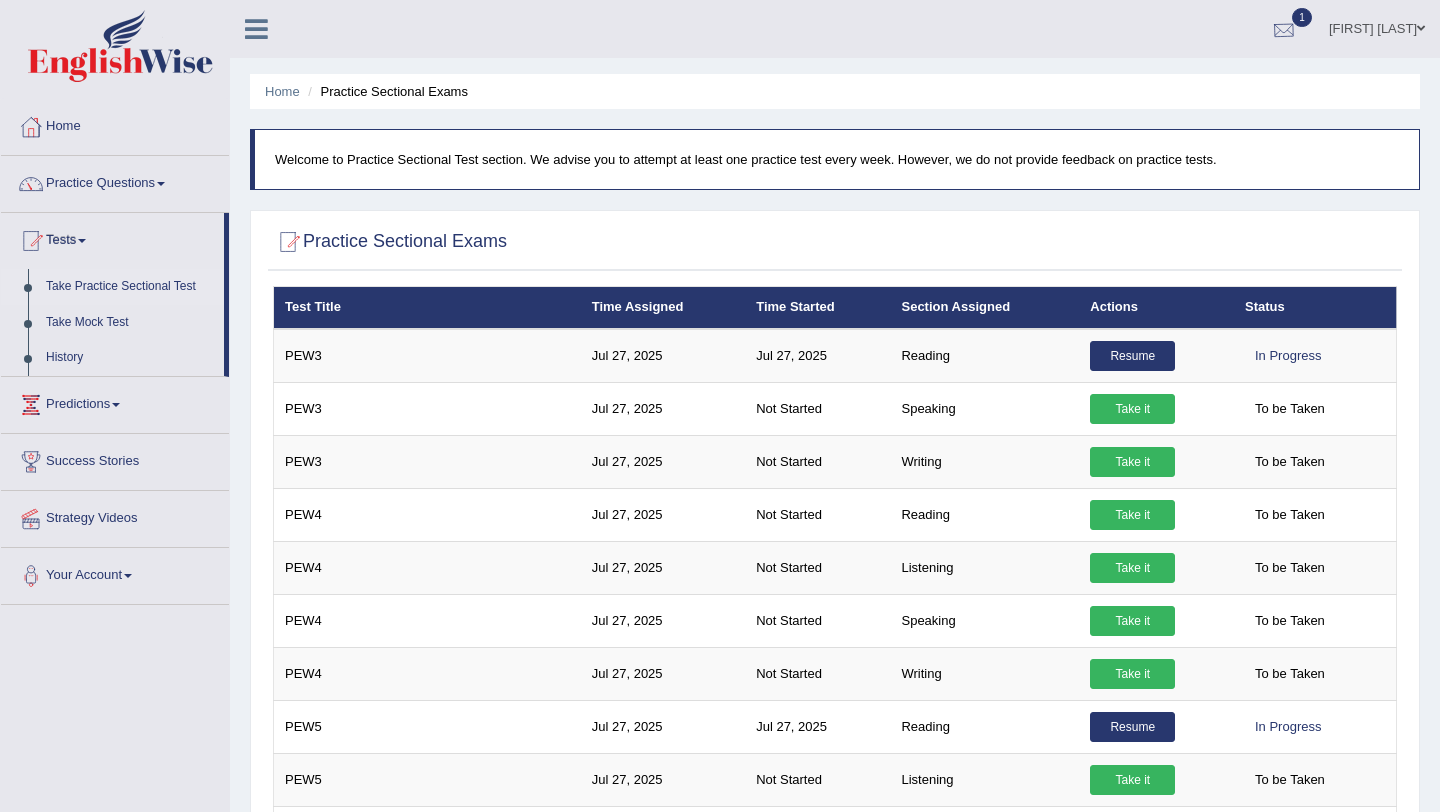 click at bounding box center (1284, 30) 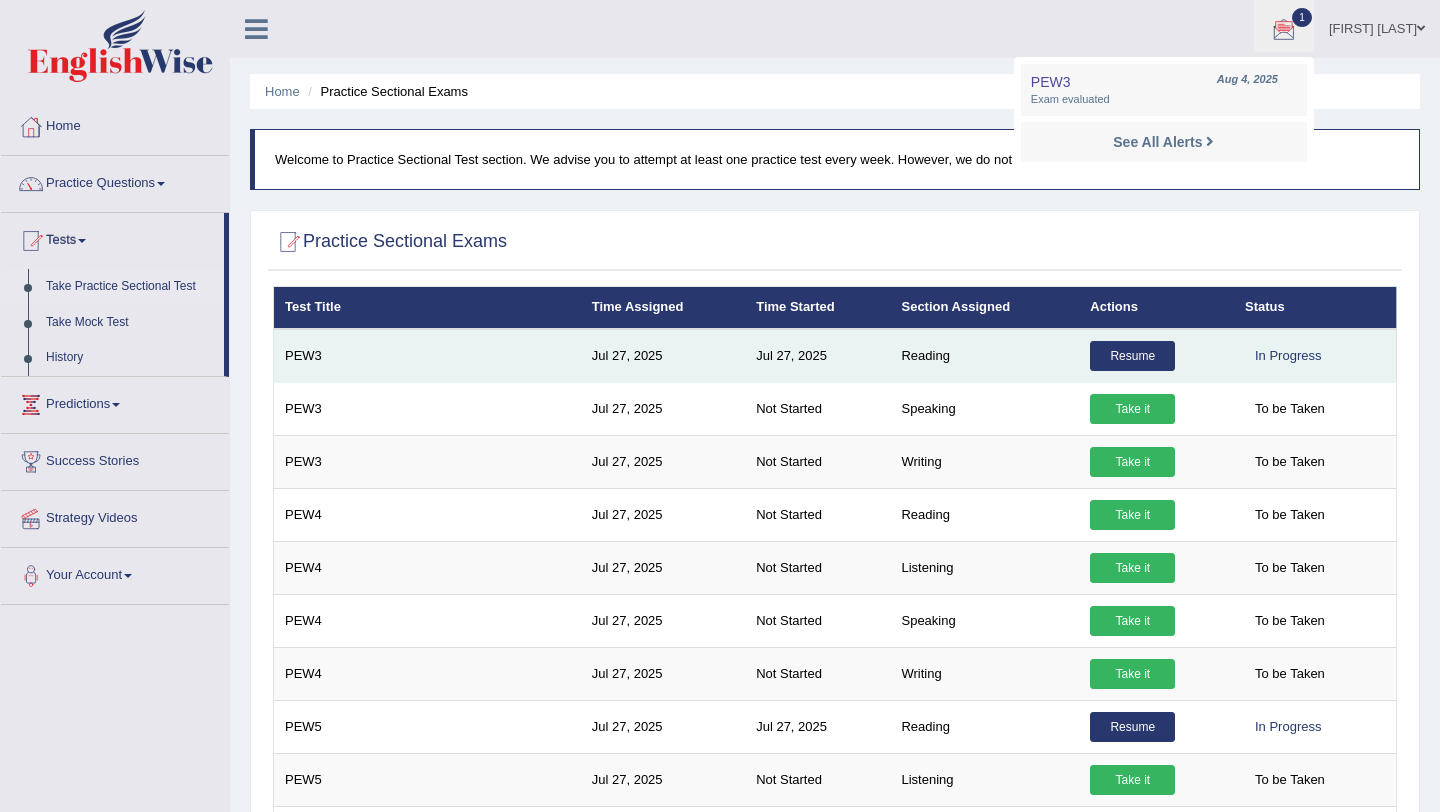 click on "Resume" at bounding box center [1132, 356] 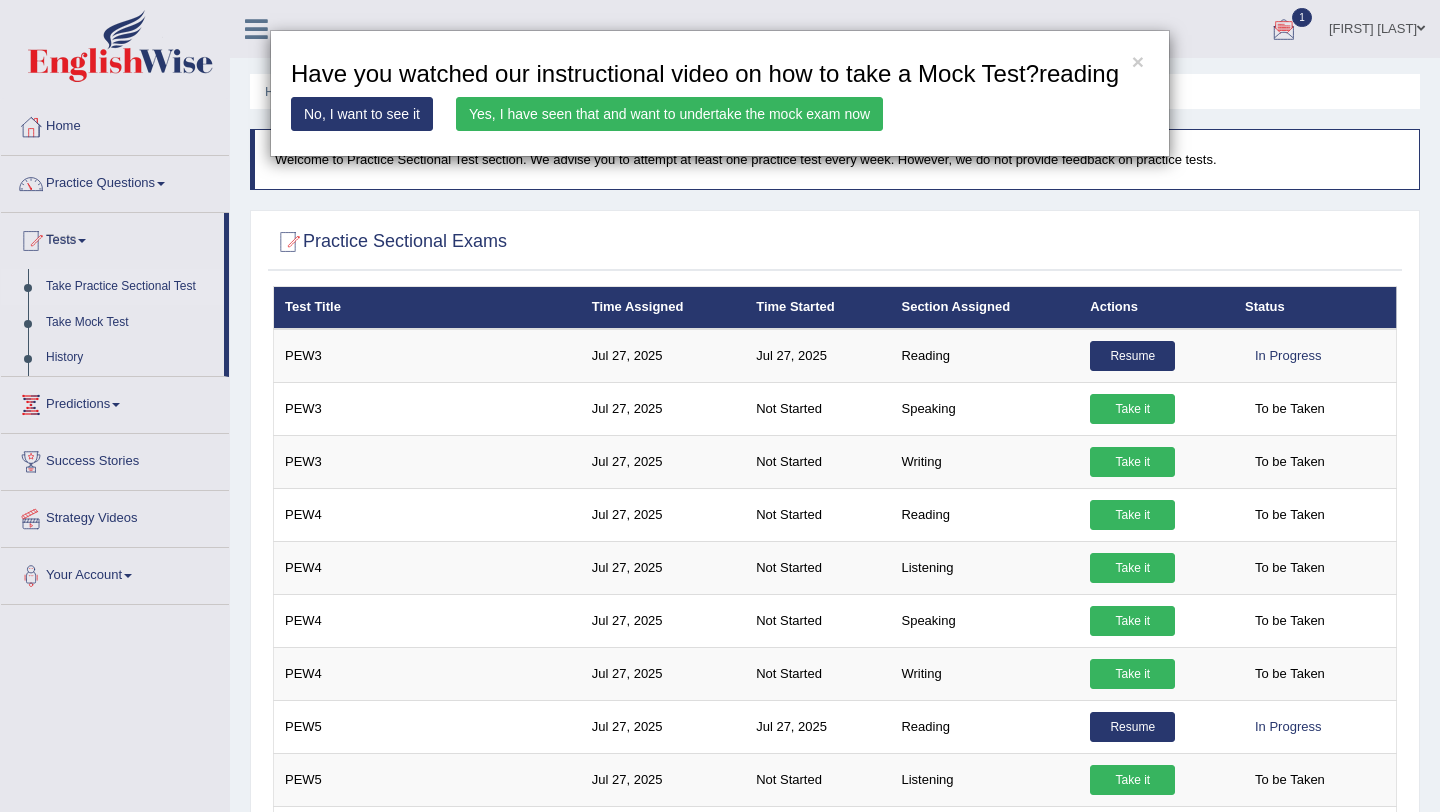click on "Yes, I have seen that and want to undertake the mock exam now" at bounding box center [669, 114] 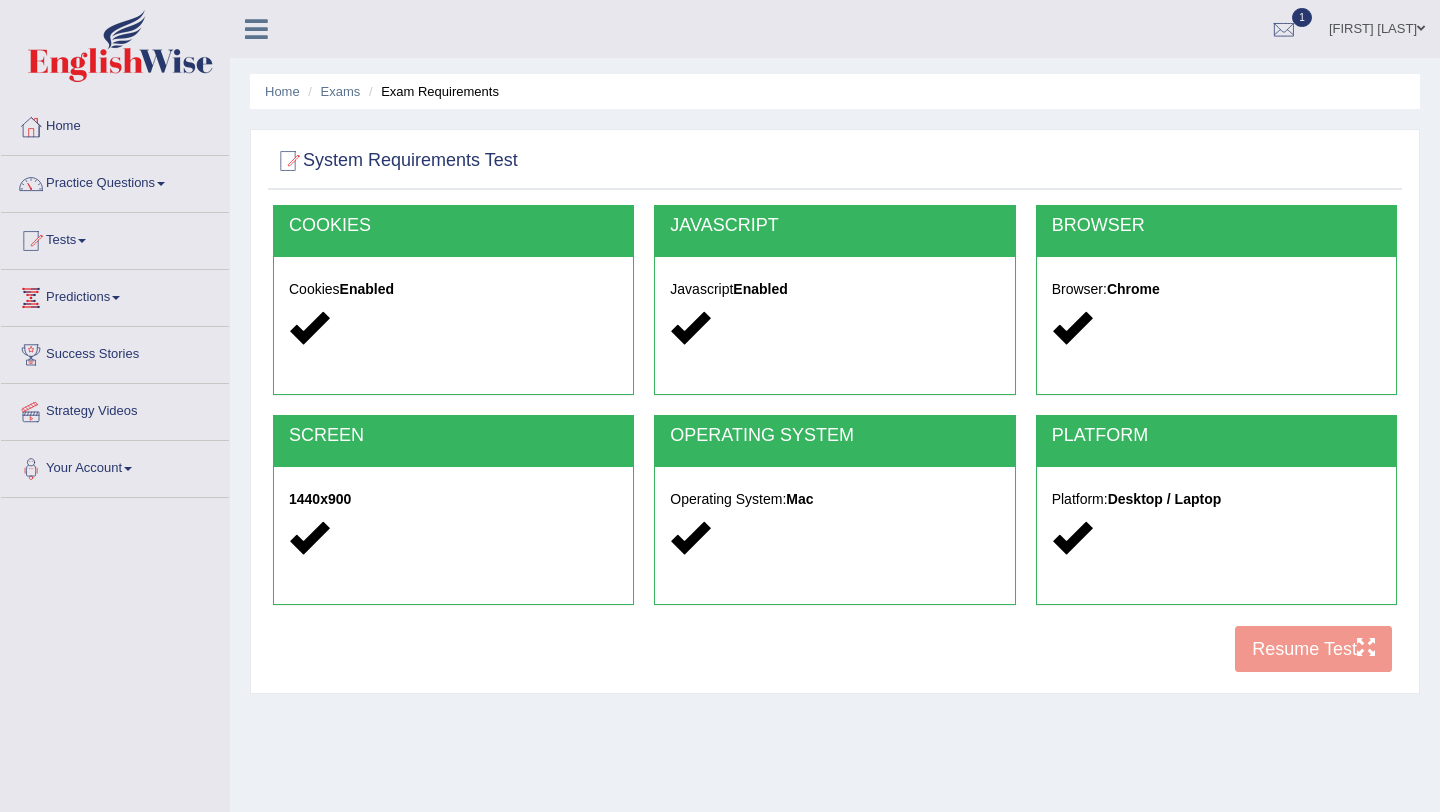 scroll, scrollTop: 0, scrollLeft: 0, axis: both 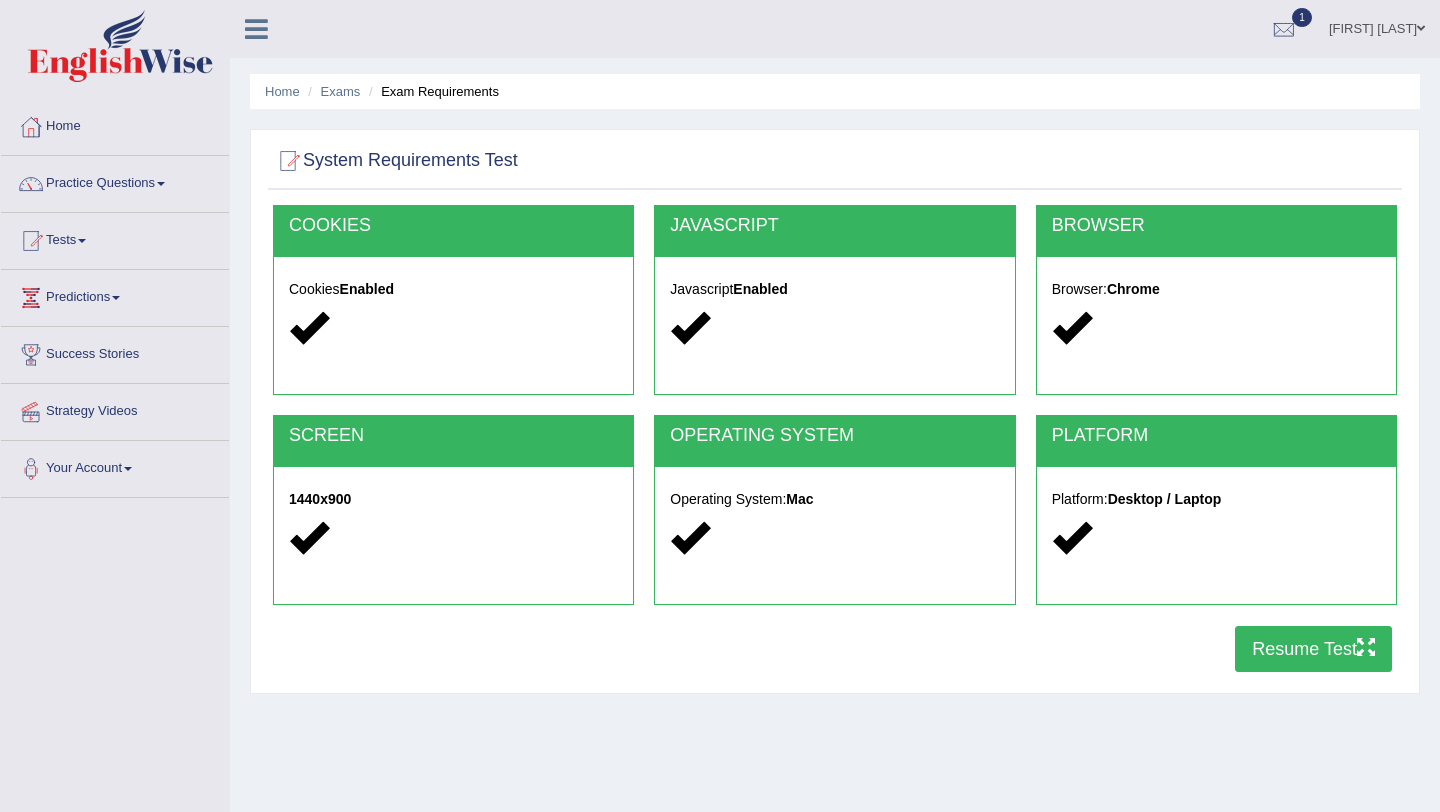 click on "Resume Test" at bounding box center (1313, 649) 